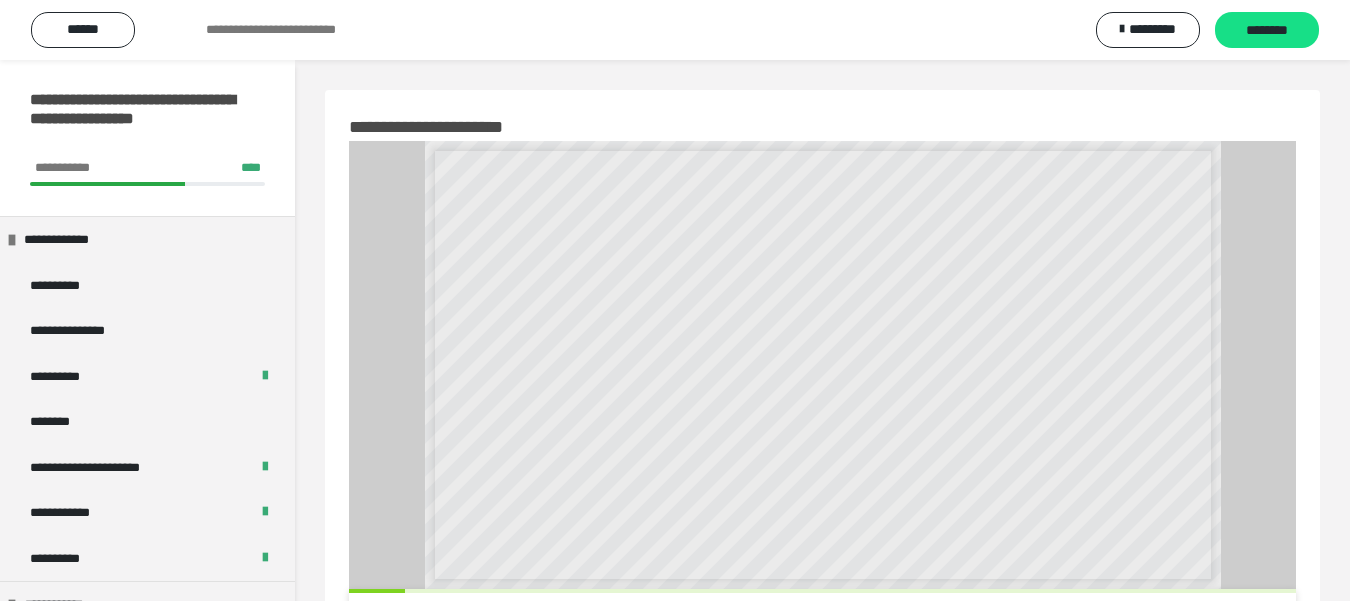scroll, scrollTop: 200, scrollLeft: 0, axis: vertical 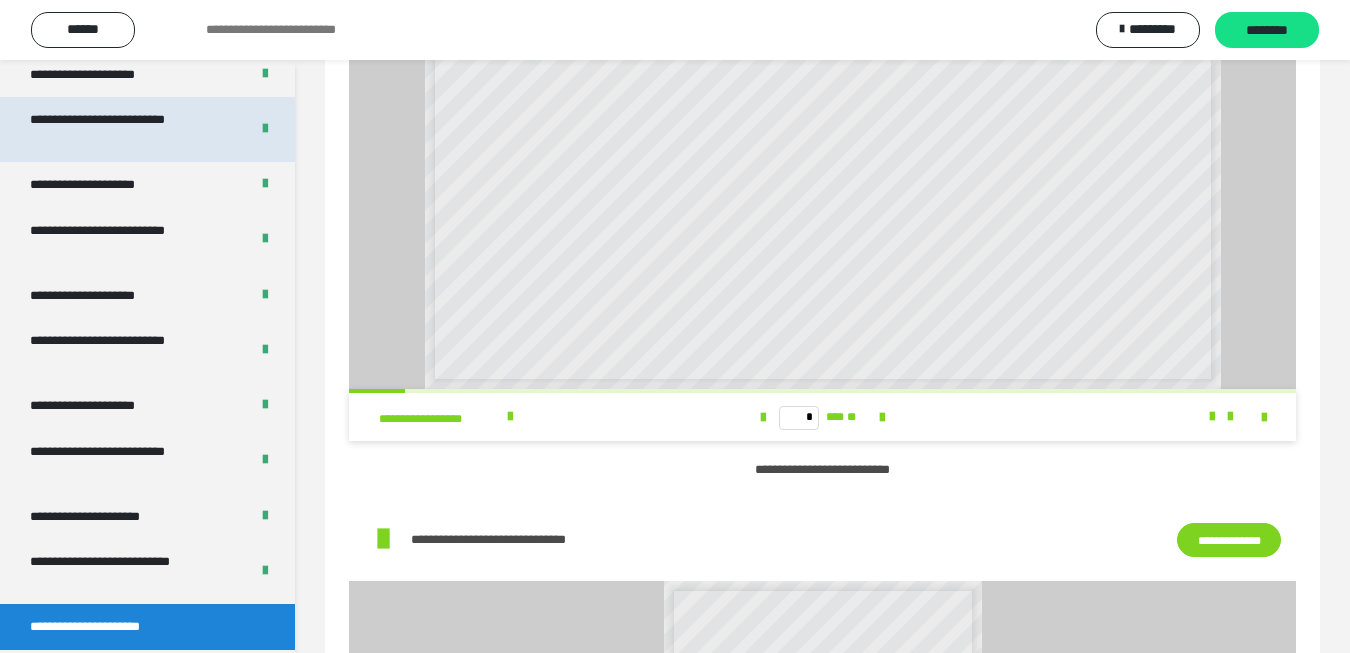 click on "**********" at bounding box center [123, 129] 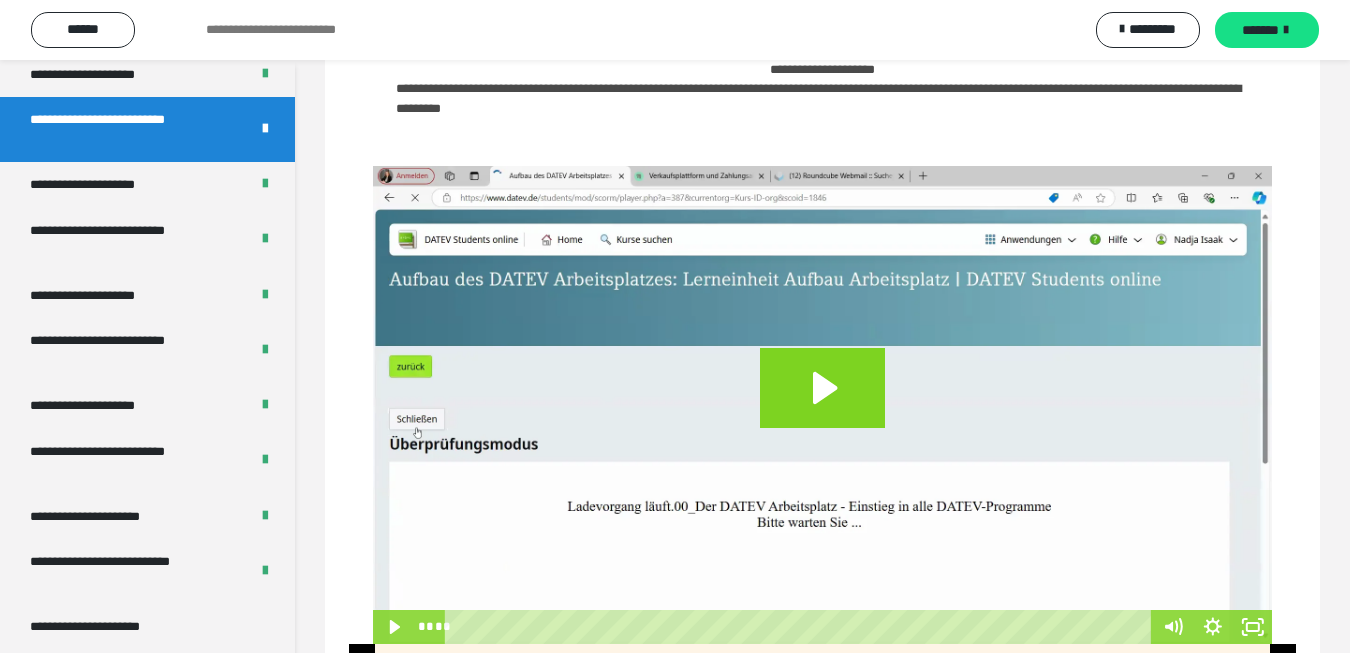 scroll, scrollTop: 260, scrollLeft: 0, axis: vertical 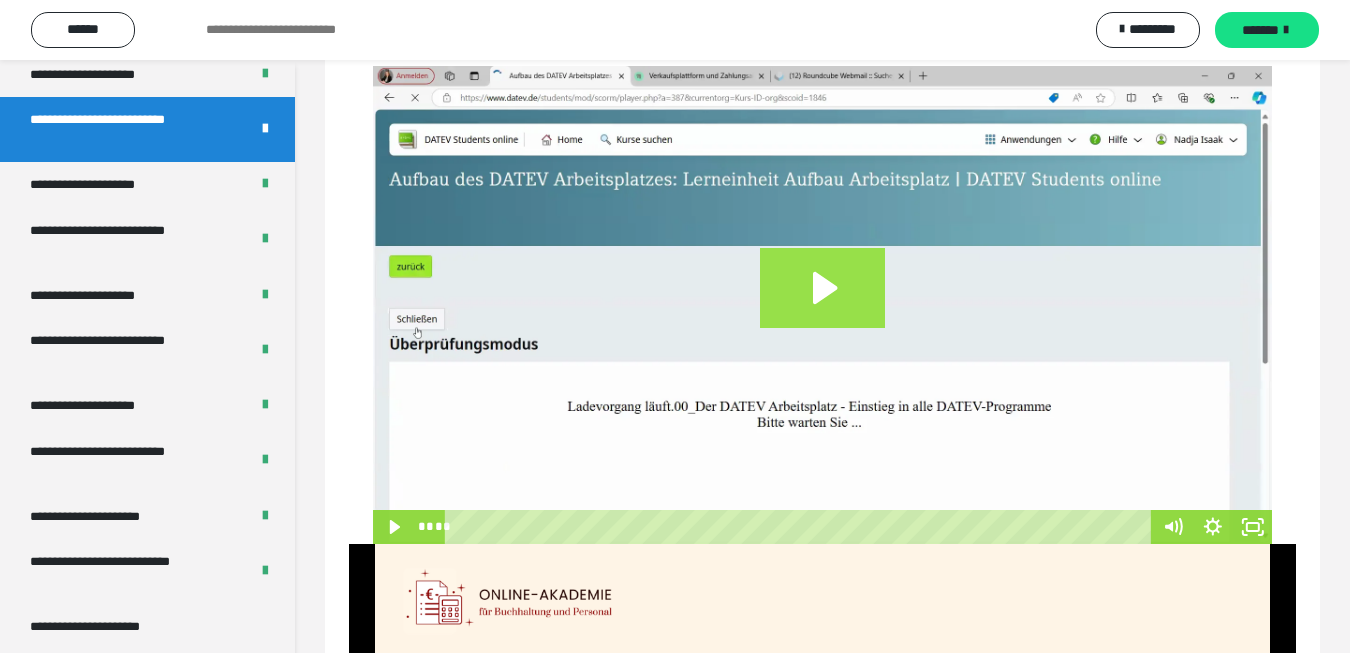 click 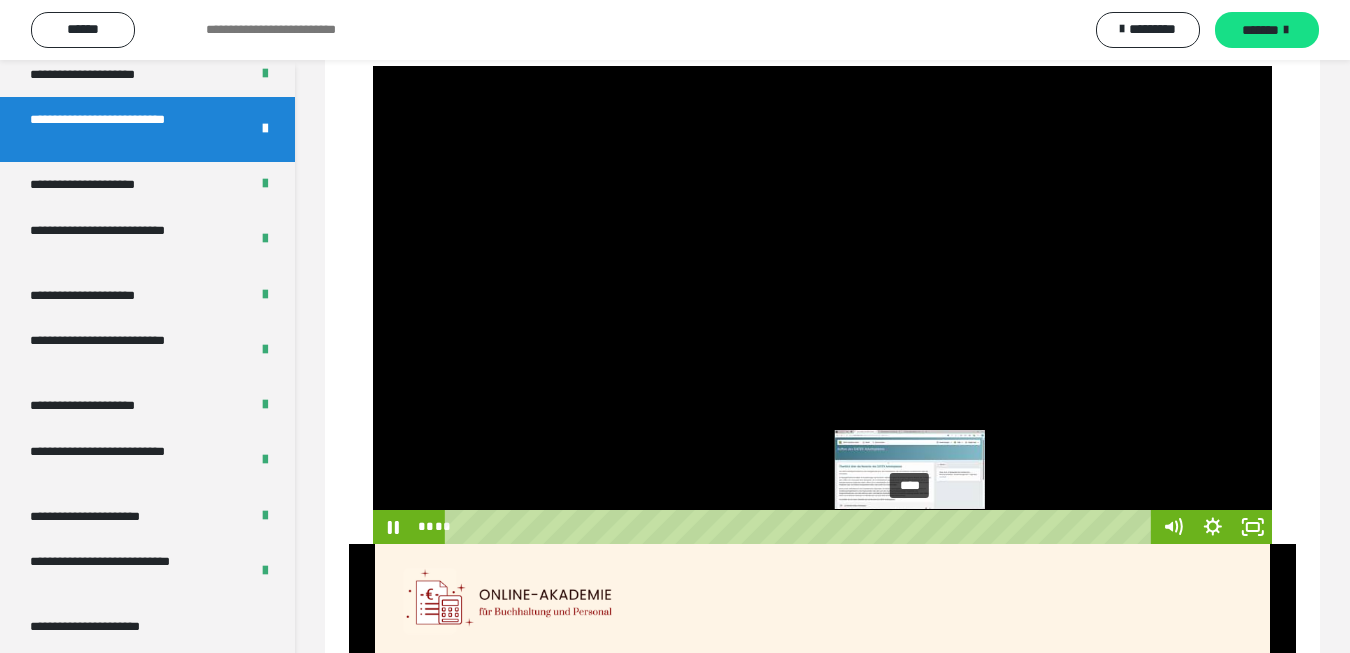 click on "****" at bounding box center (800, 527) 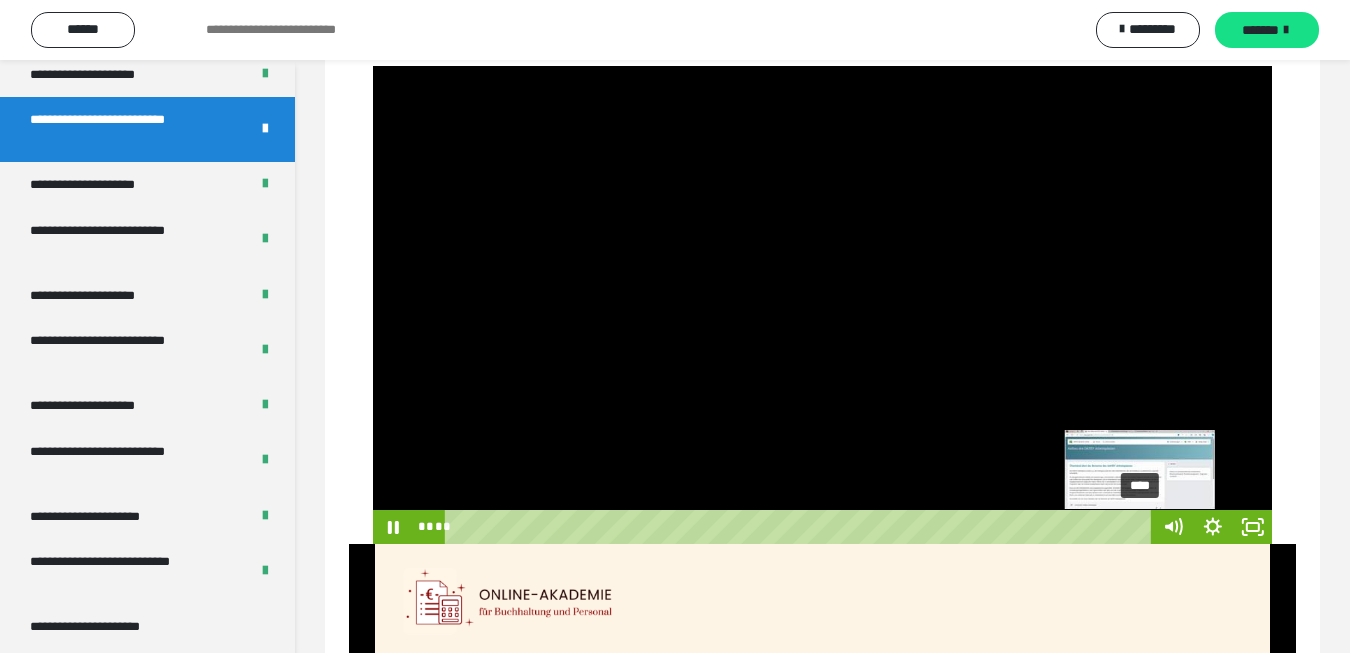 click on "****" at bounding box center (800, 527) 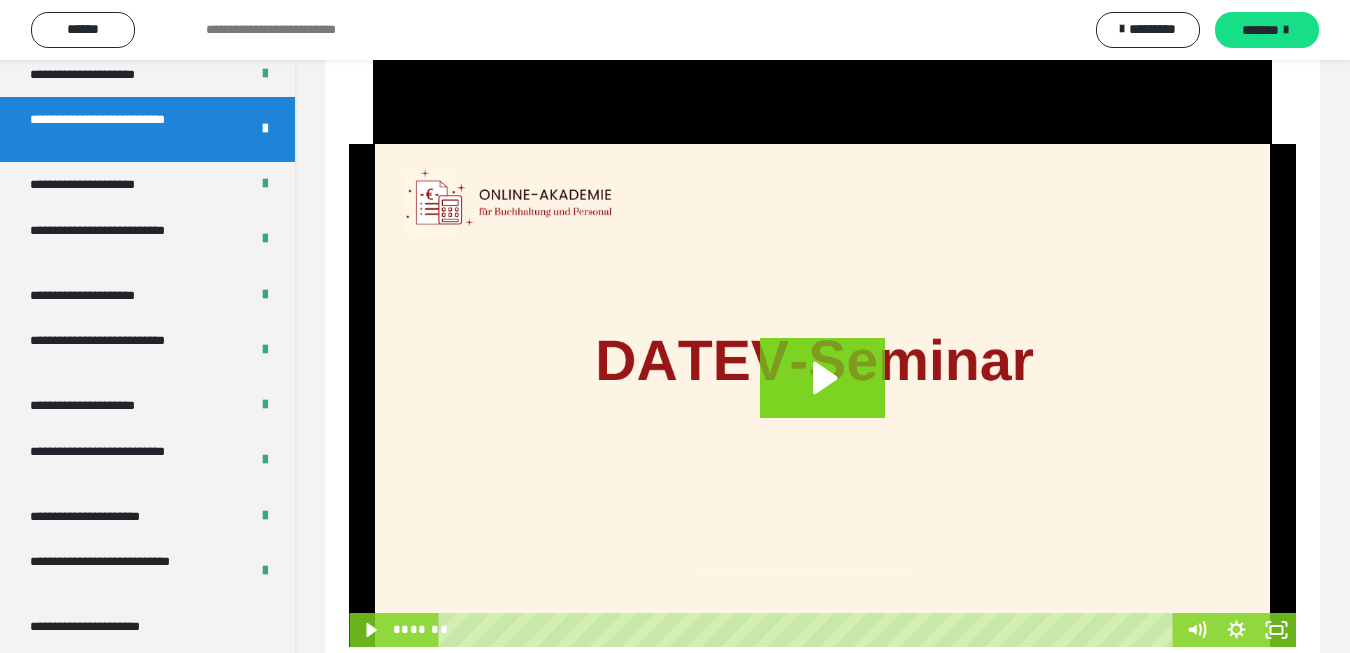 scroll, scrollTop: 708, scrollLeft: 0, axis: vertical 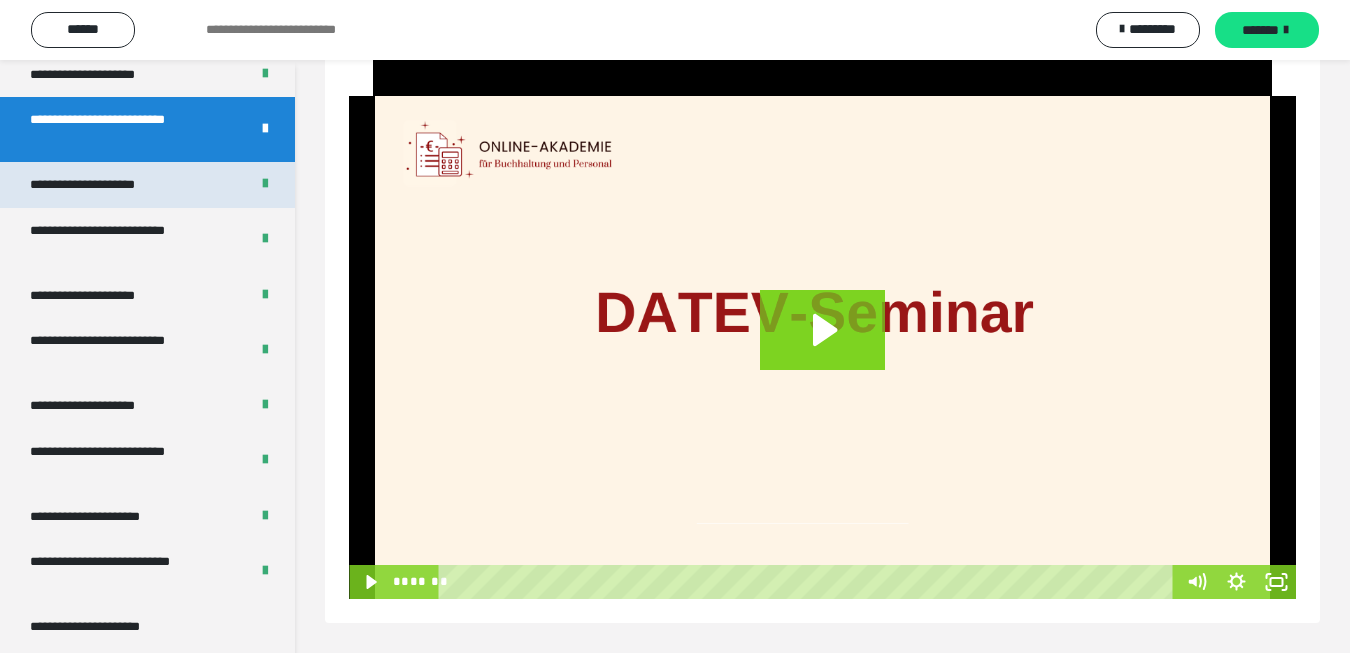 click on "**********" at bounding box center (106, 185) 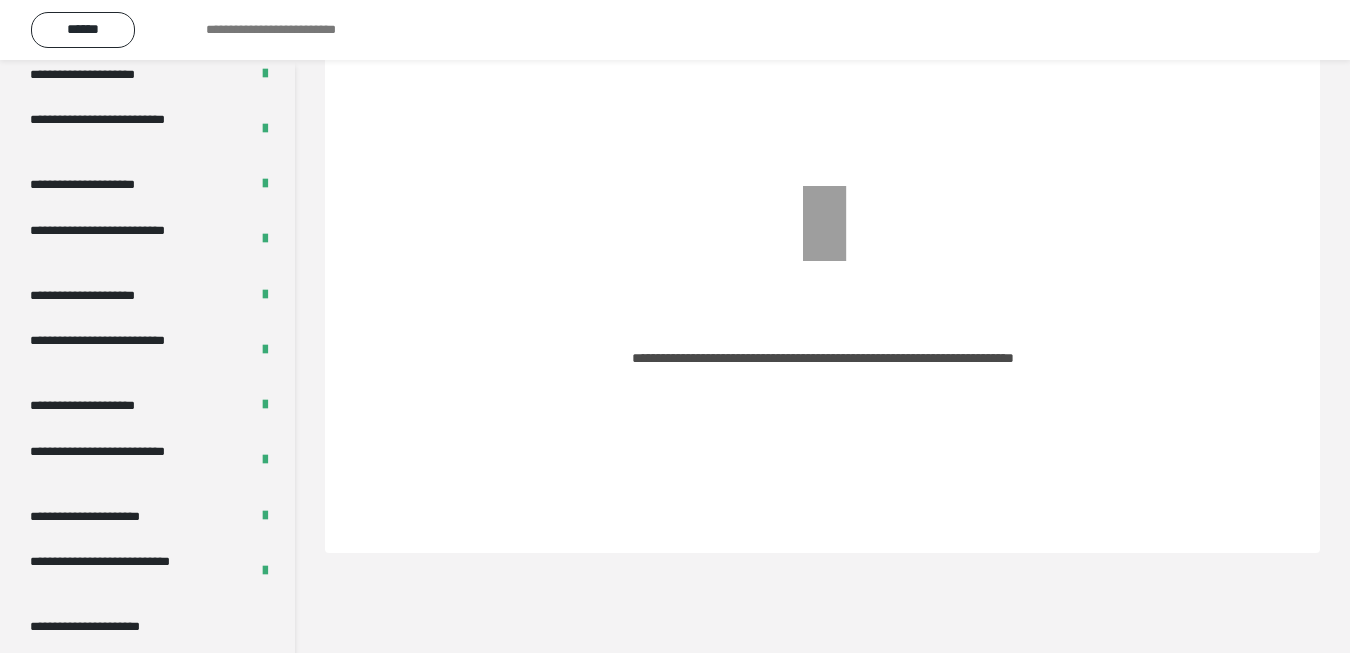 scroll, scrollTop: 0, scrollLeft: 0, axis: both 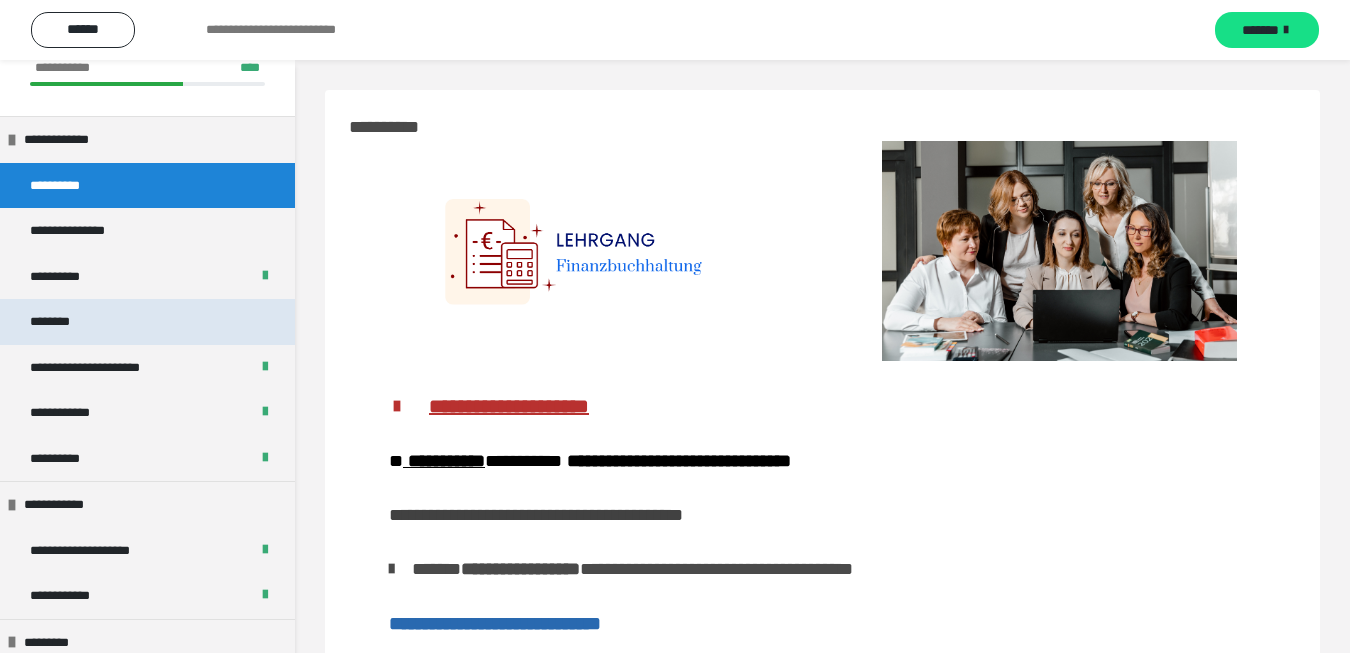 click on "********" at bounding box center (59, 322) 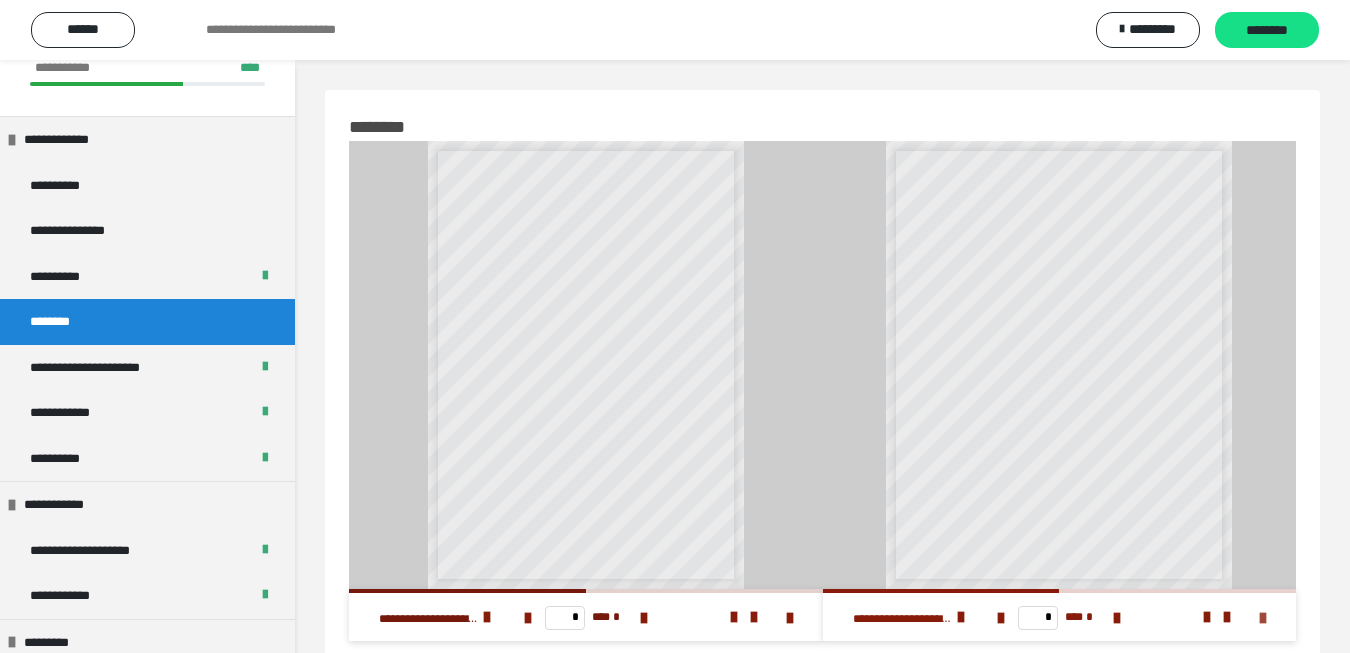 click at bounding box center [1263, 618] 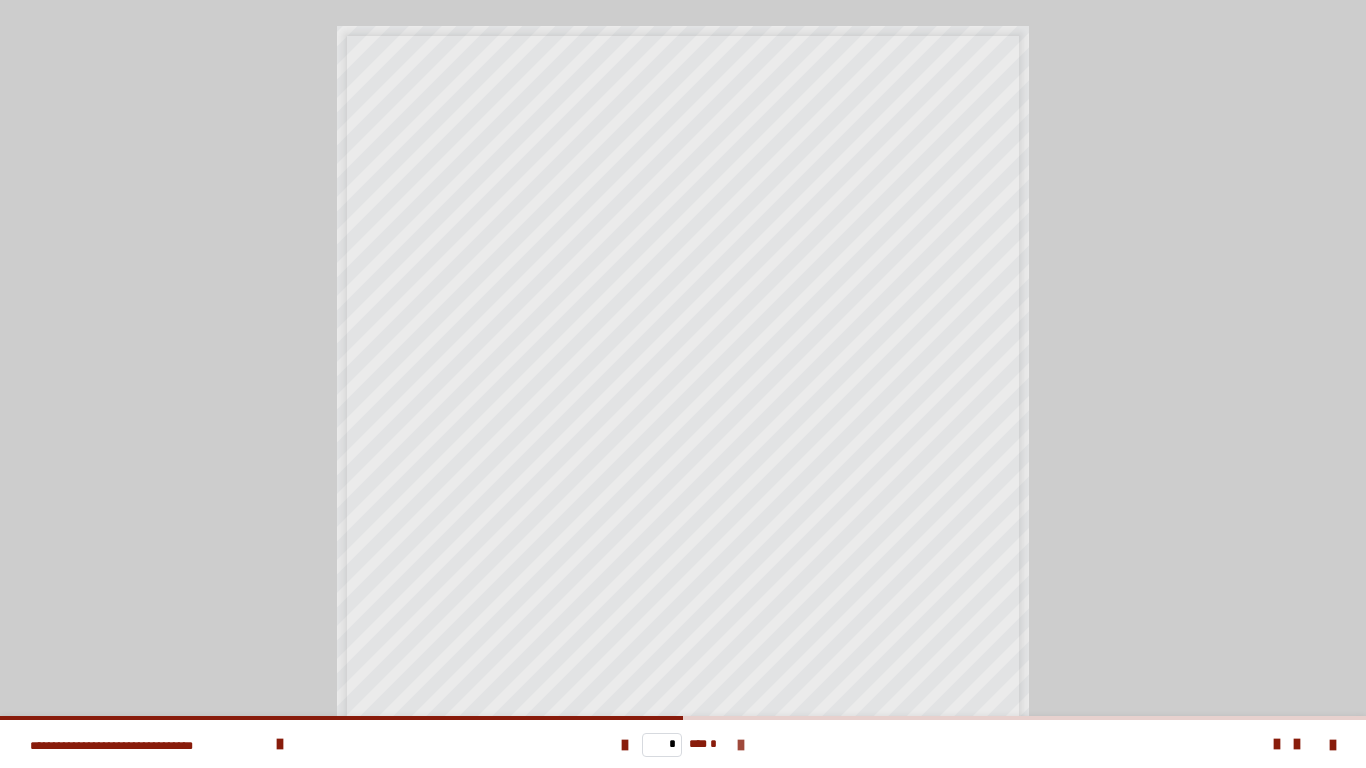 click at bounding box center (741, 745) 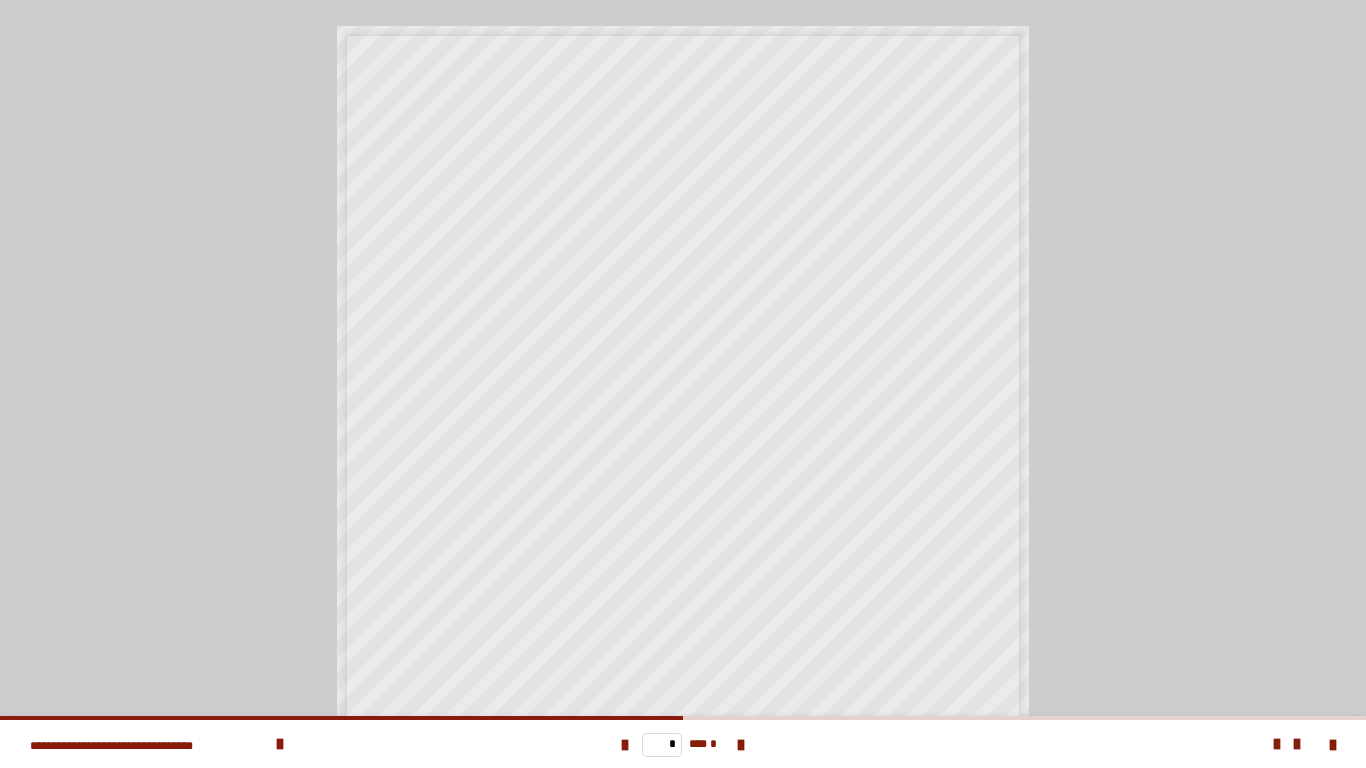 type on "*" 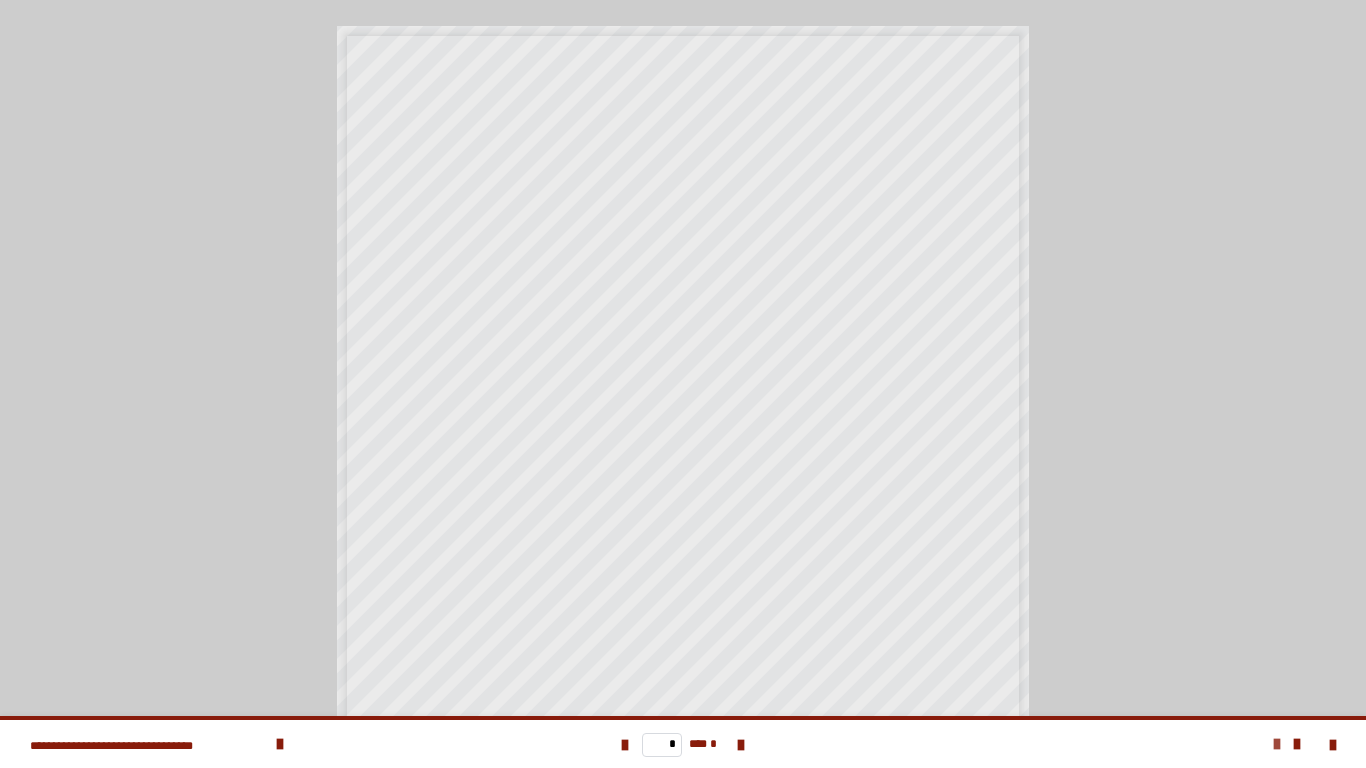 click at bounding box center [1277, 744] 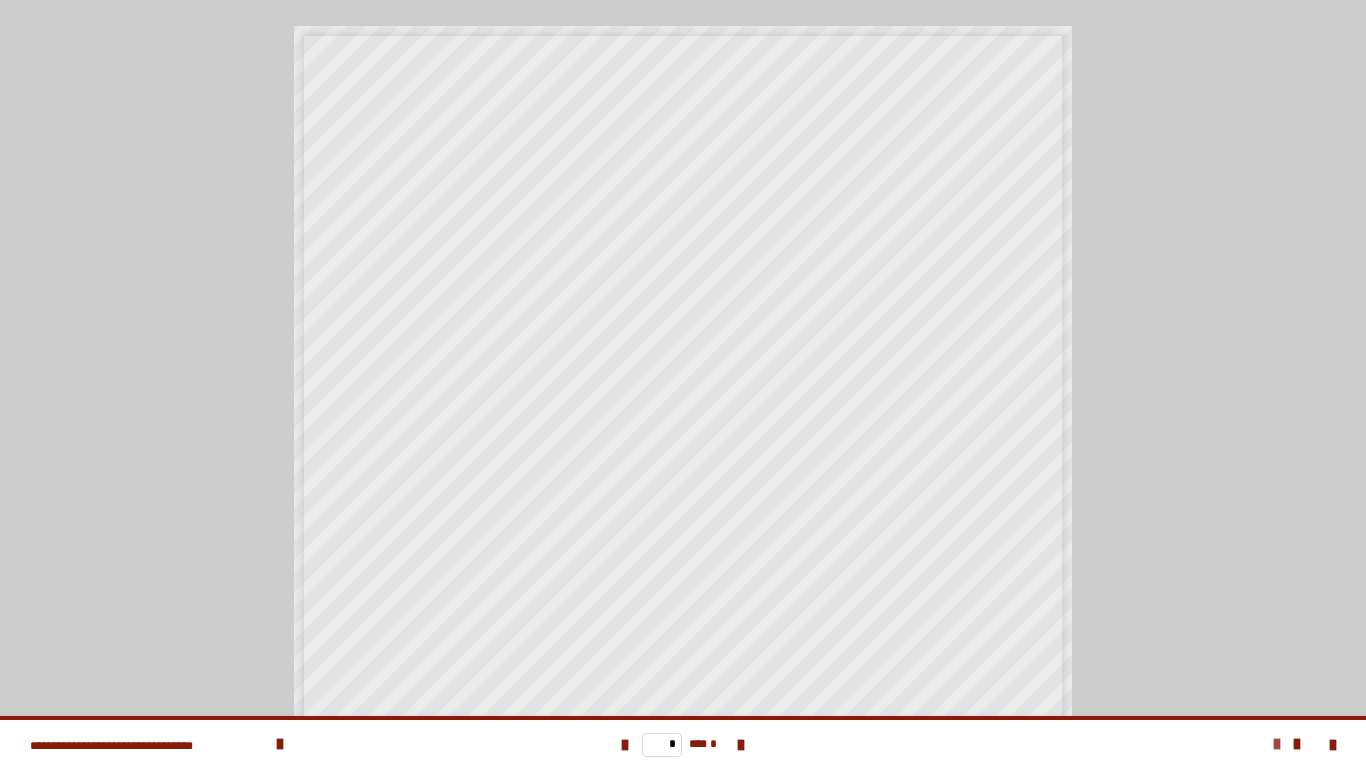 click at bounding box center (1277, 744) 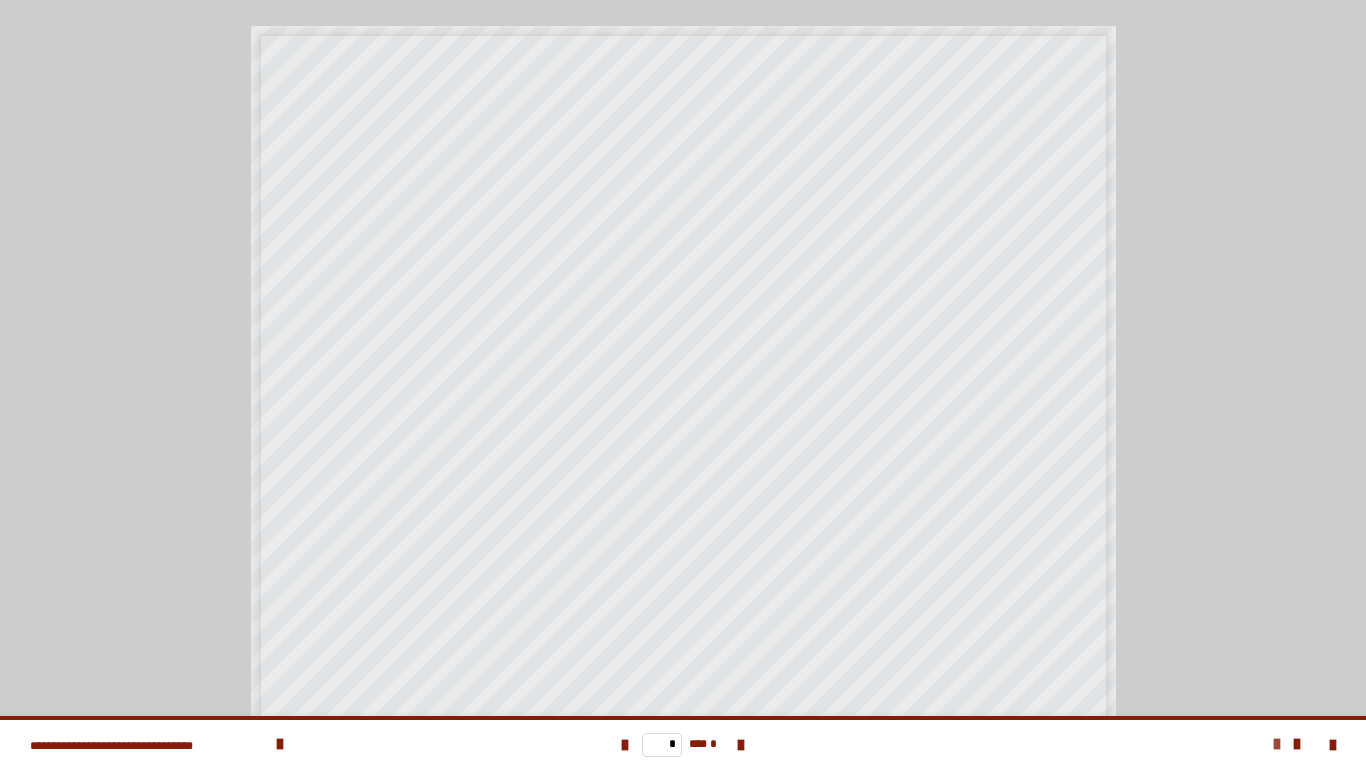 click at bounding box center (1277, 744) 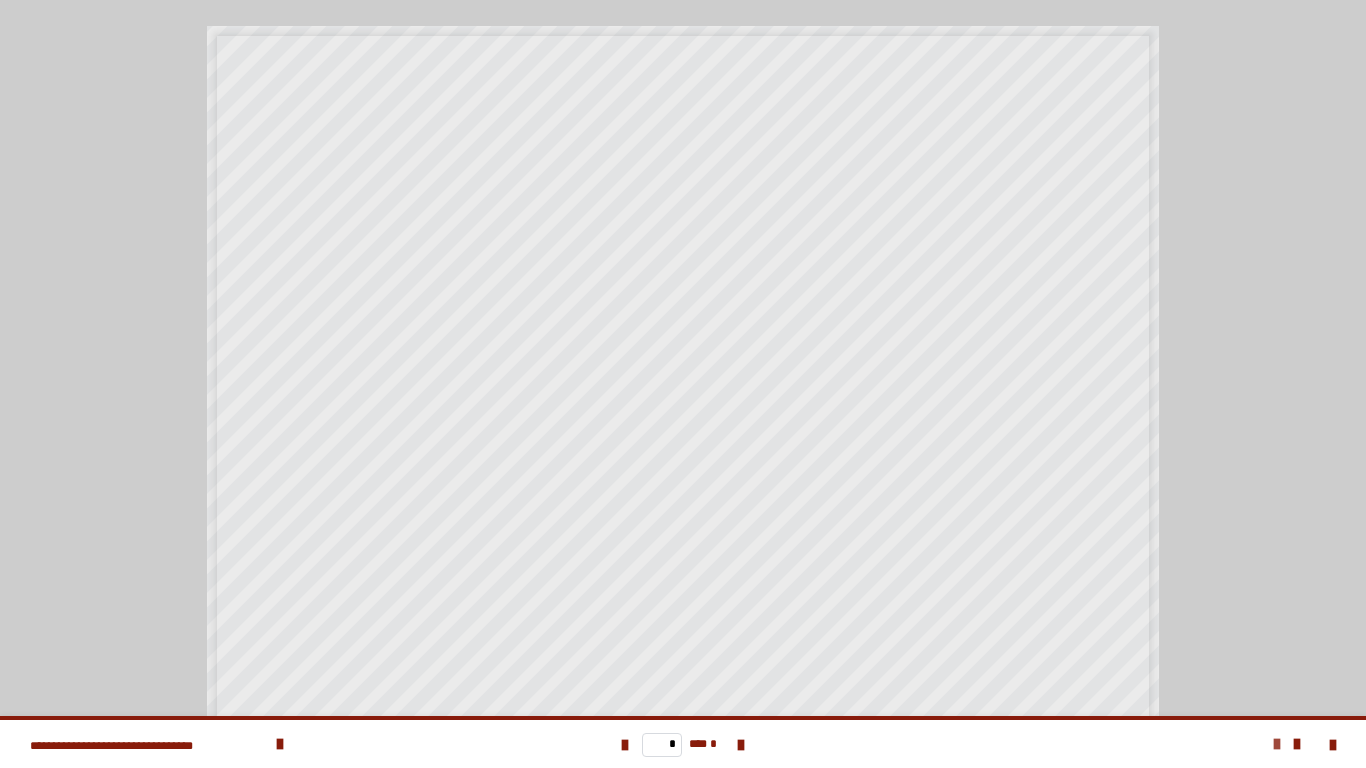click at bounding box center (1277, 744) 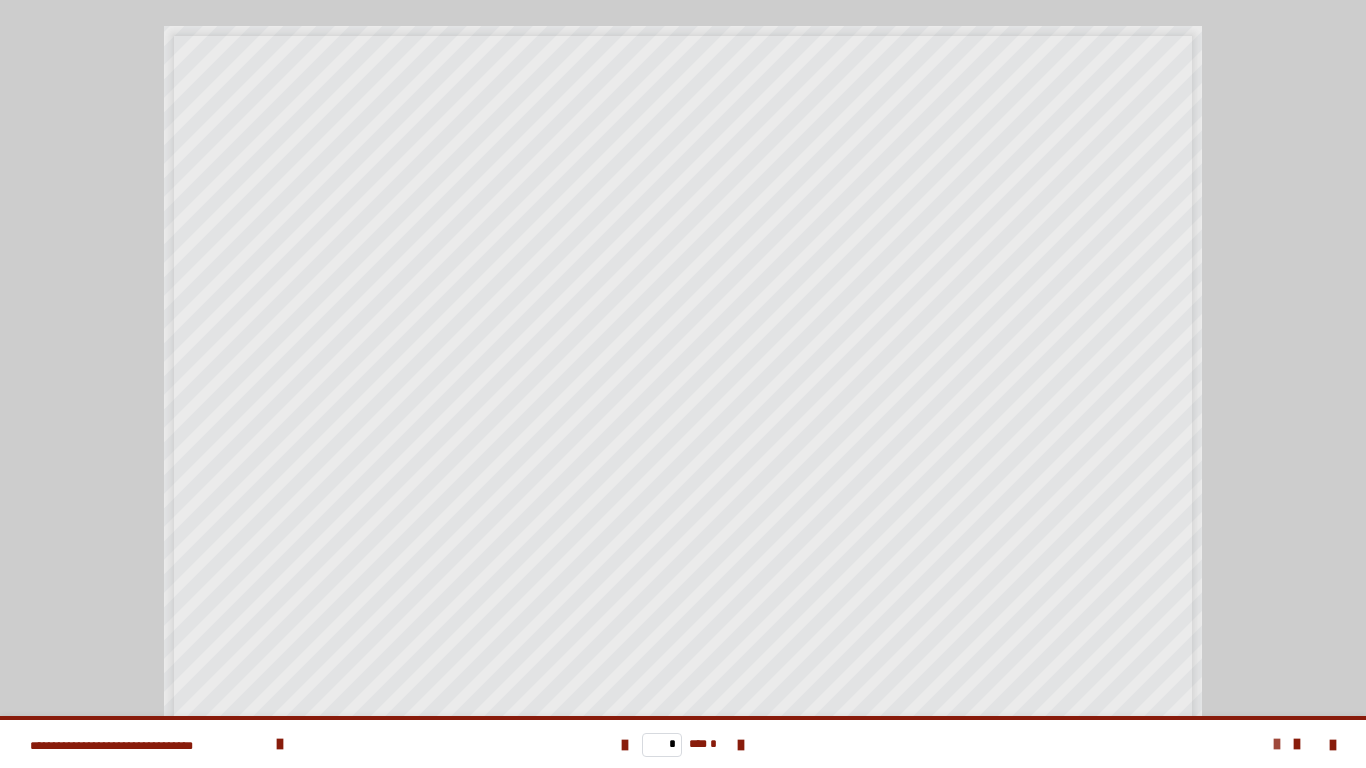 click at bounding box center (1277, 744) 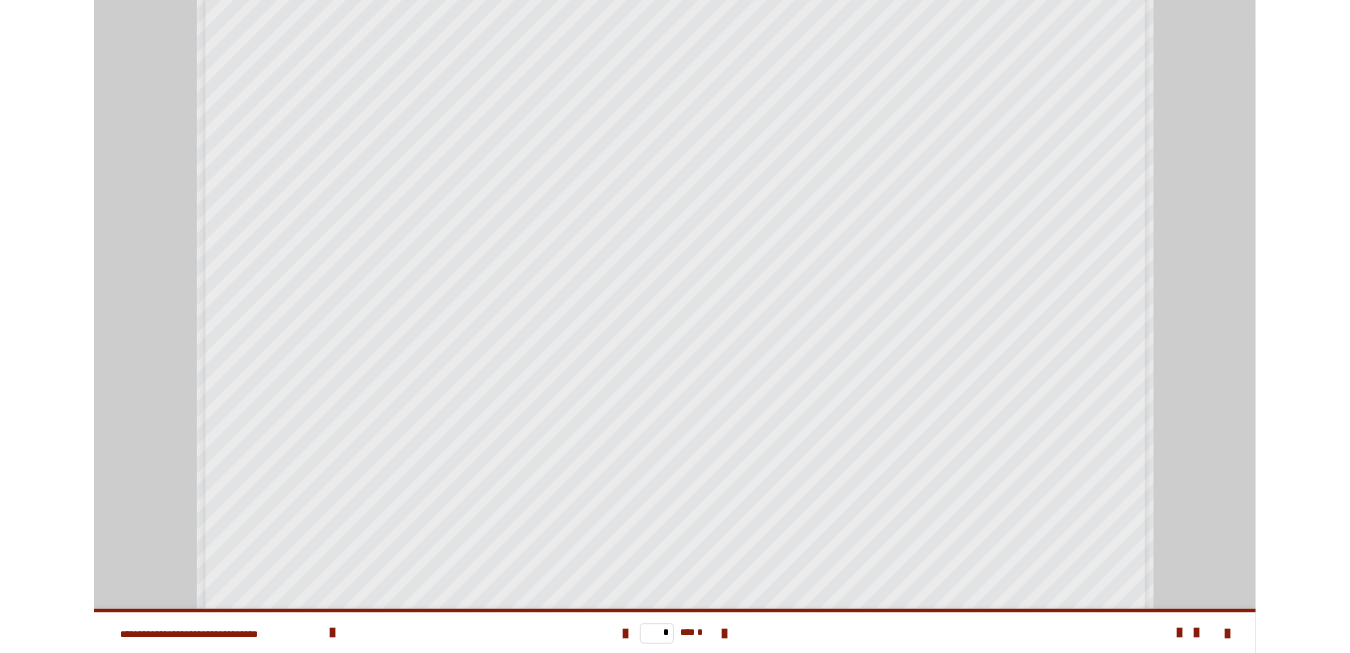 scroll, scrollTop: 400, scrollLeft: 0, axis: vertical 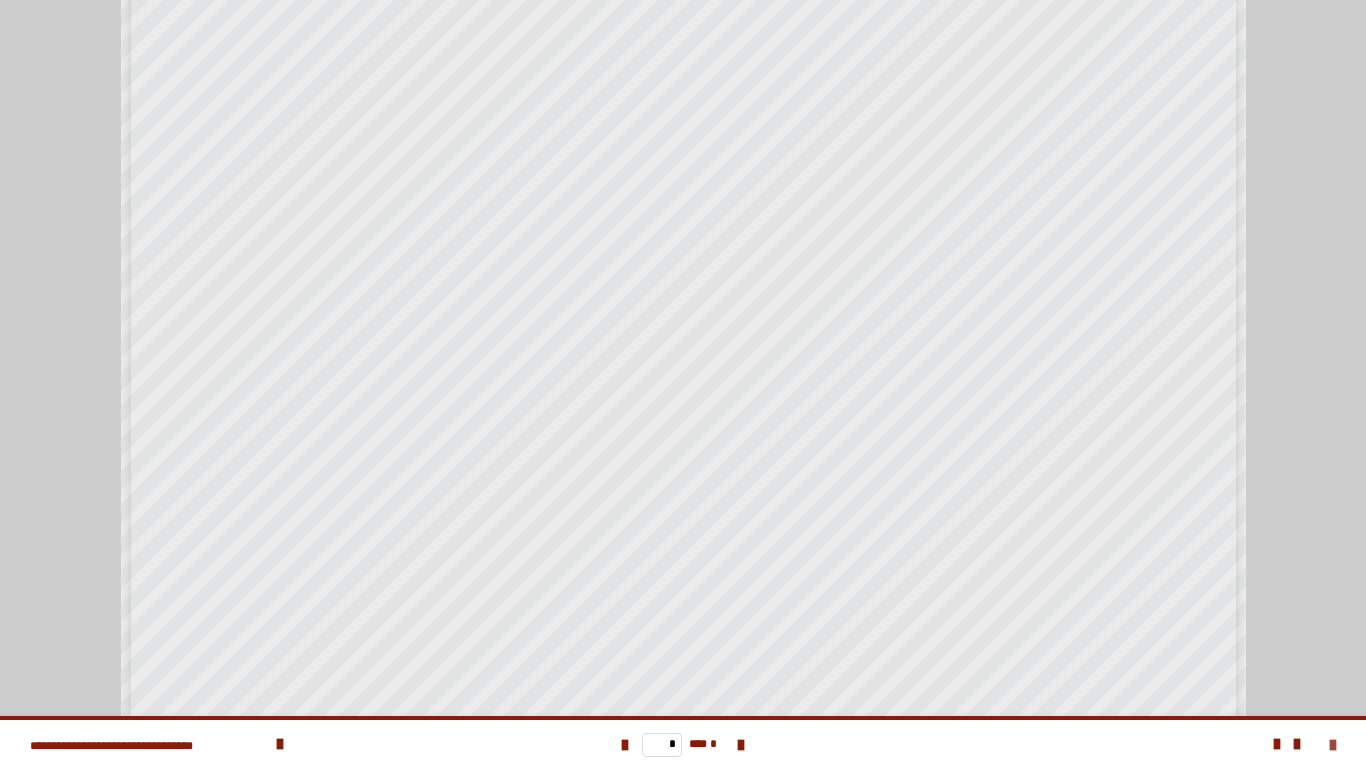 click at bounding box center [1333, 745] 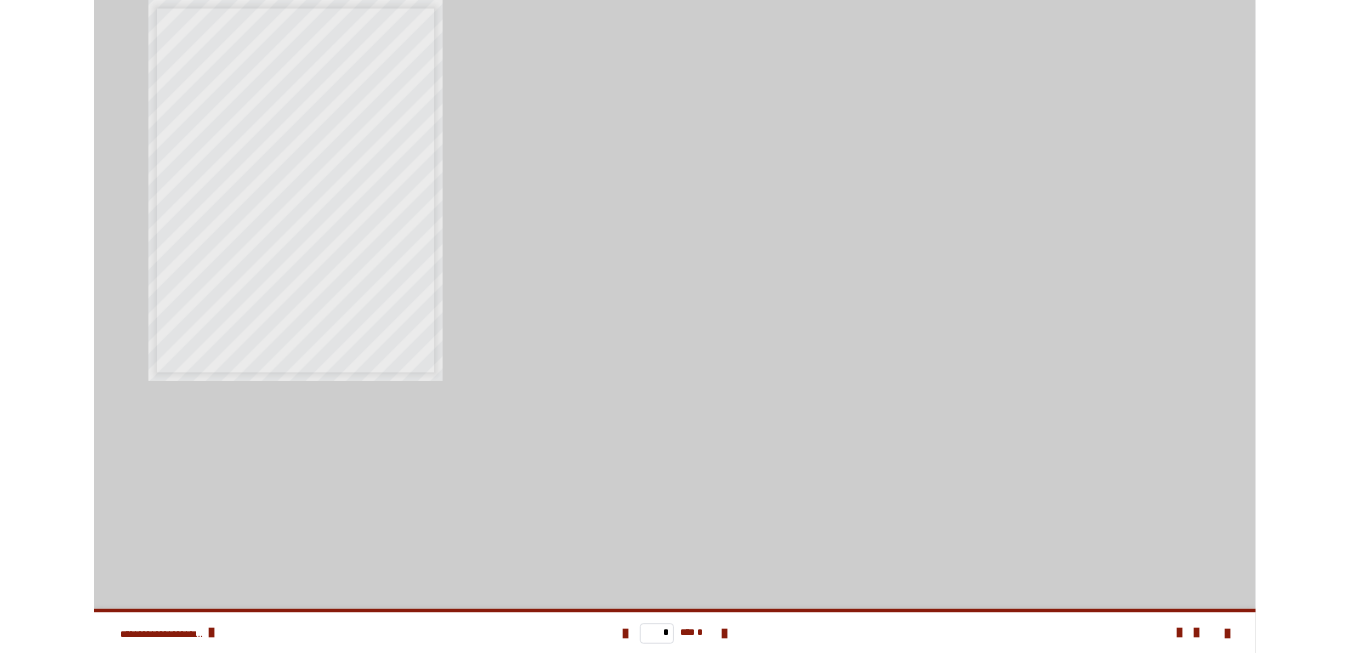 scroll, scrollTop: 0, scrollLeft: 0, axis: both 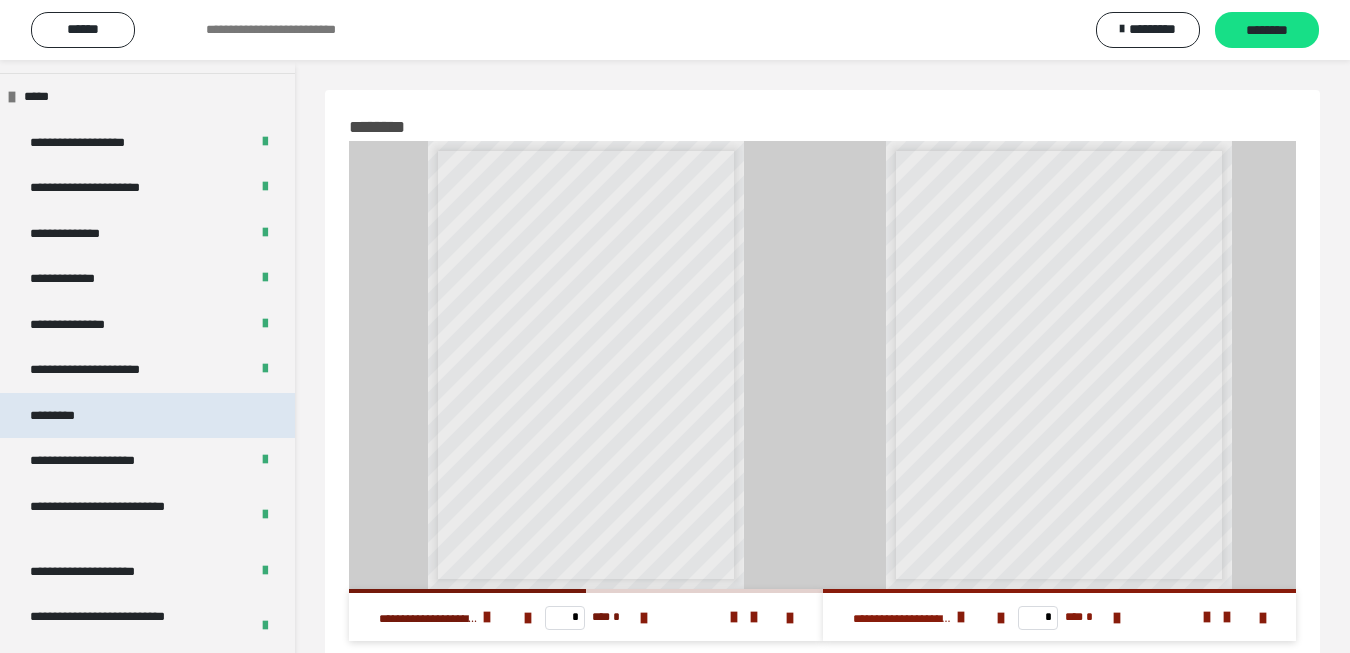 click on "*********" at bounding box center [68, 416] 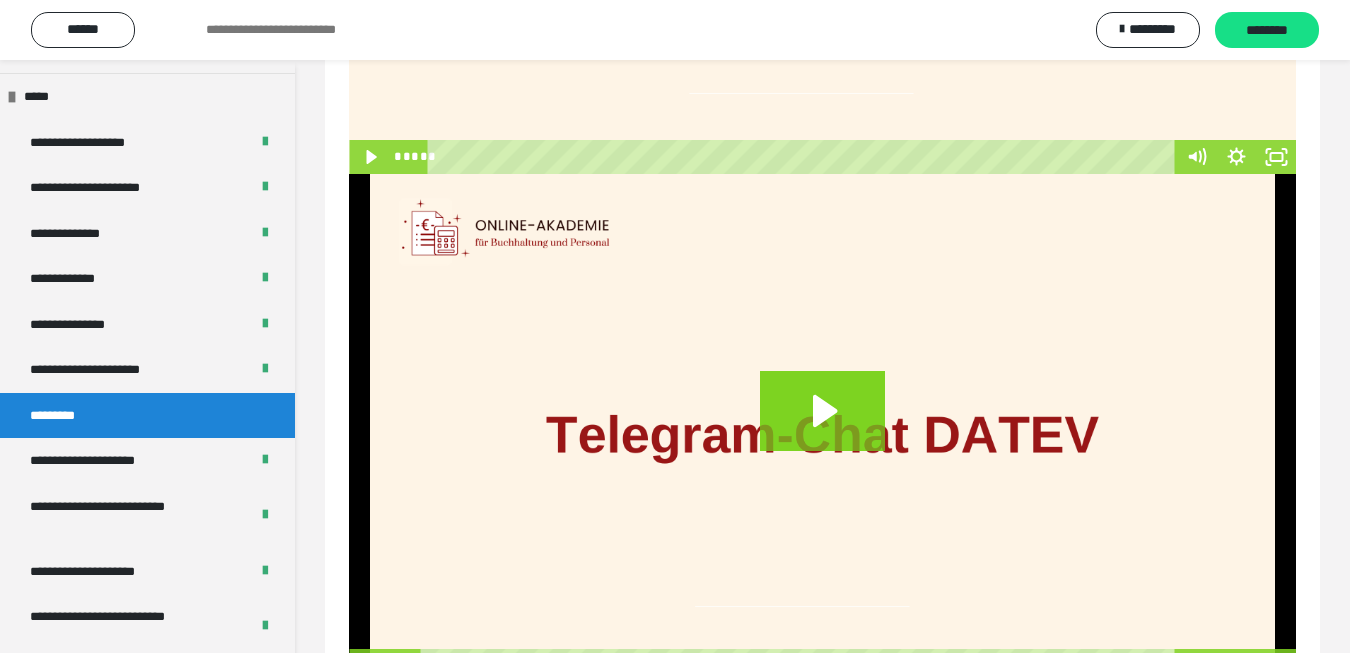 scroll, scrollTop: 100, scrollLeft: 0, axis: vertical 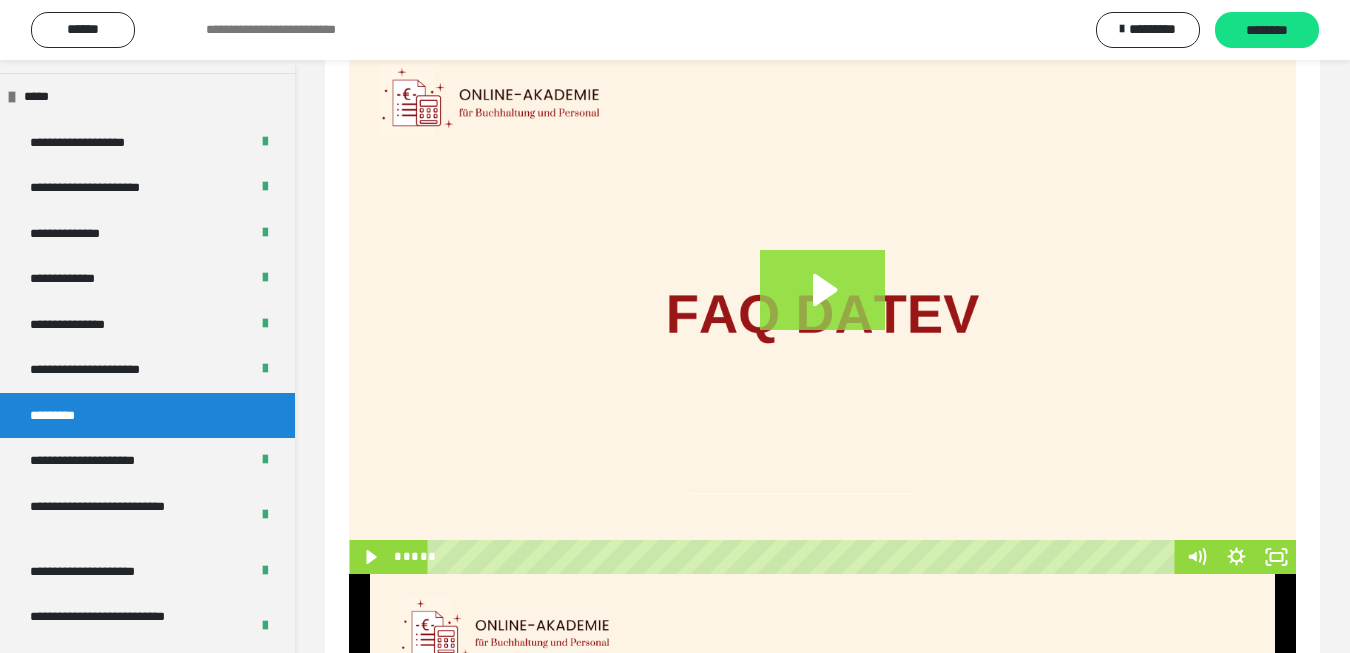 click 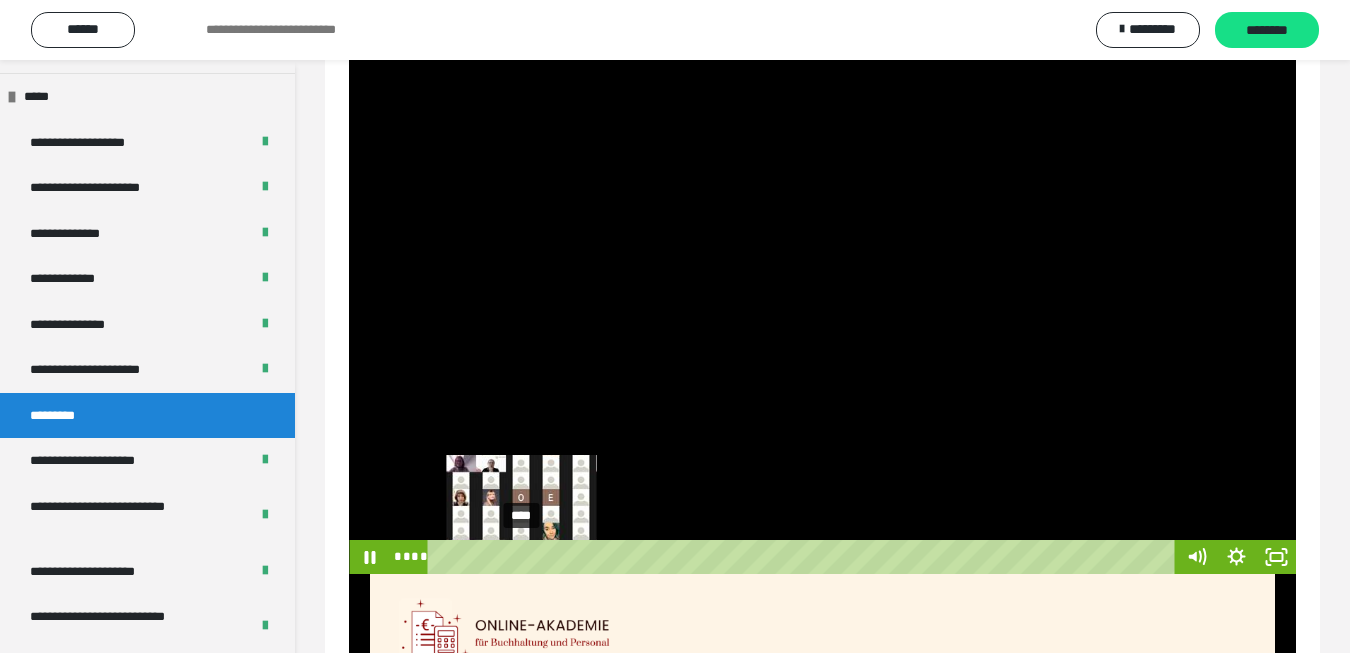 click on "****" at bounding box center [804, 557] 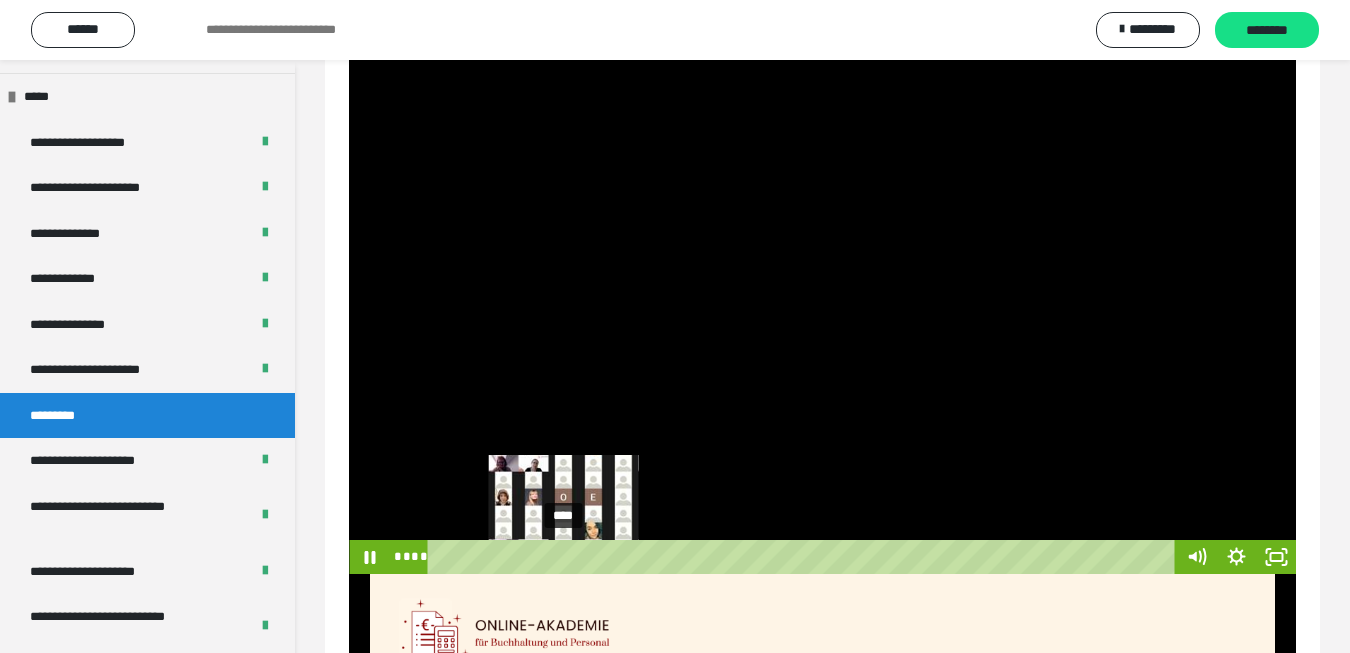 click on "****" at bounding box center [804, 557] 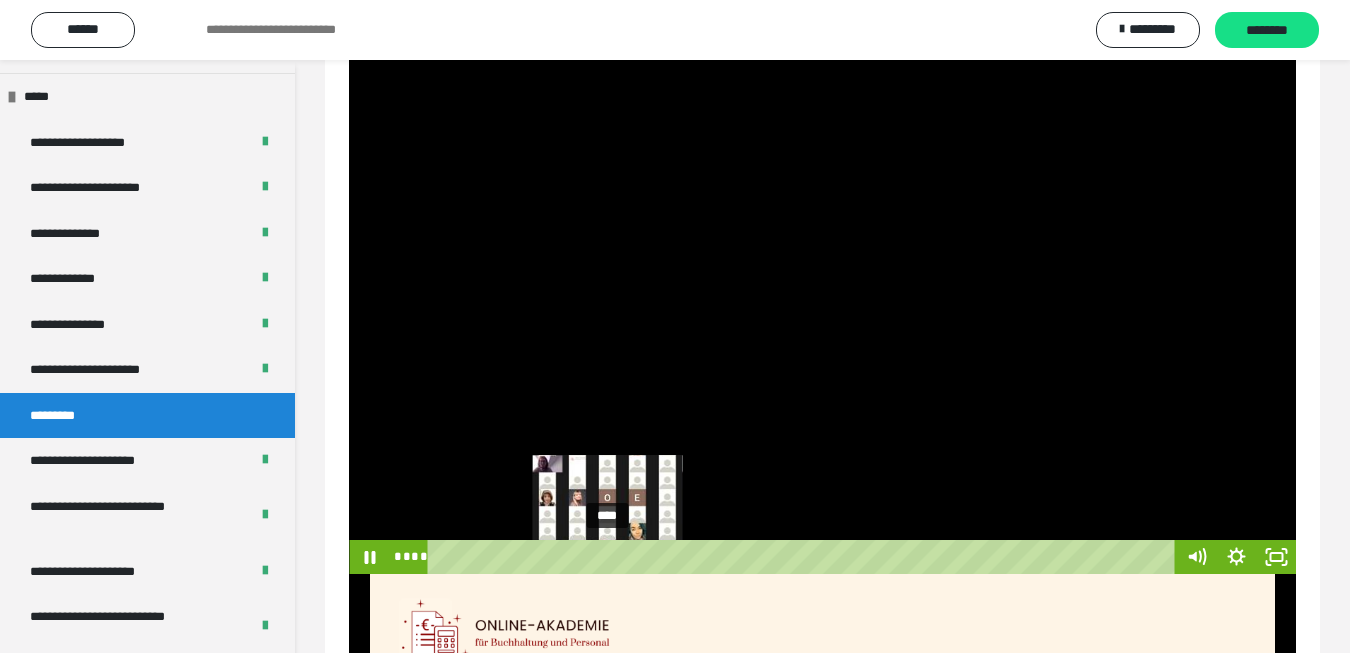click on "****" at bounding box center [804, 557] 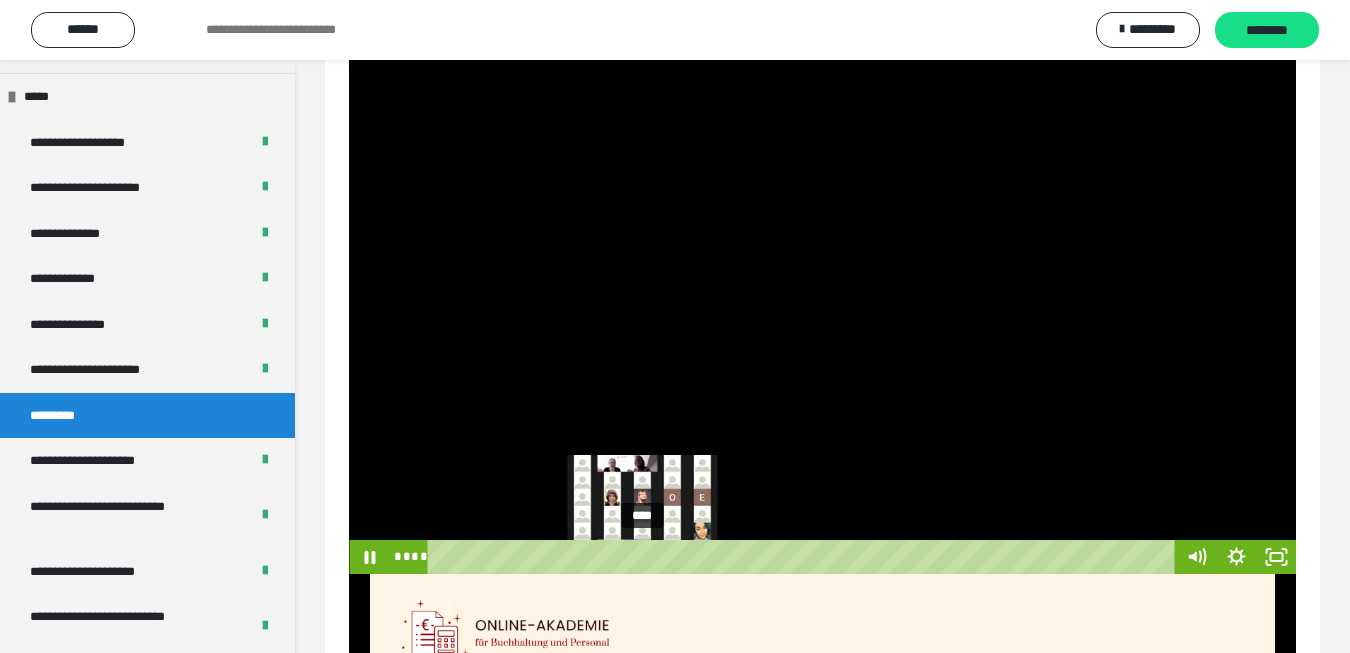 click on "****" at bounding box center (804, 557) 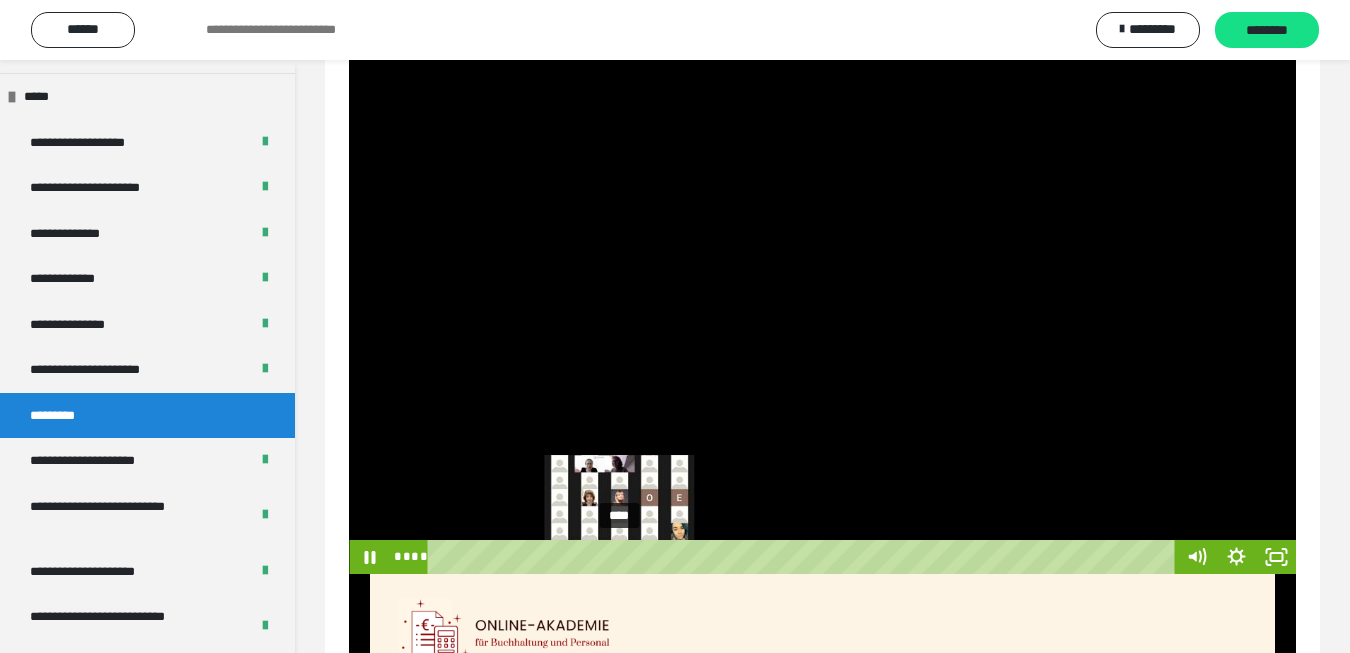 click on "****" at bounding box center [804, 557] 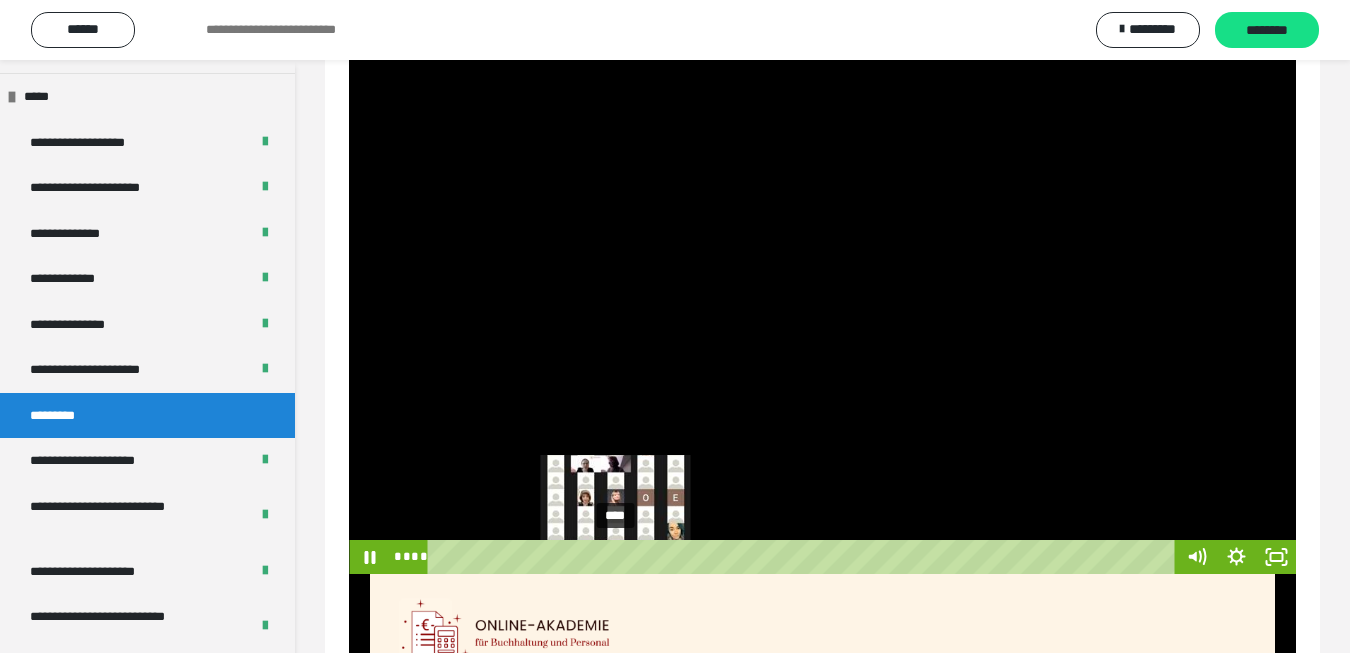 click on "****" at bounding box center [804, 557] 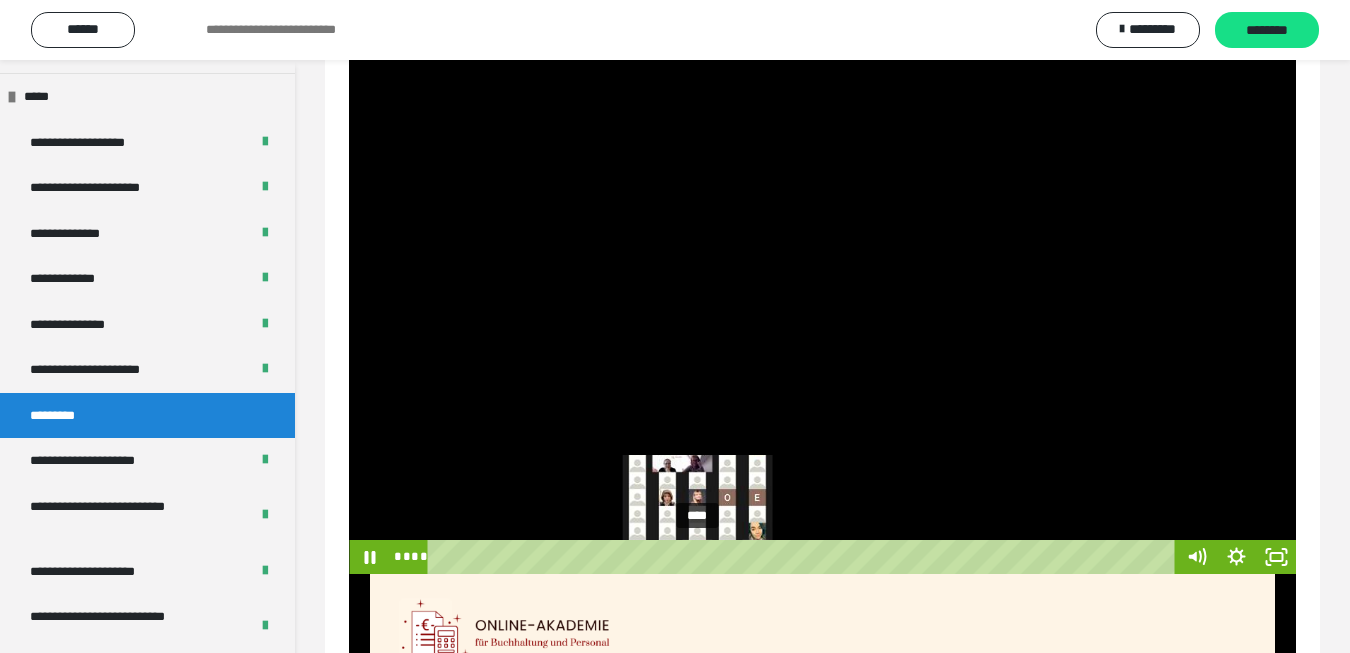 click on "****" at bounding box center (804, 557) 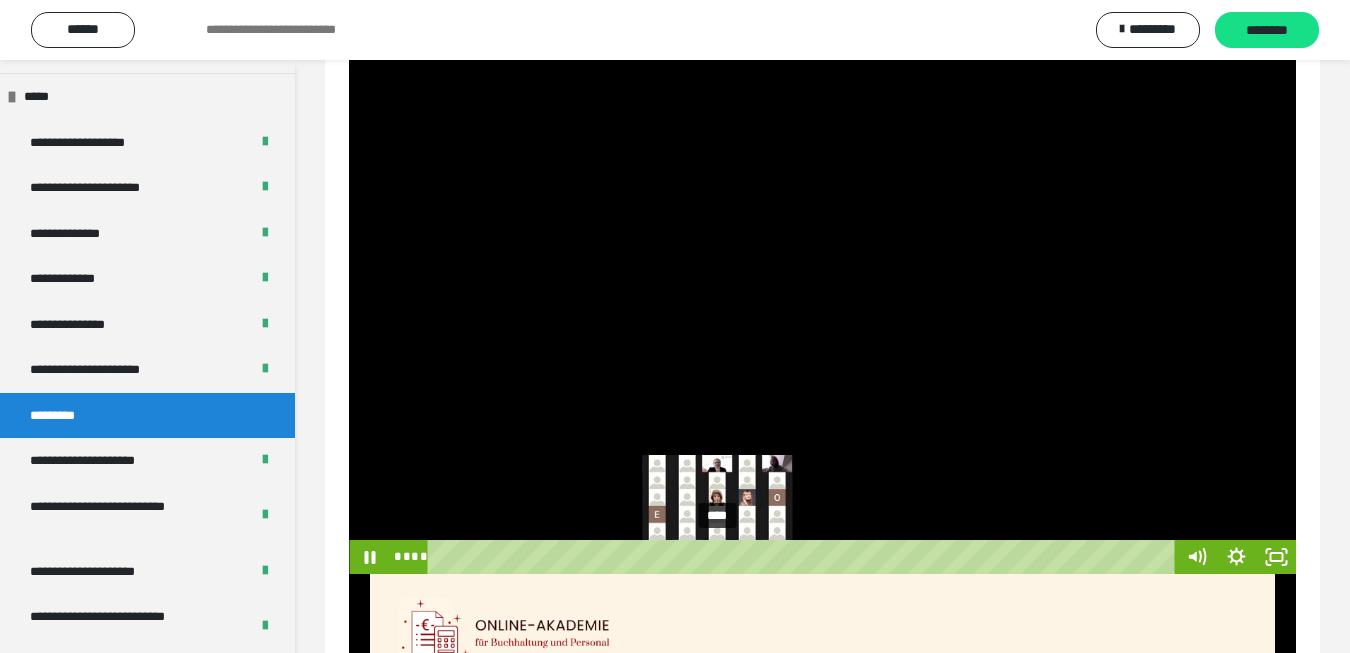 click on "****" at bounding box center (804, 557) 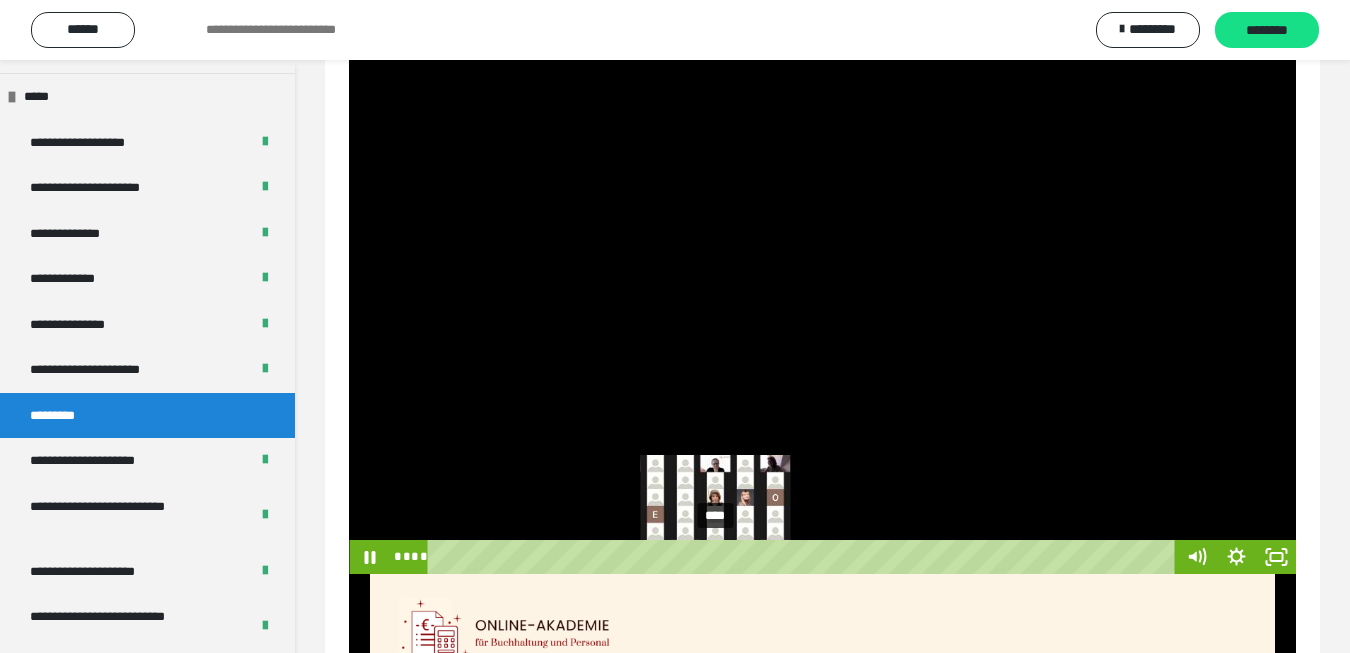 click at bounding box center [715, 556] 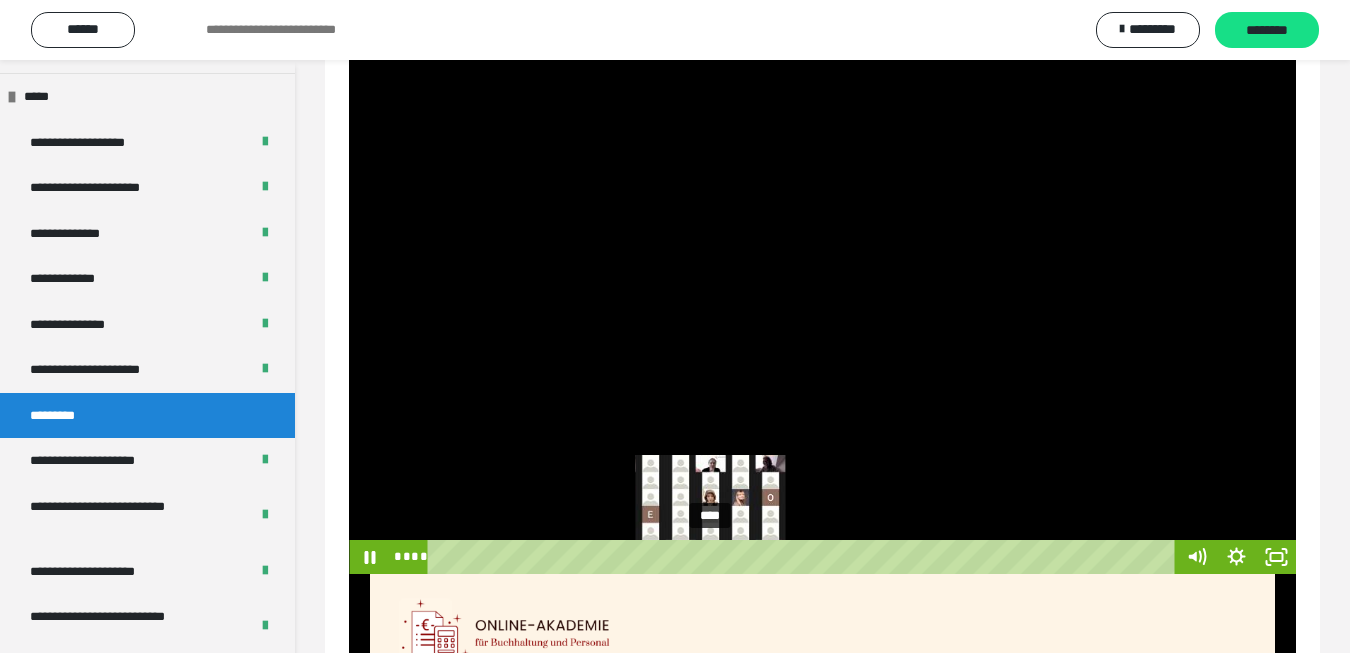 click on "****" at bounding box center (804, 557) 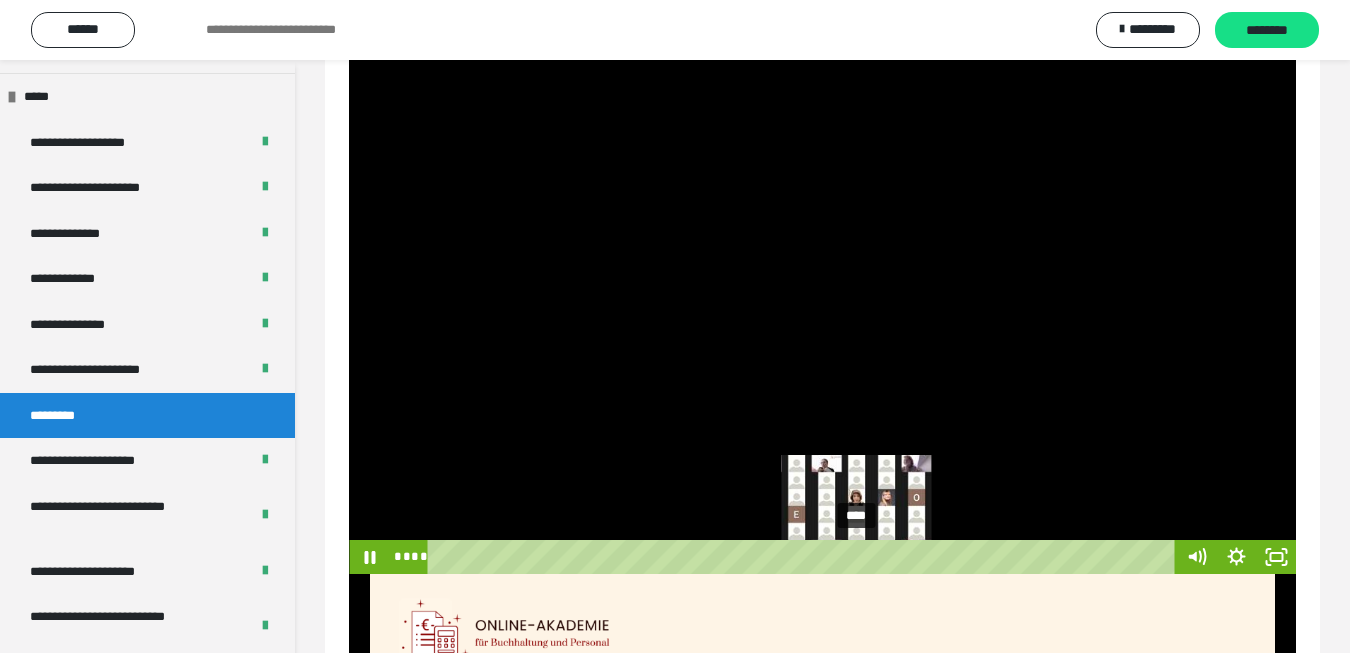 click on "****" at bounding box center (804, 557) 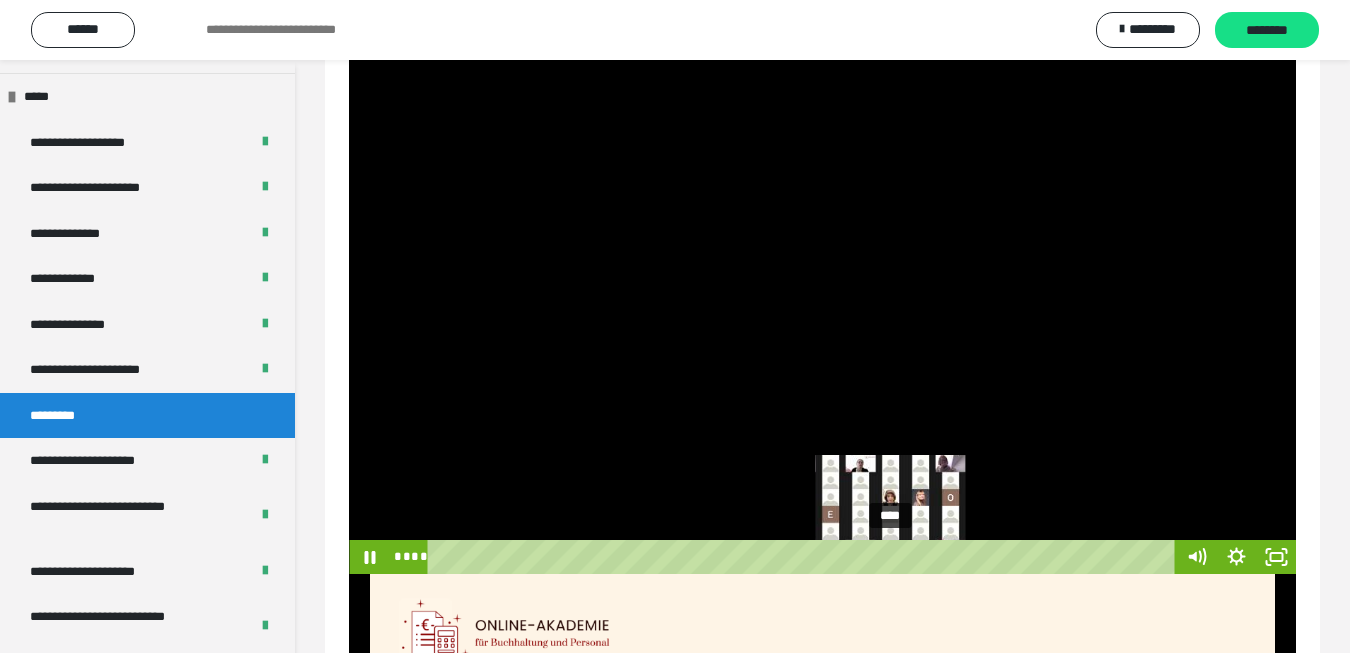 click on "****" at bounding box center (804, 557) 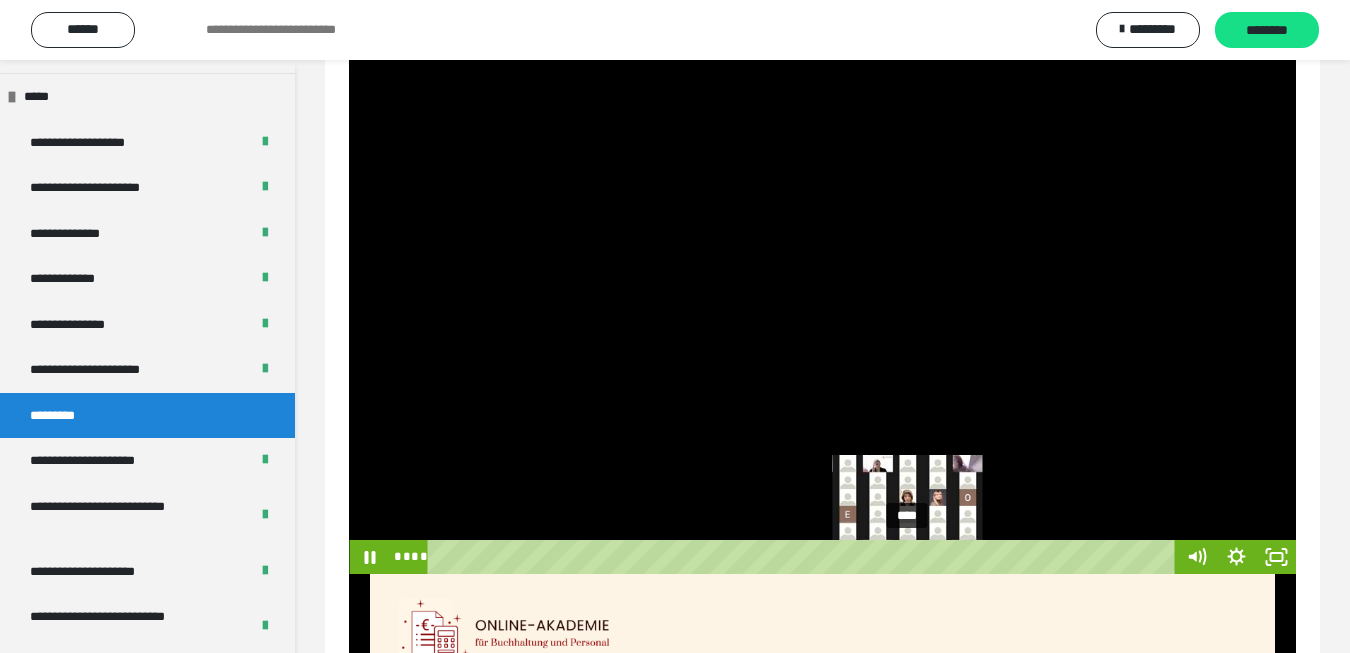 click on "****" at bounding box center [804, 557] 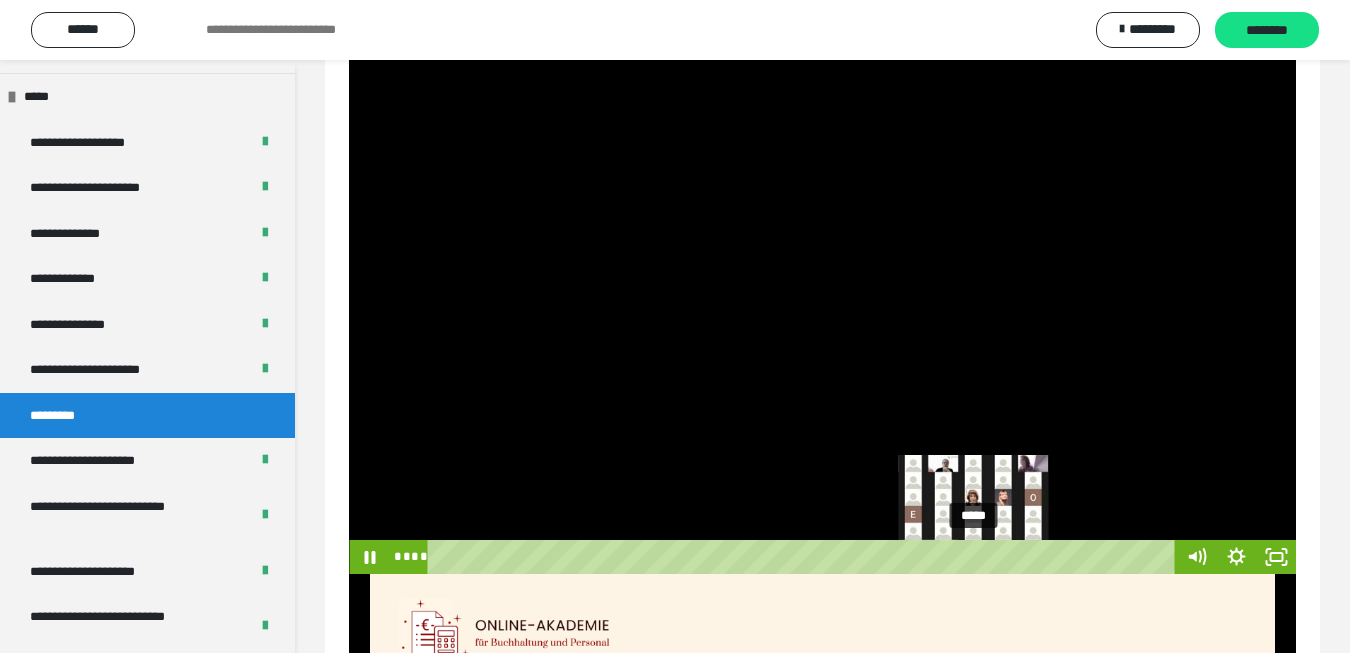 click on "*****" at bounding box center [804, 557] 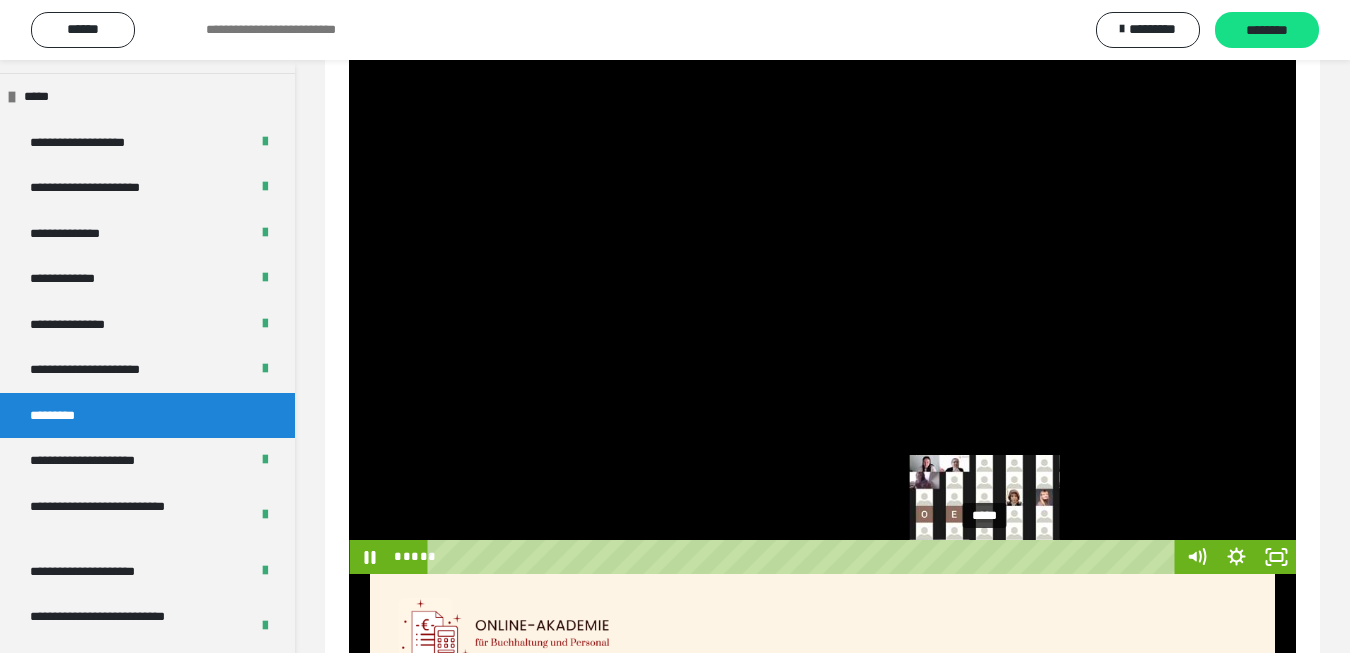 click on "*****" at bounding box center (804, 557) 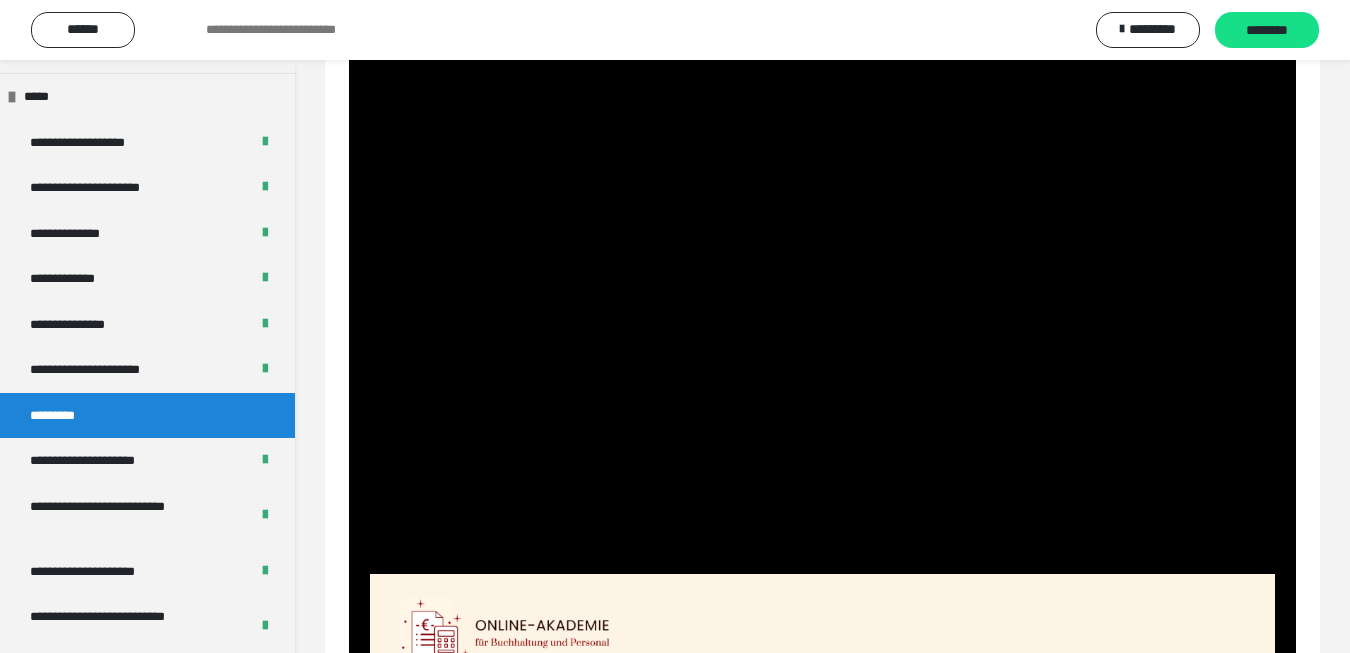 scroll, scrollTop: 58, scrollLeft: 0, axis: vertical 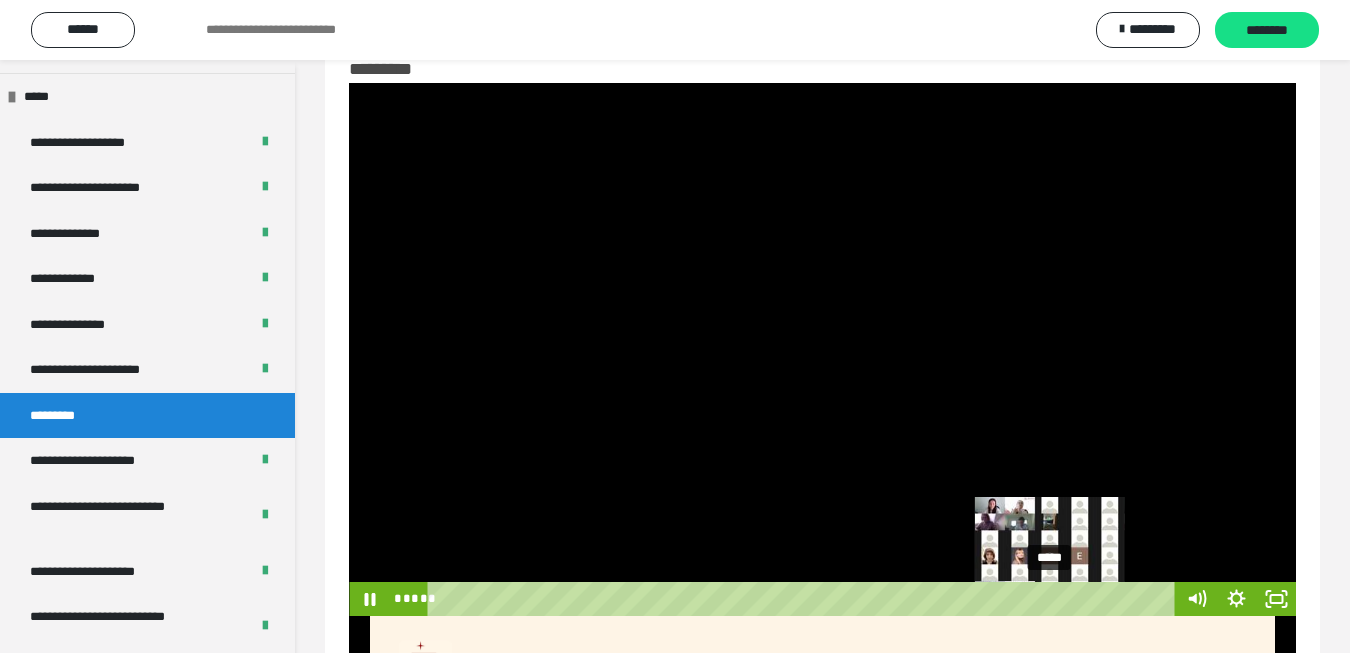 click on "*****" at bounding box center [804, 599] 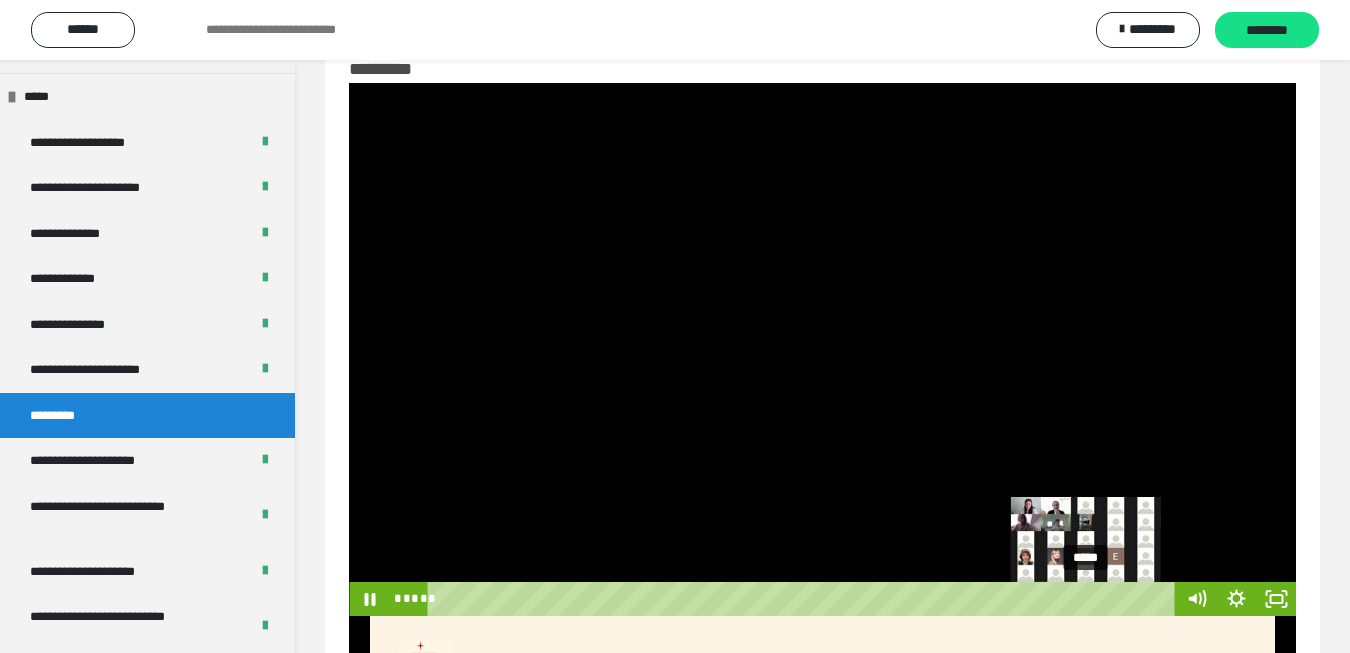 click on "*****" at bounding box center (804, 599) 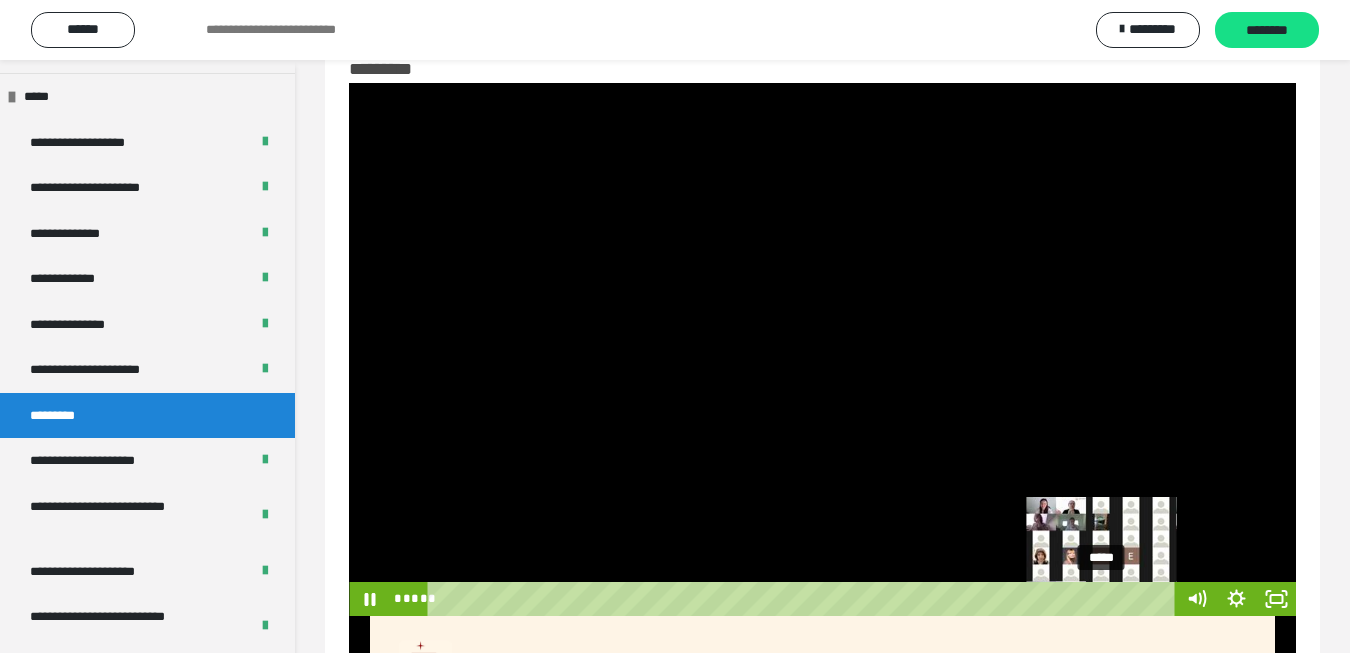 click on "*****" at bounding box center [804, 599] 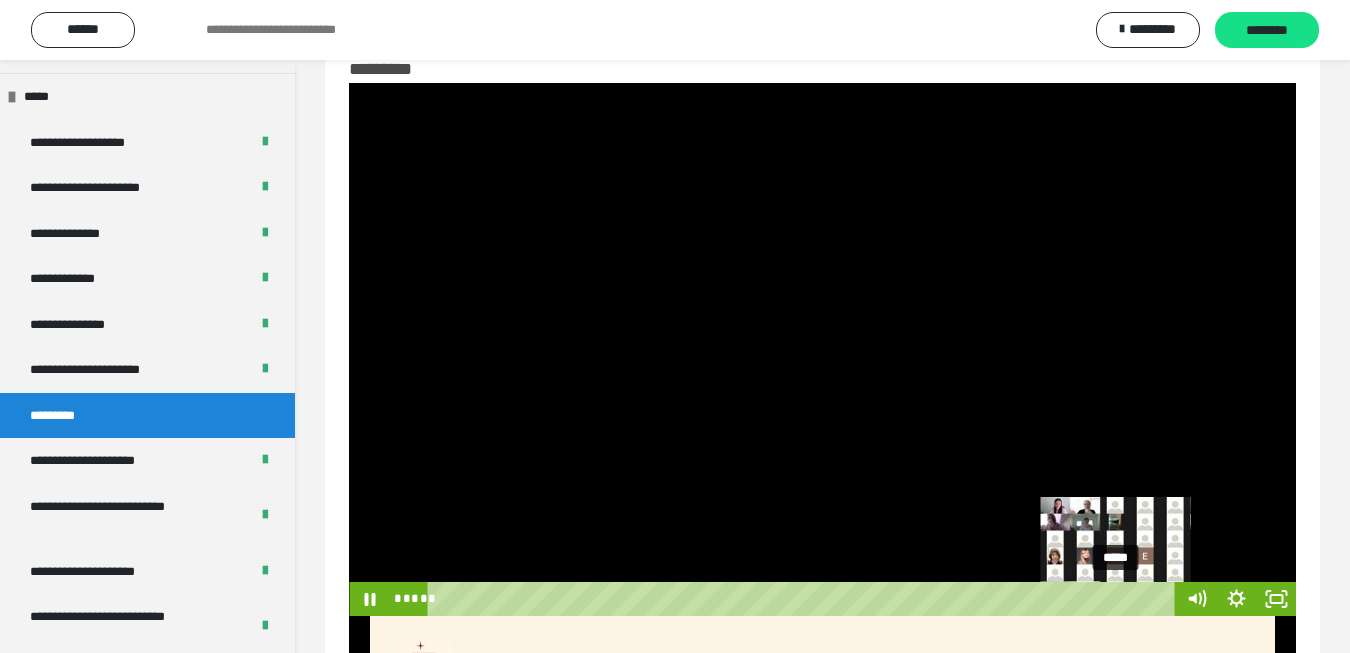 click on "*****" at bounding box center [804, 599] 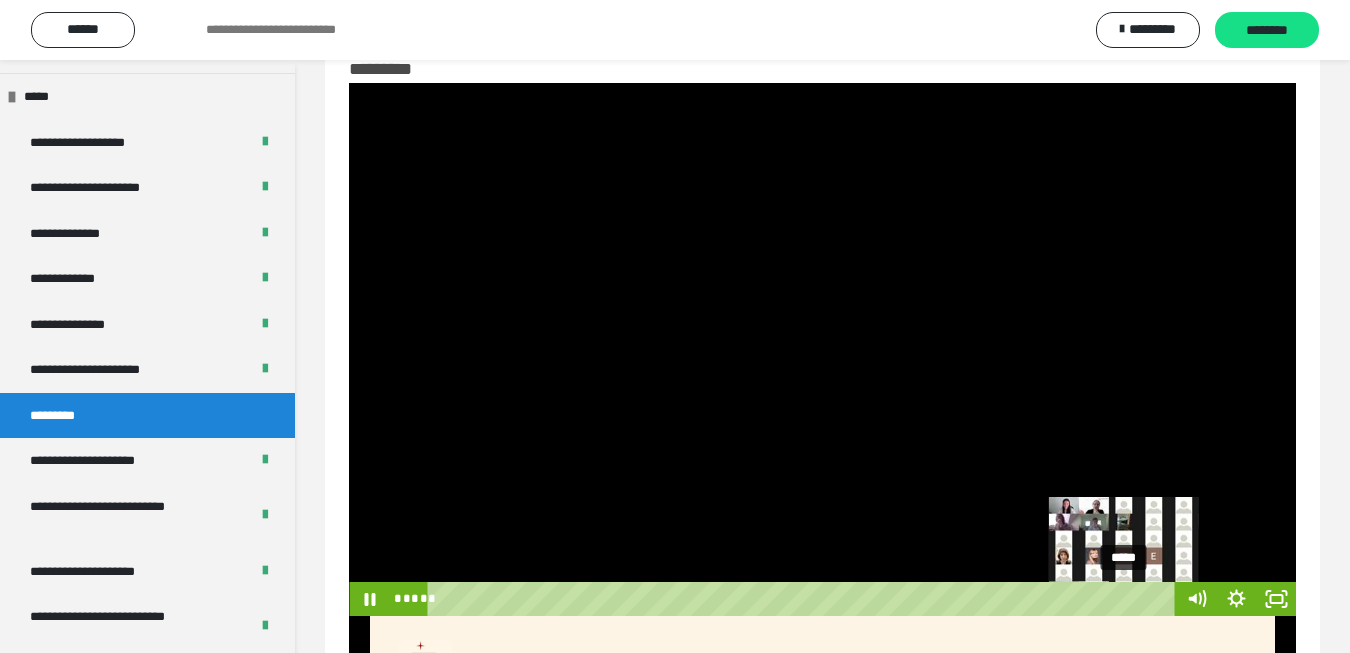 click on "*****" at bounding box center (804, 599) 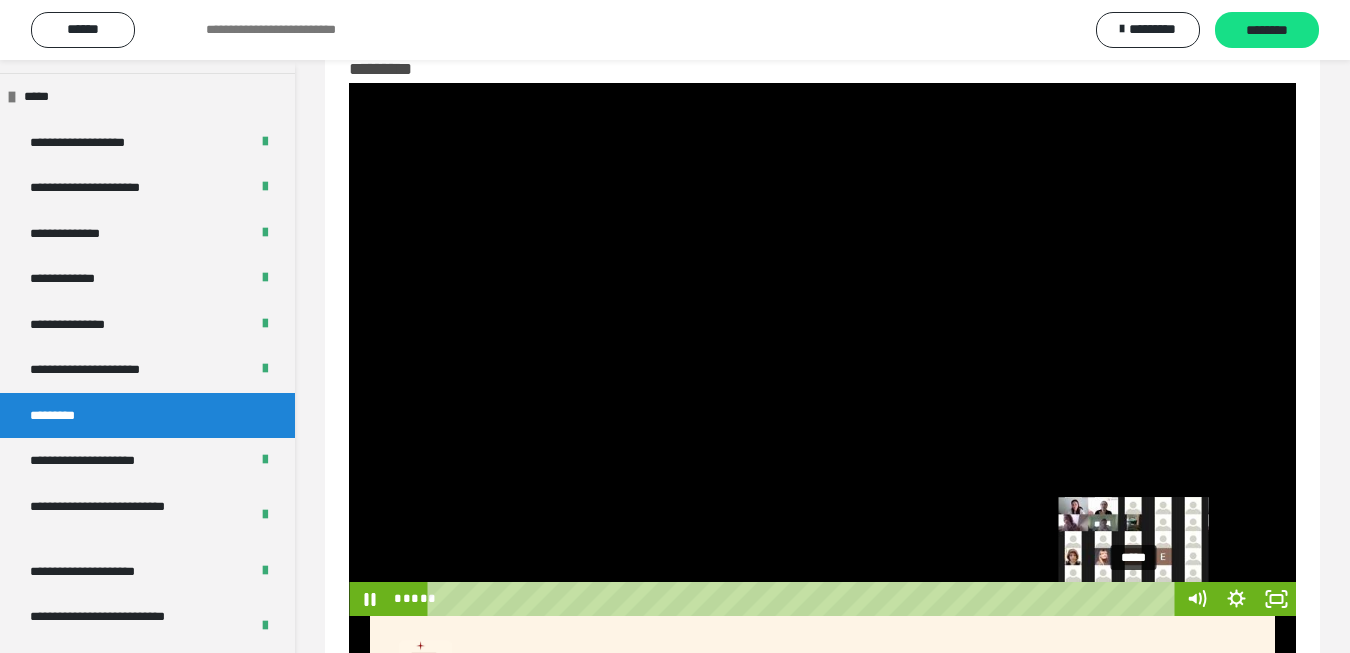 click on "*****" at bounding box center [804, 599] 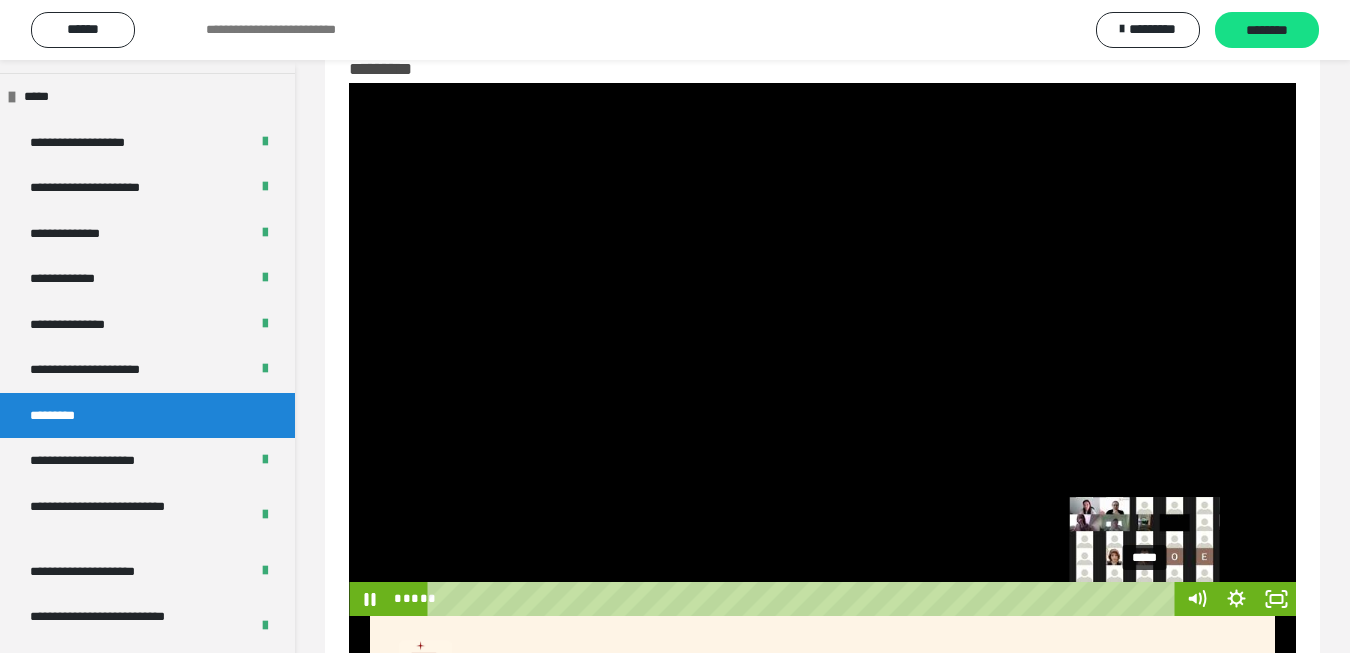 click on "*****" at bounding box center [804, 599] 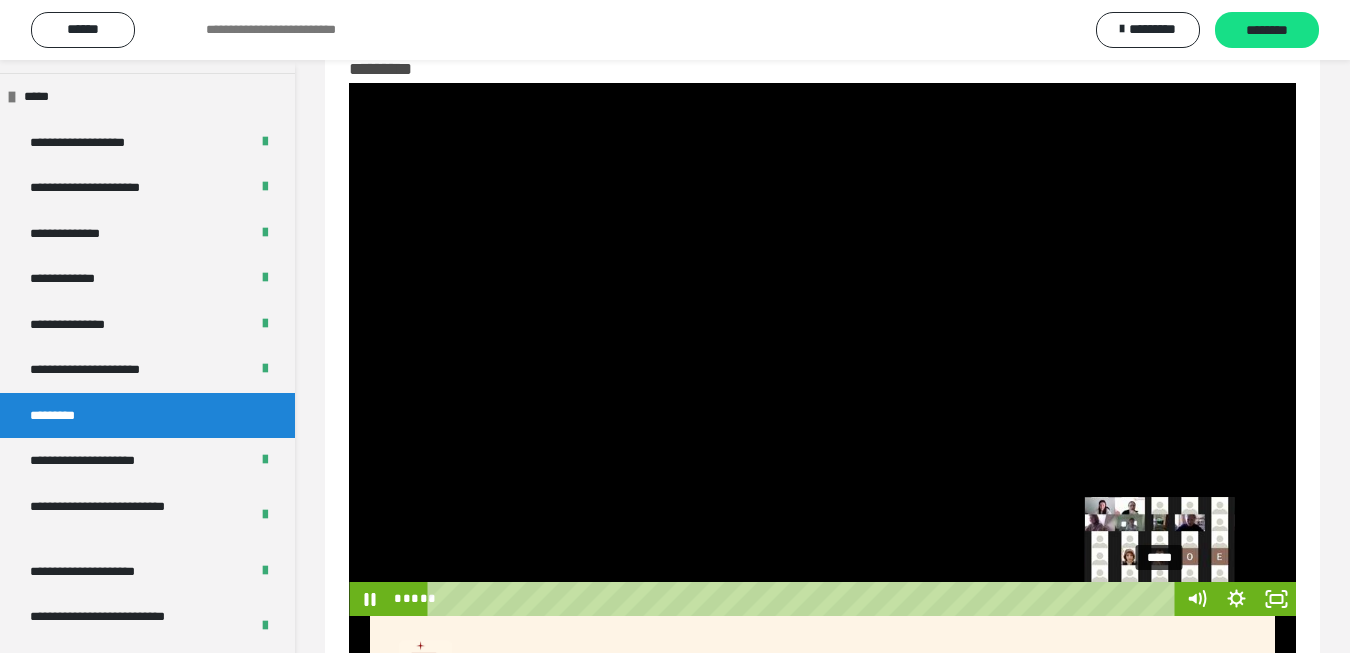 click on "*****" at bounding box center (804, 599) 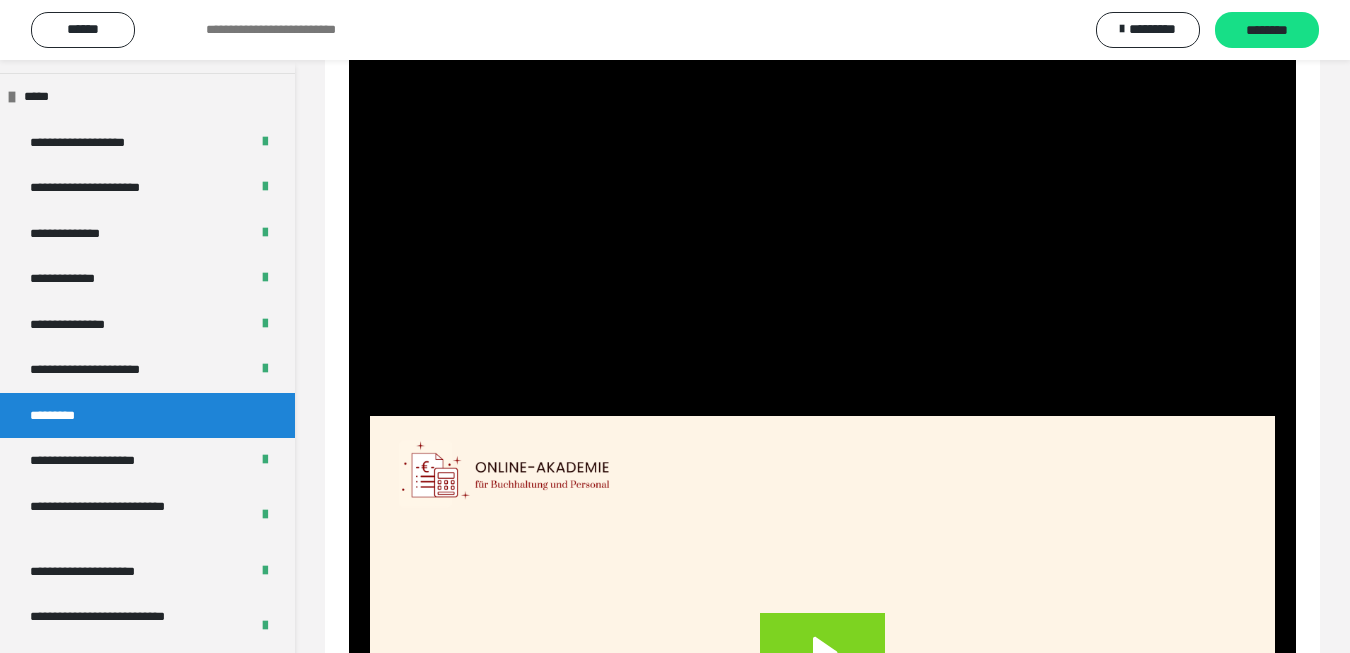 scroll, scrollTop: 558, scrollLeft: 0, axis: vertical 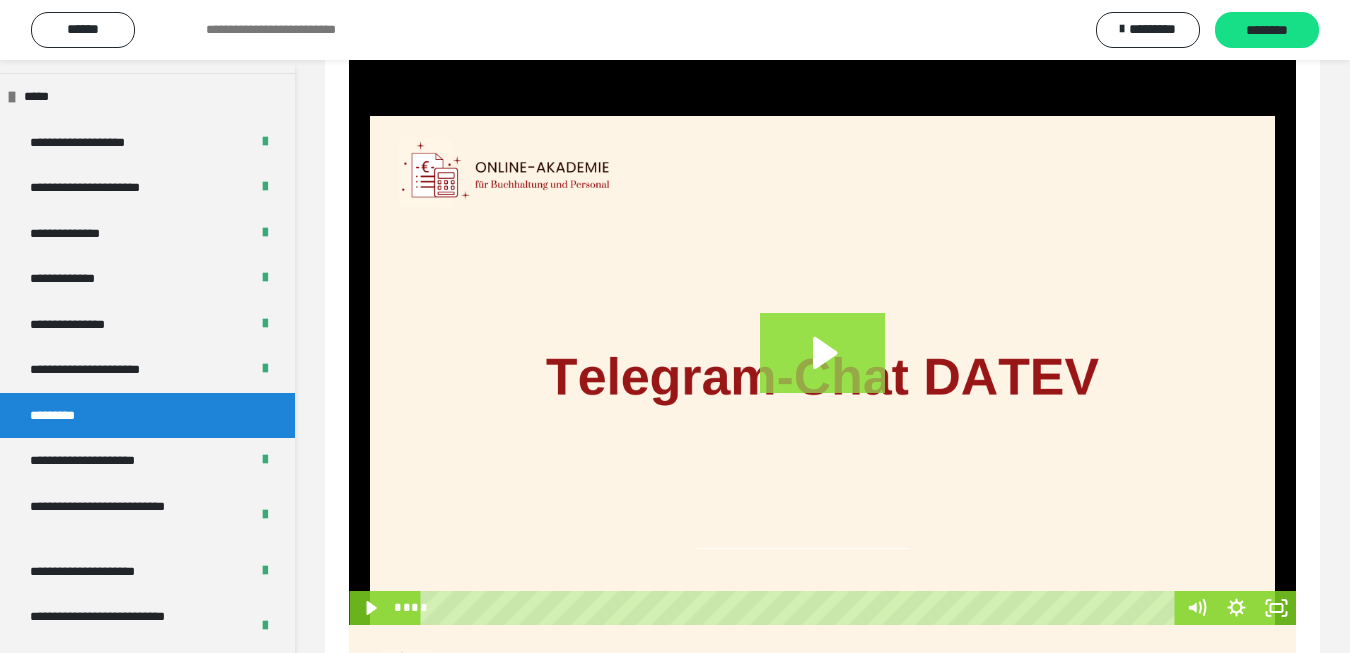 click 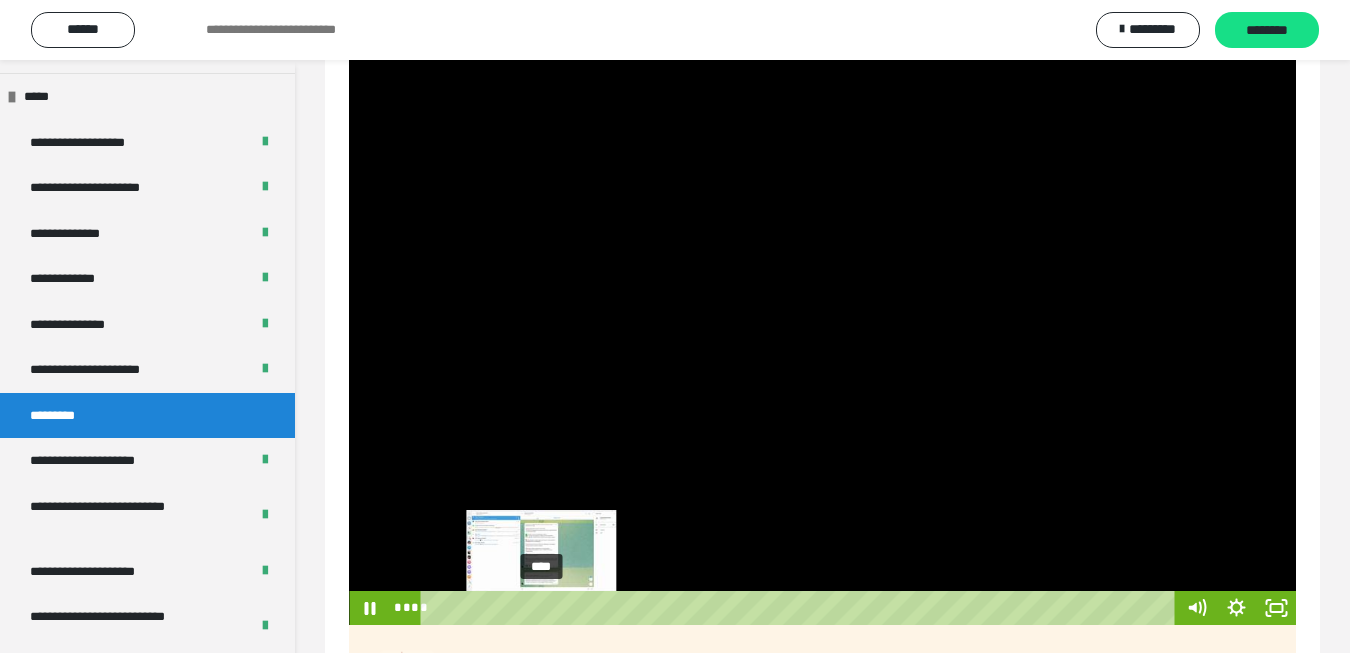 click on "****" at bounding box center (801, 608) 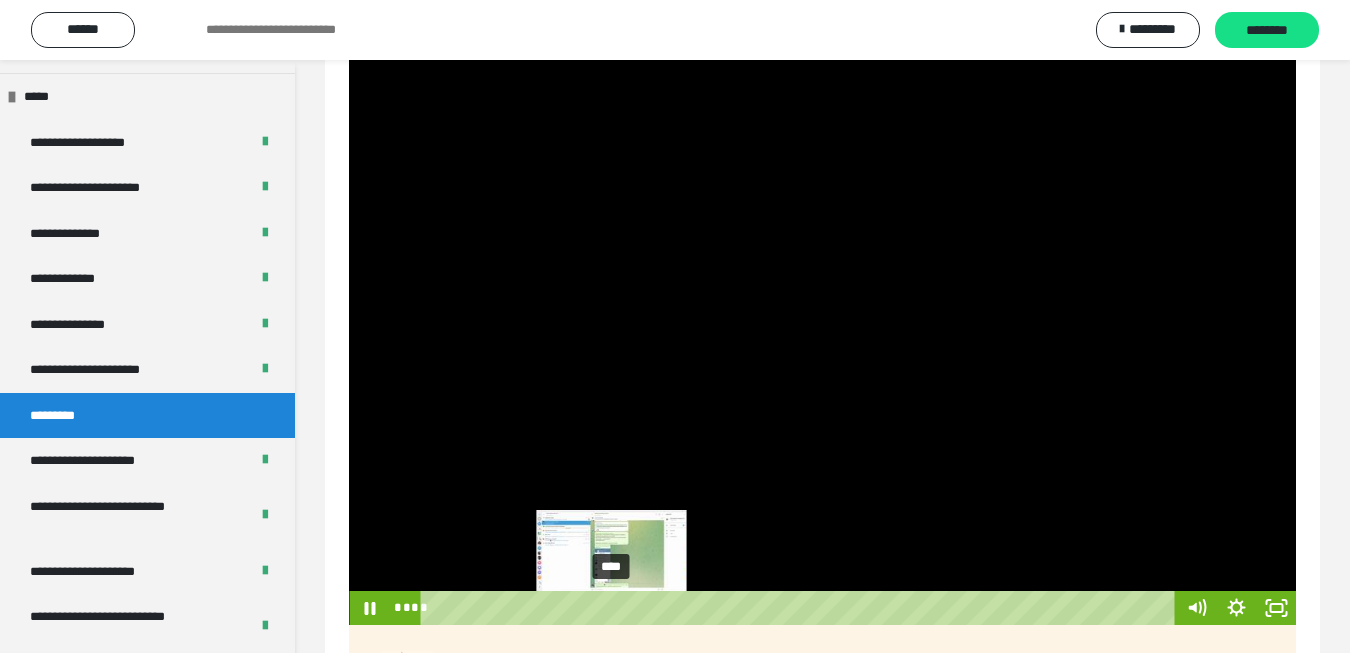 click on "****" at bounding box center (801, 608) 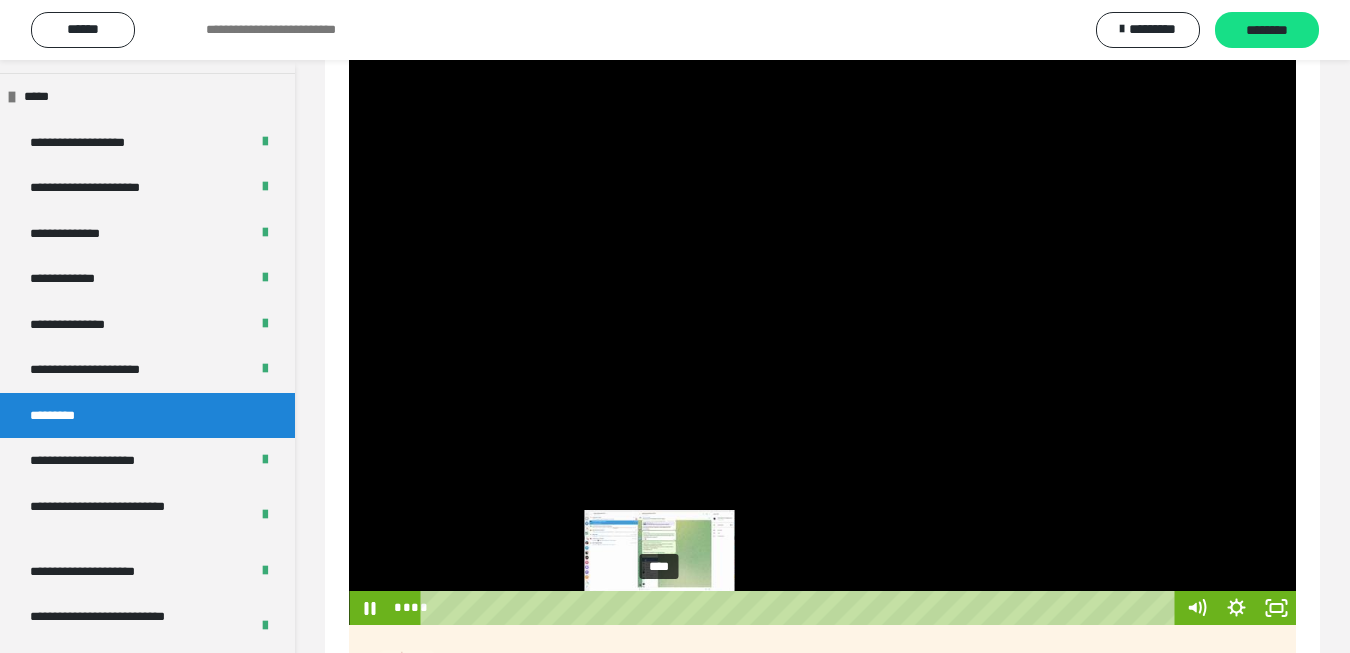 click on "****" at bounding box center [801, 608] 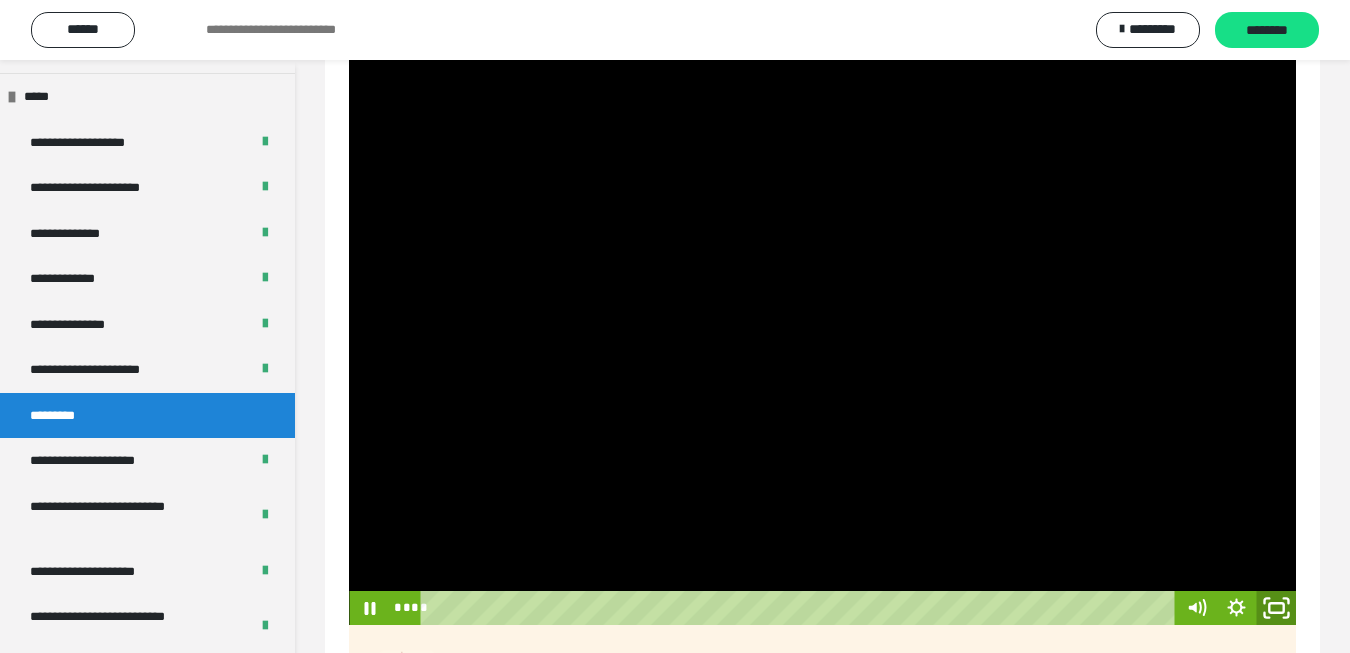 click 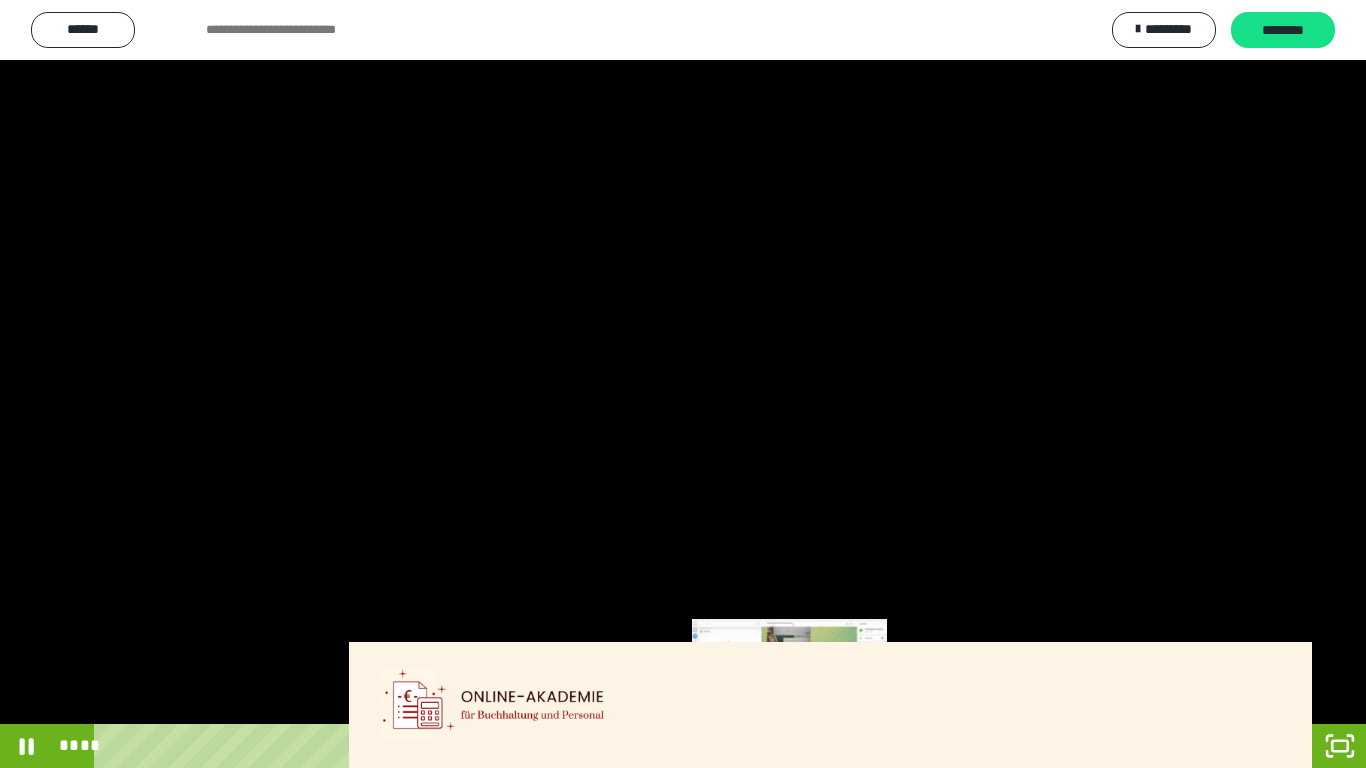 click on "****" at bounding box center [655, 746] 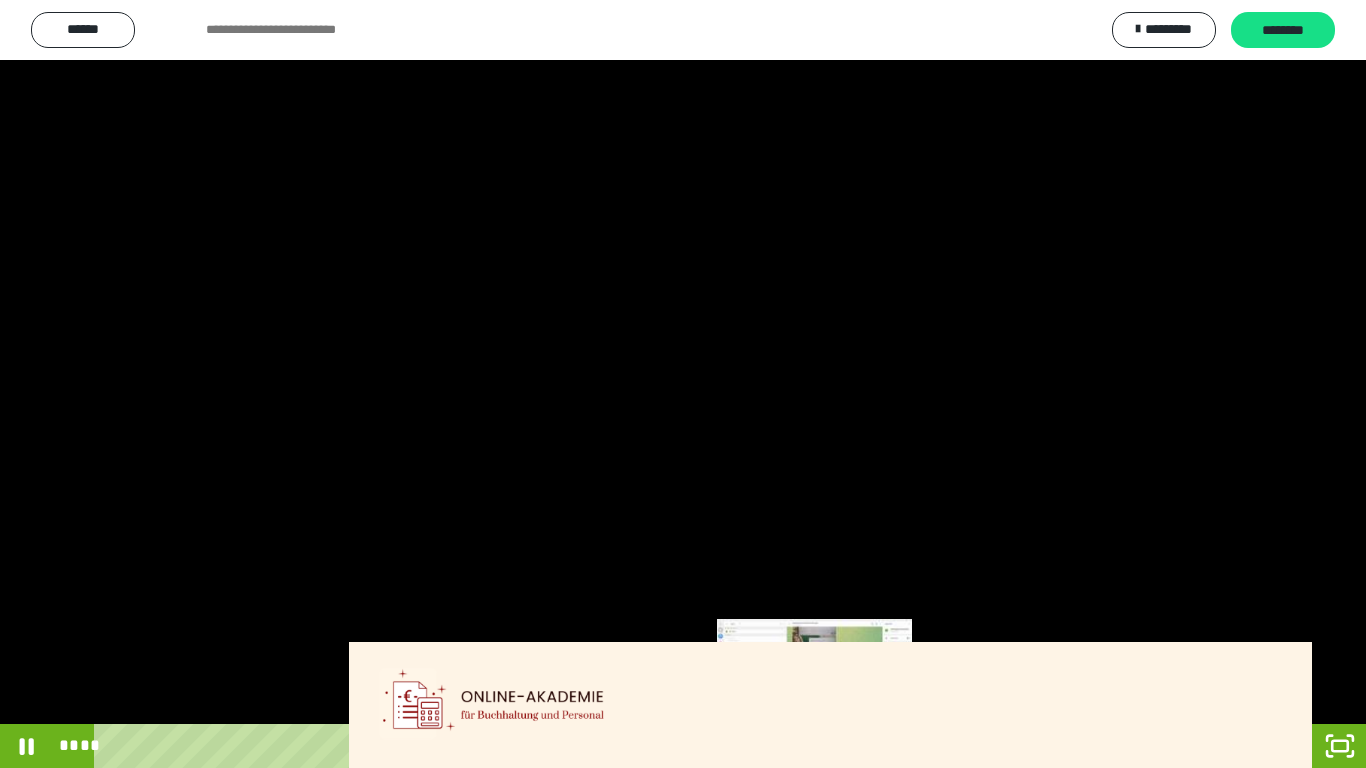 click on "****" at bounding box center [655, 746] 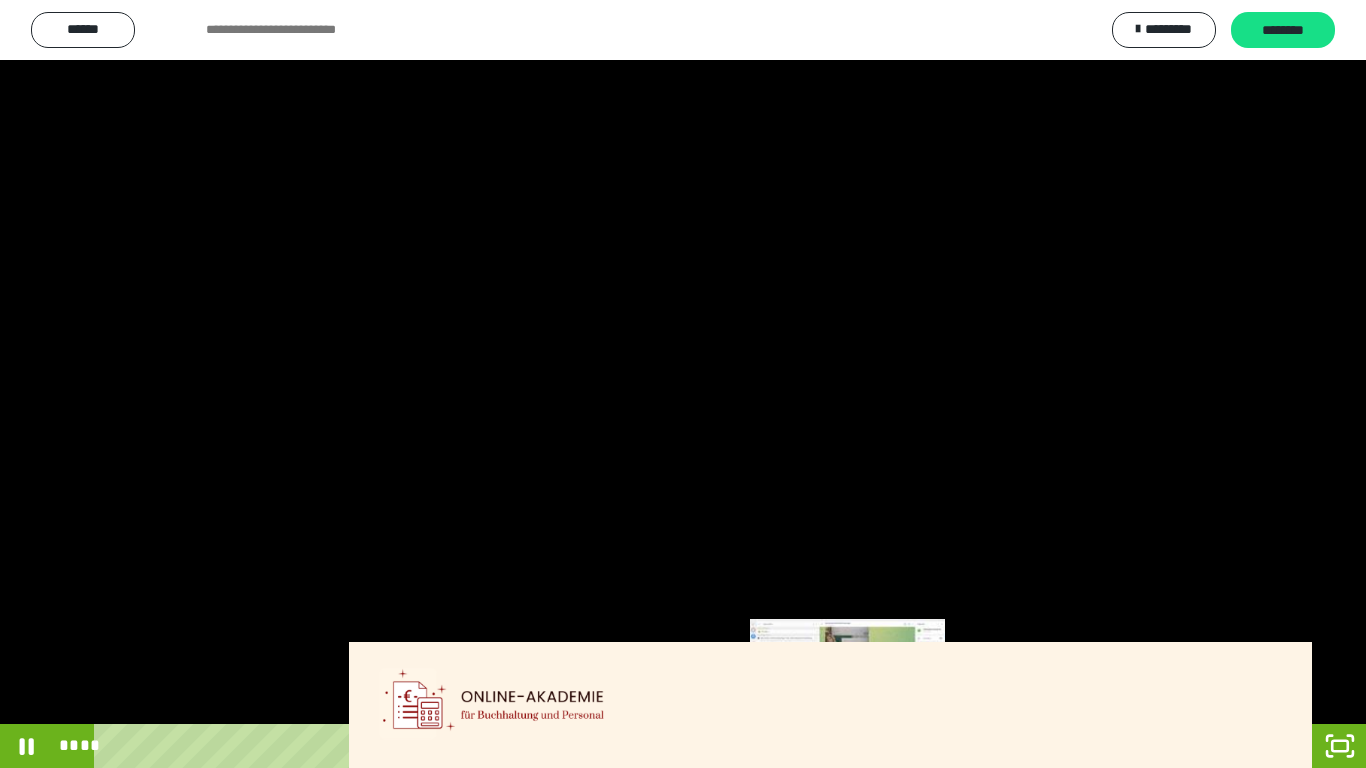 click on "****" at bounding box center (655, 746) 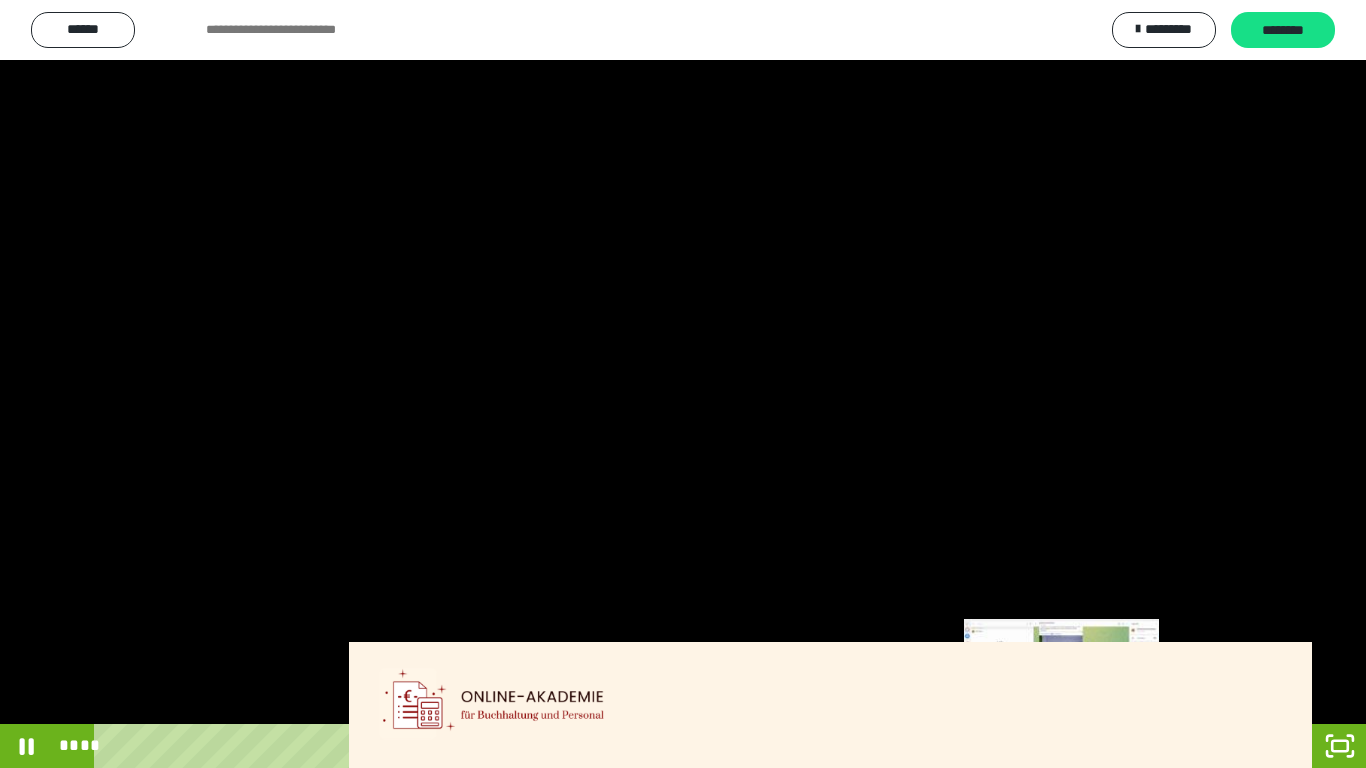 click on "****" at bounding box center [655, 746] 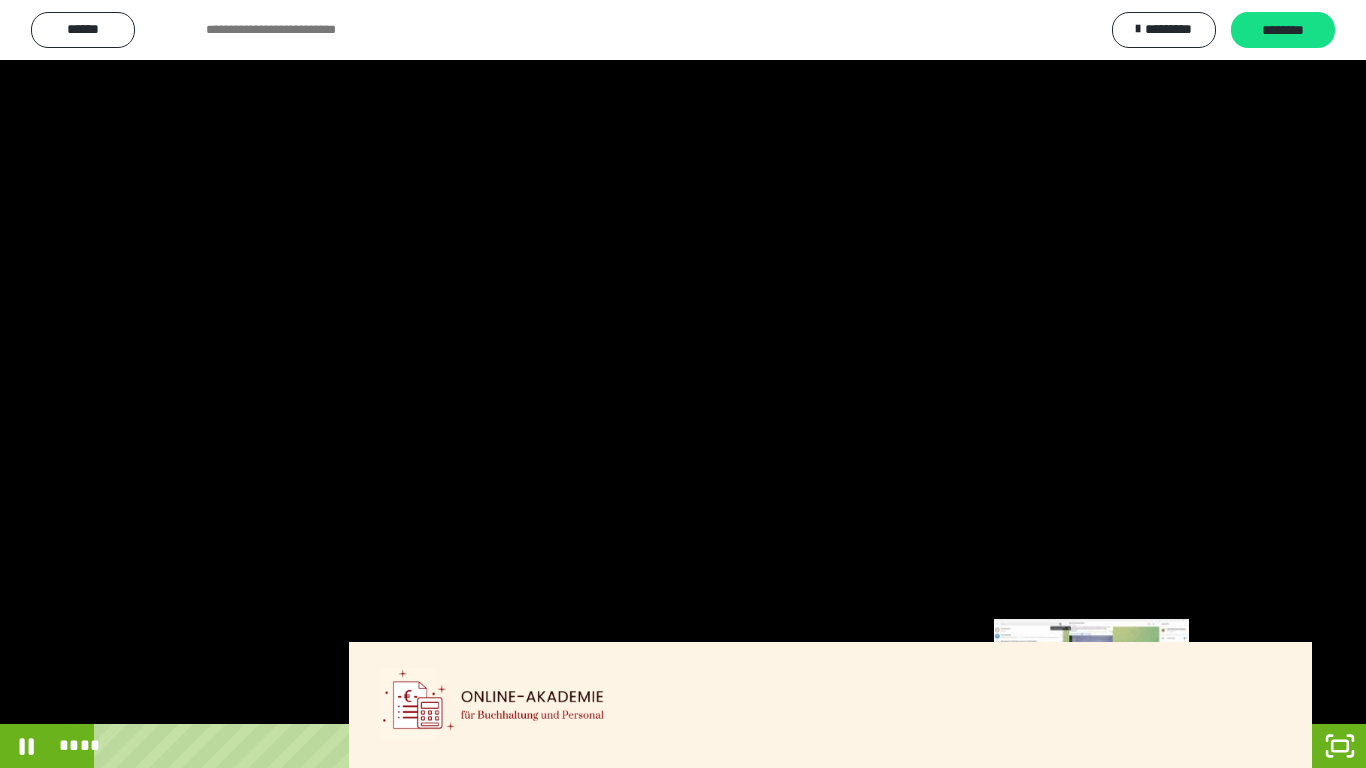 click on "****" at bounding box center (655, 746) 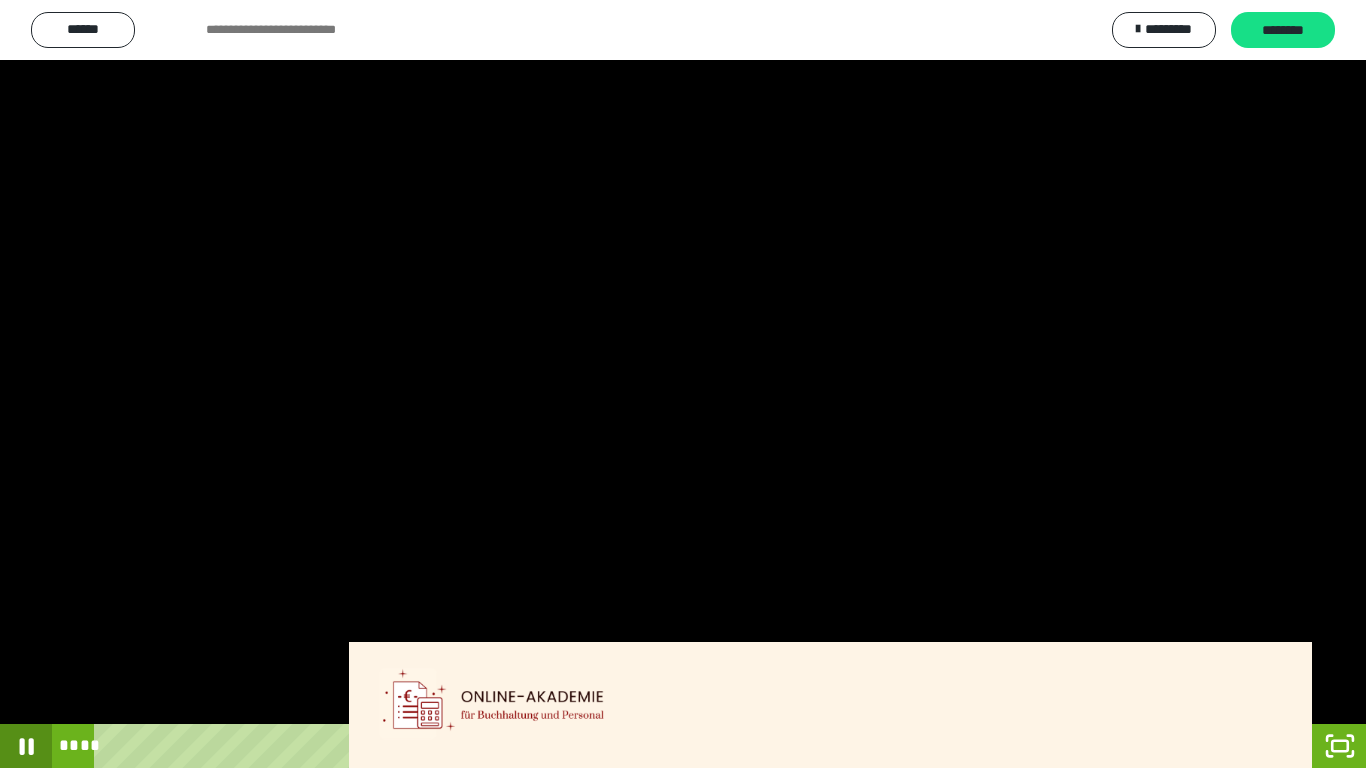 click 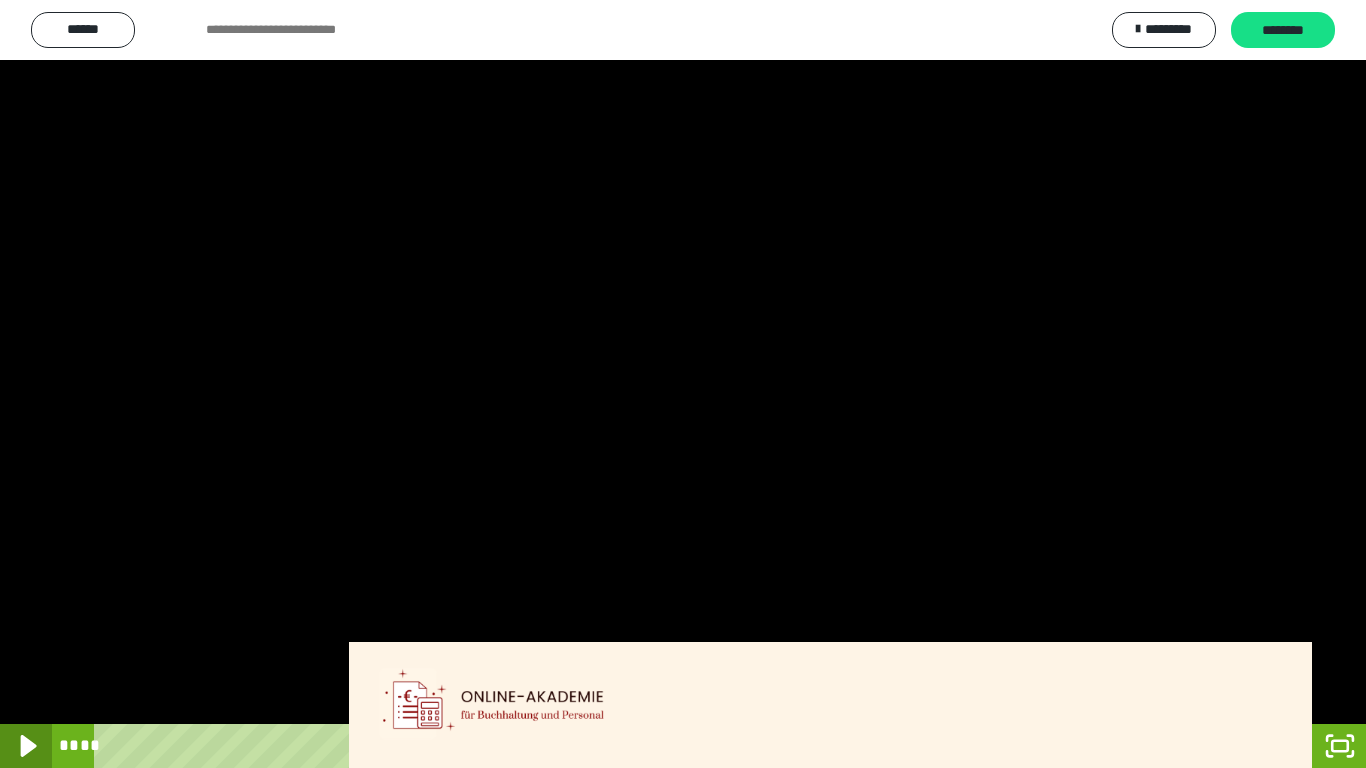 click 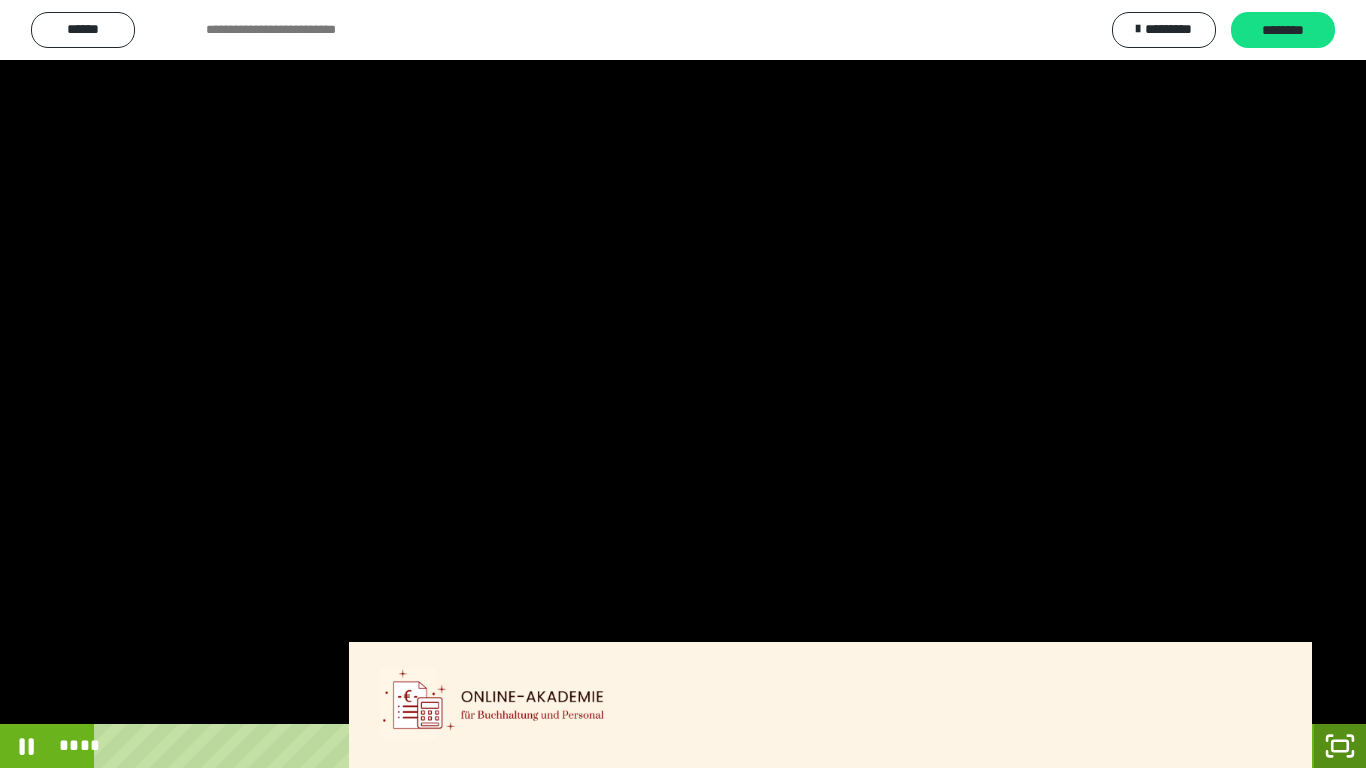 click 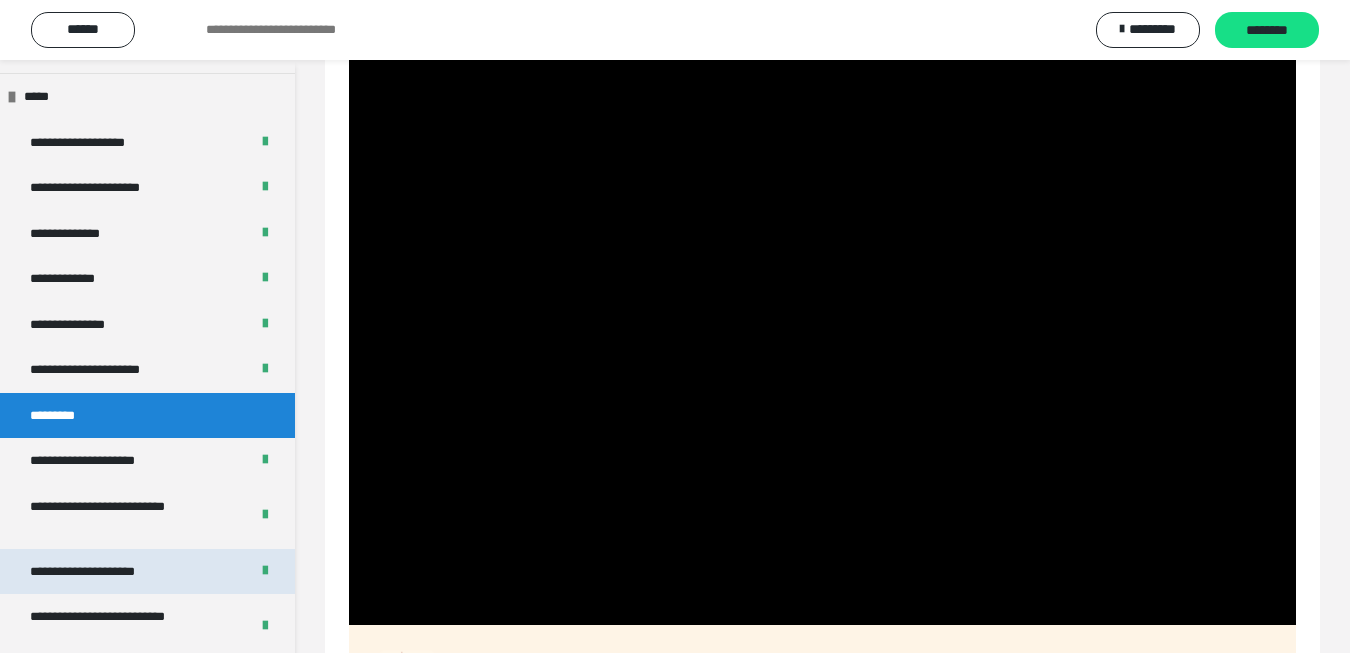 click on "**********" at bounding box center [106, 572] 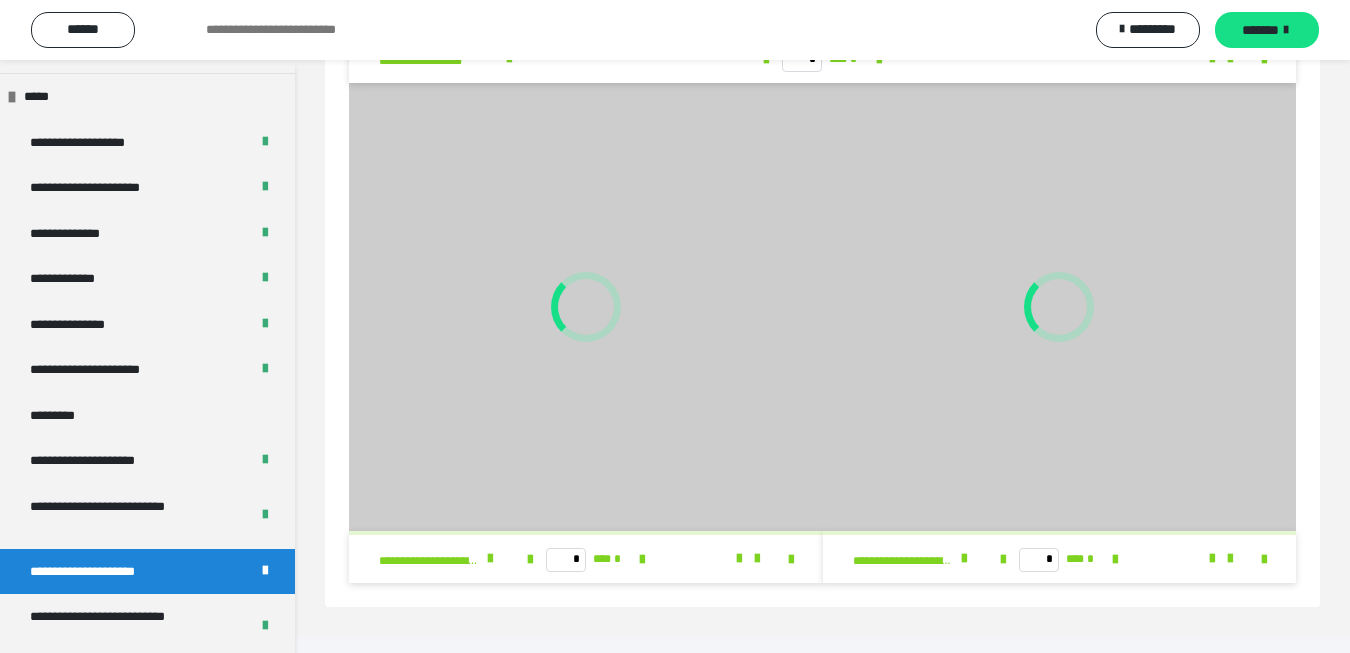 scroll, scrollTop: 542, scrollLeft: 0, axis: vertical 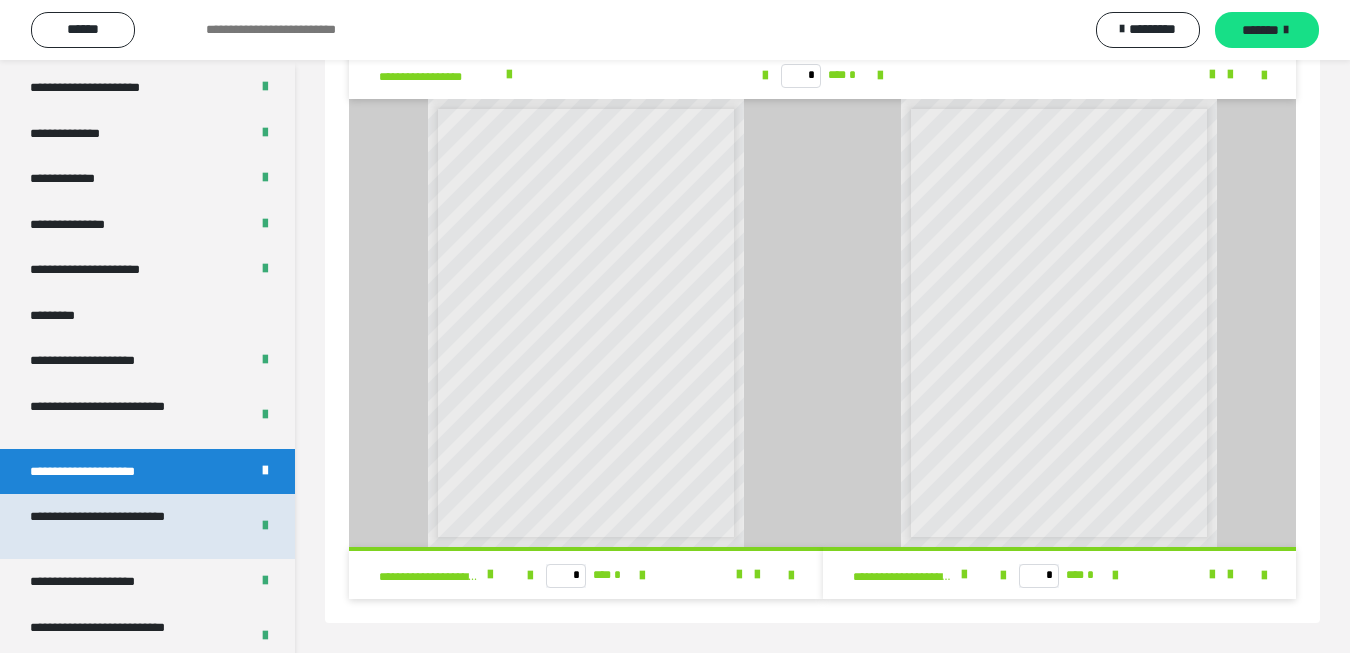 click on "**********" at bounding box center (123, 526) 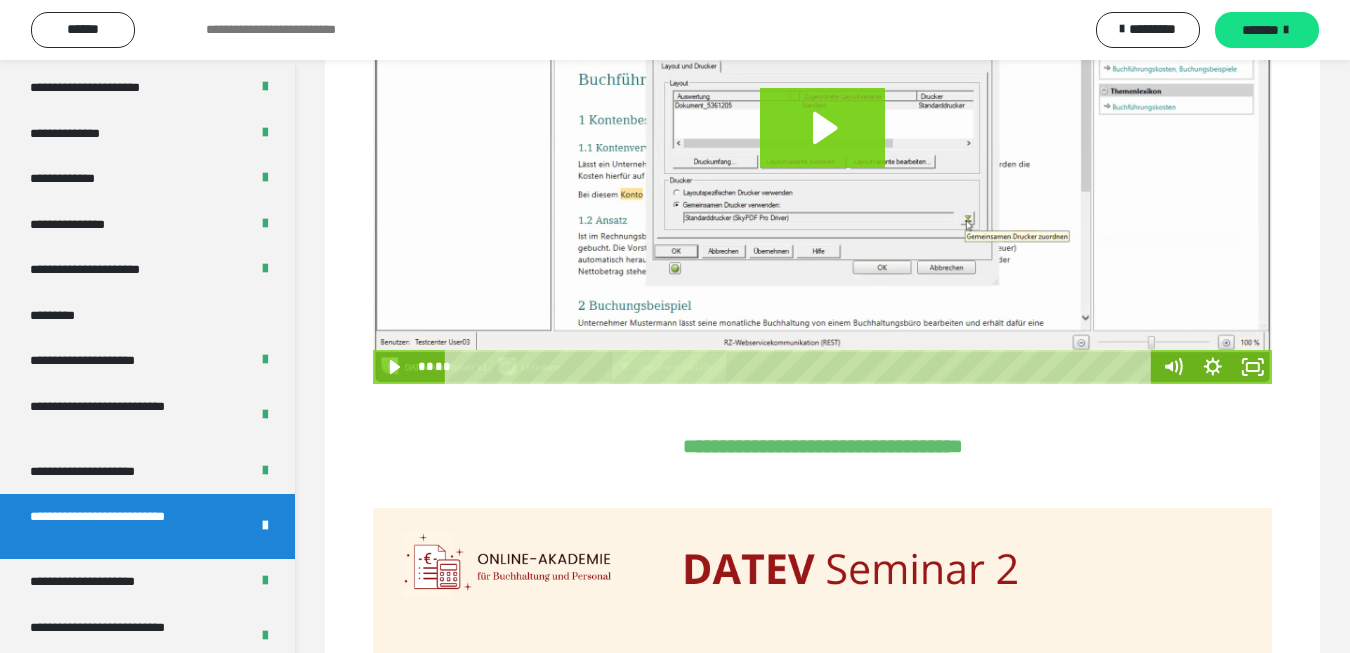 scroll, scrollTop: 260, scrollLeft: 0, axis: vertical 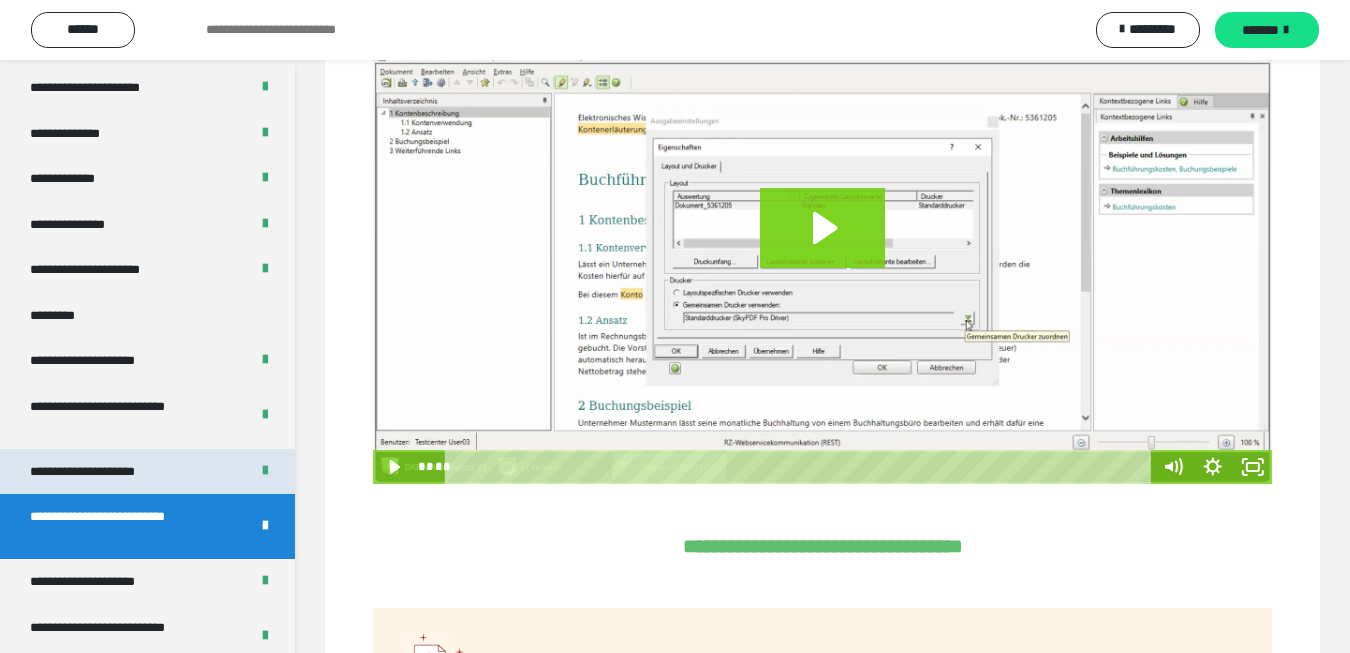 click on "**********" at bounding box center [106, 472] 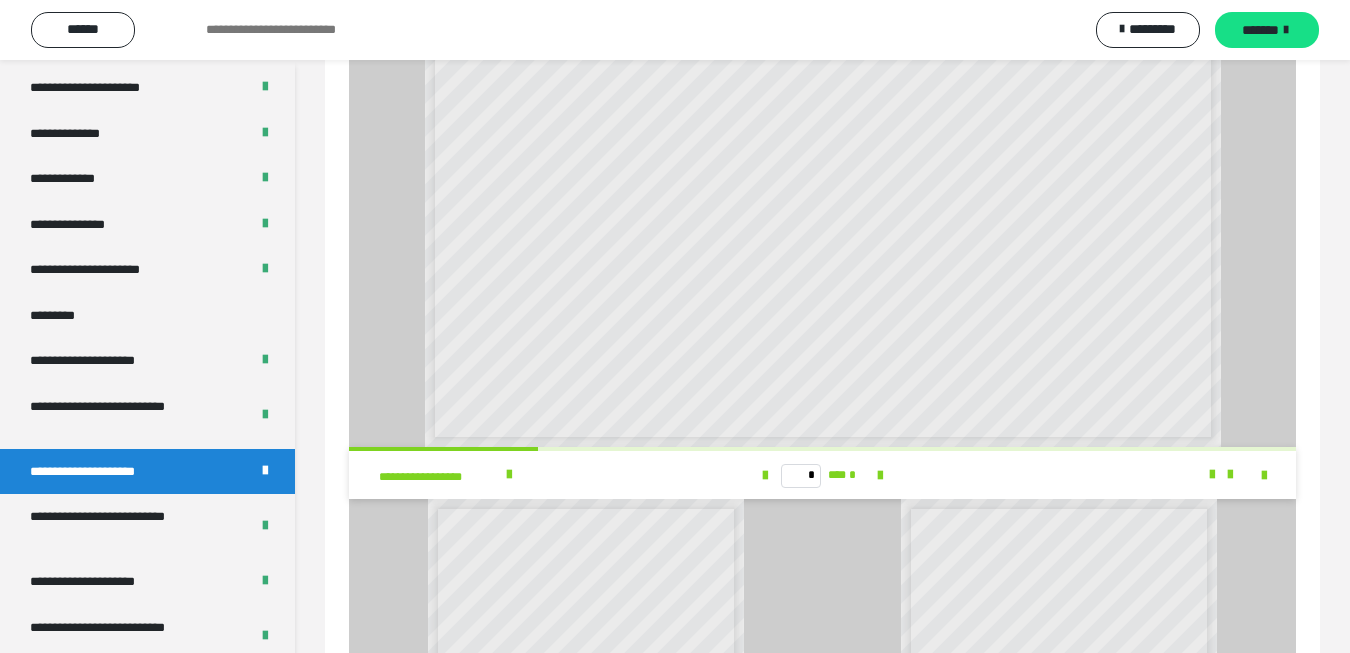 scroll, scrollTop: 0, scrollLeft: 0, axis: both 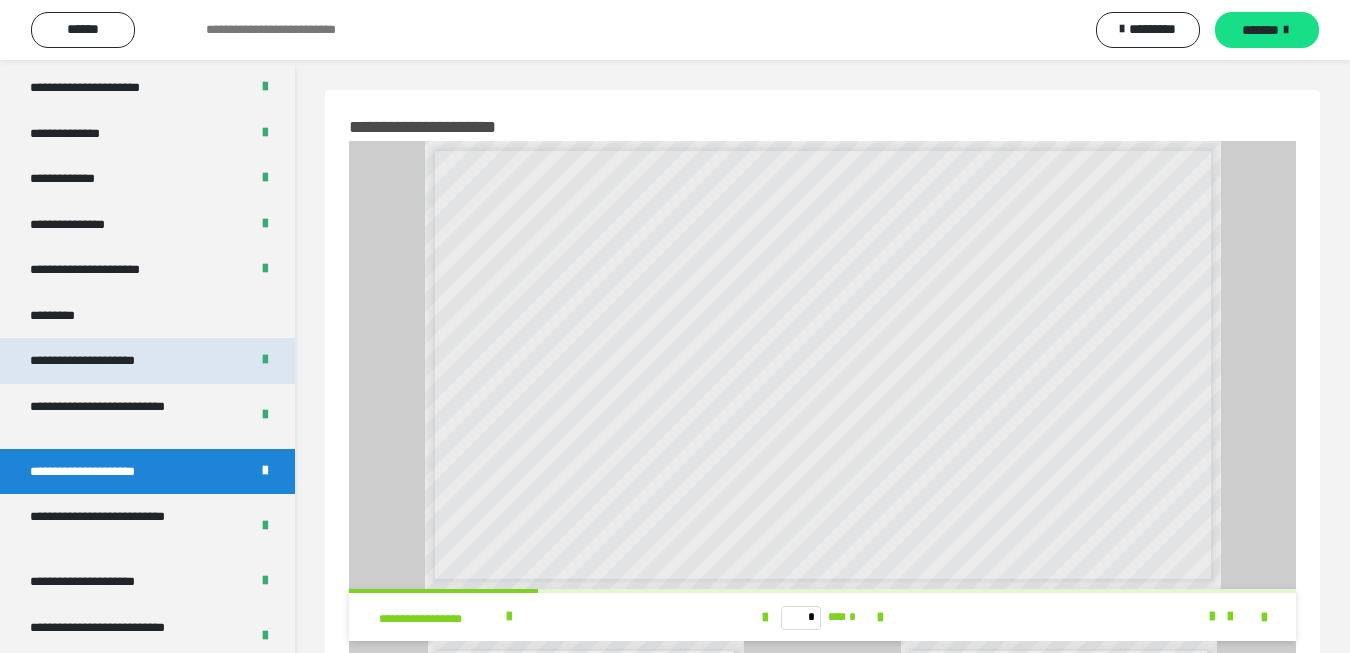 click on "**********" at bounding box center (105, 361) 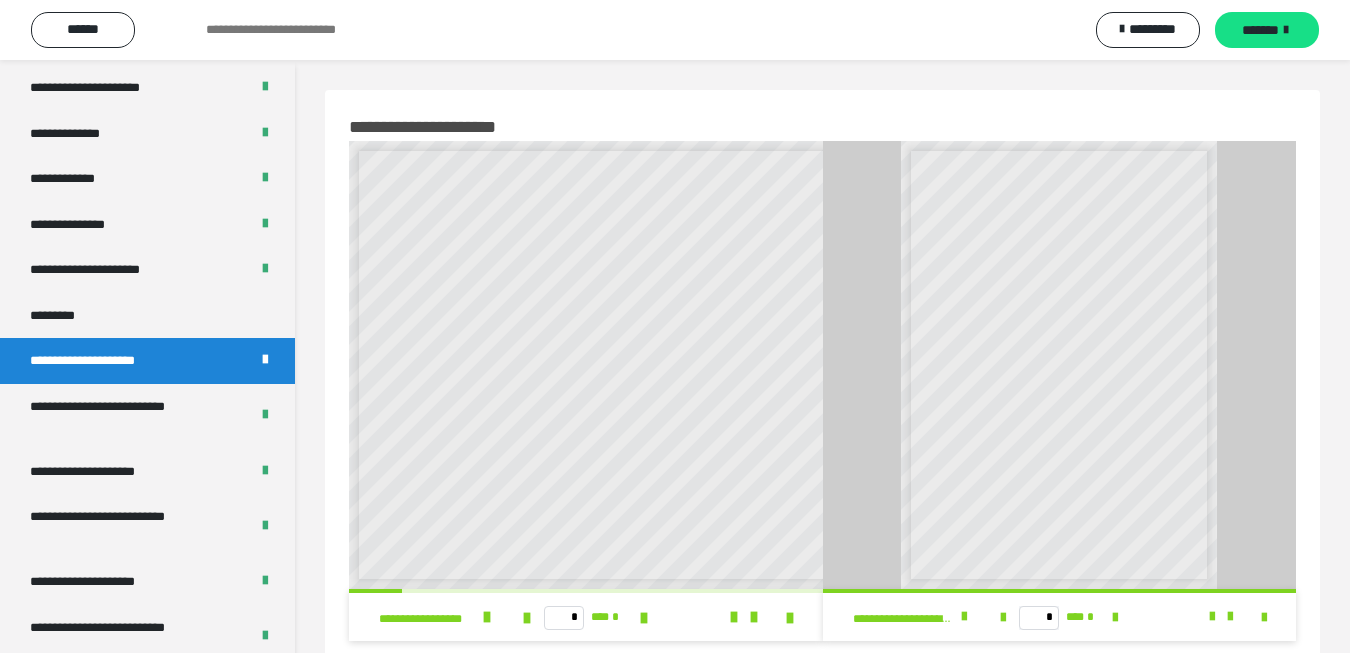 scroll, scrollTop: 8, scrollLeft: 0, axis: vertical 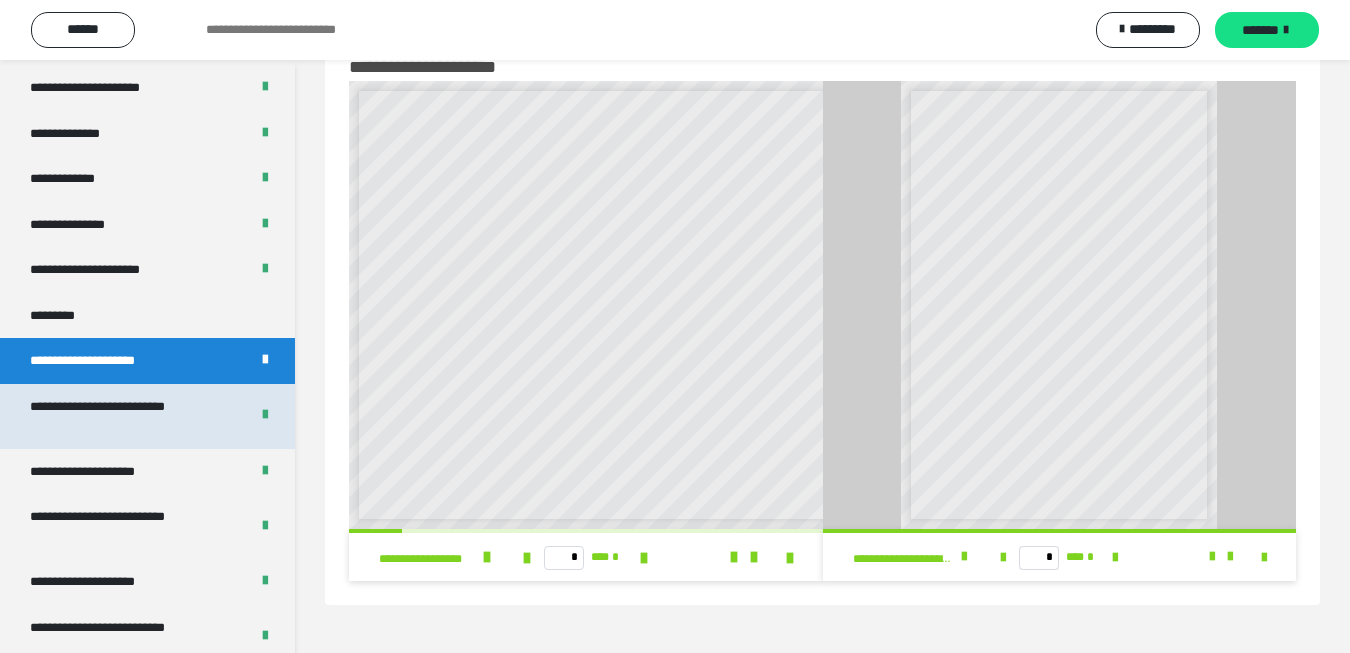 click on "**********" at bounding box center [123, 416] 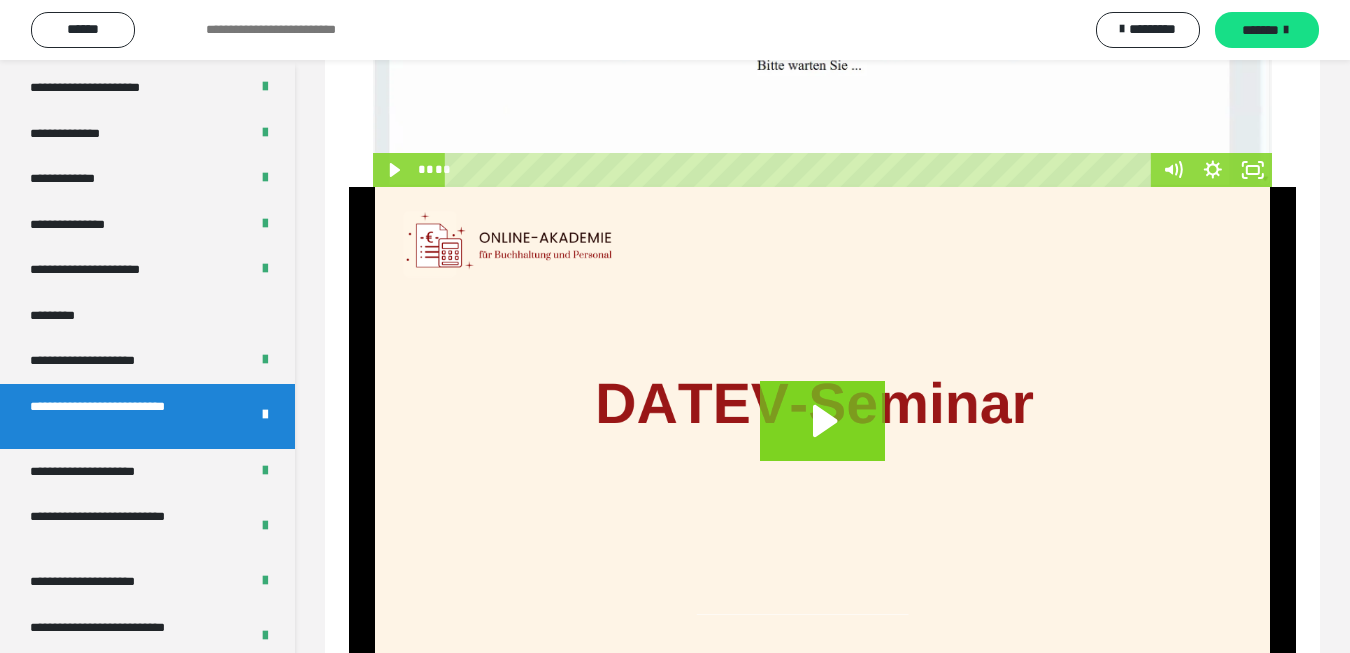 scroll, scrollTop: 708, scrollLeft: 0, axis: vertical 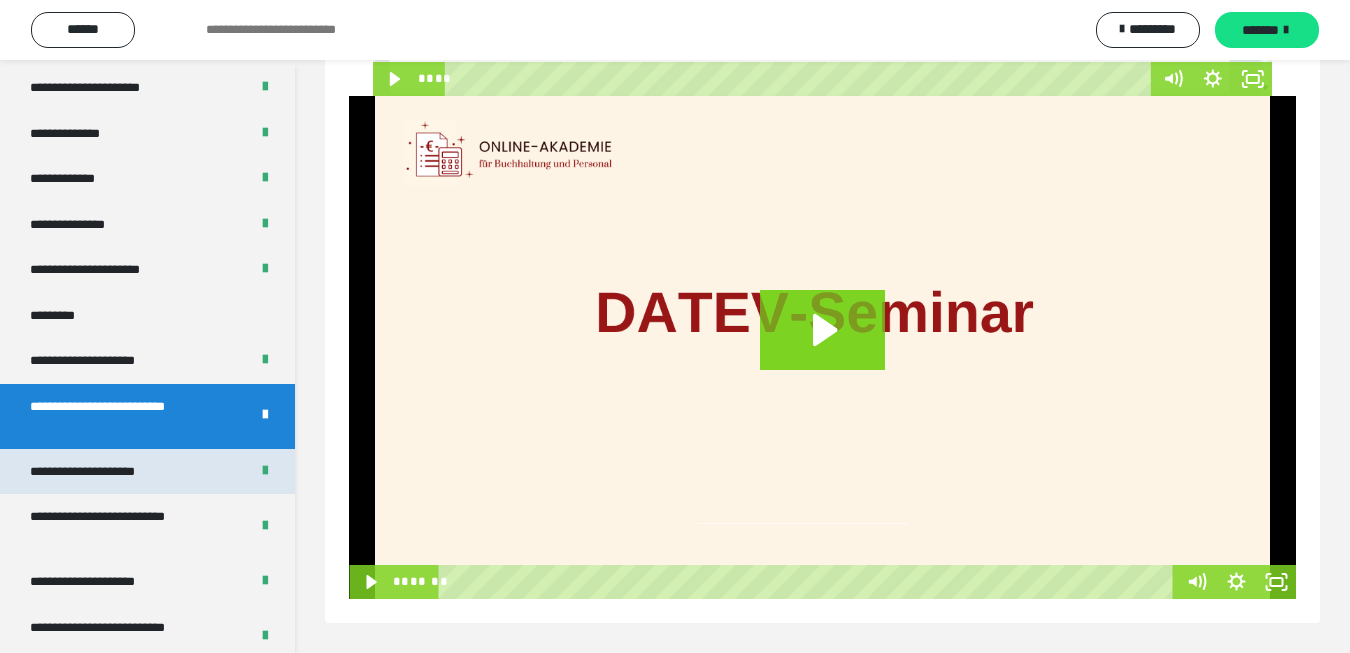 click on "**********" at bounding box center (106, 472) 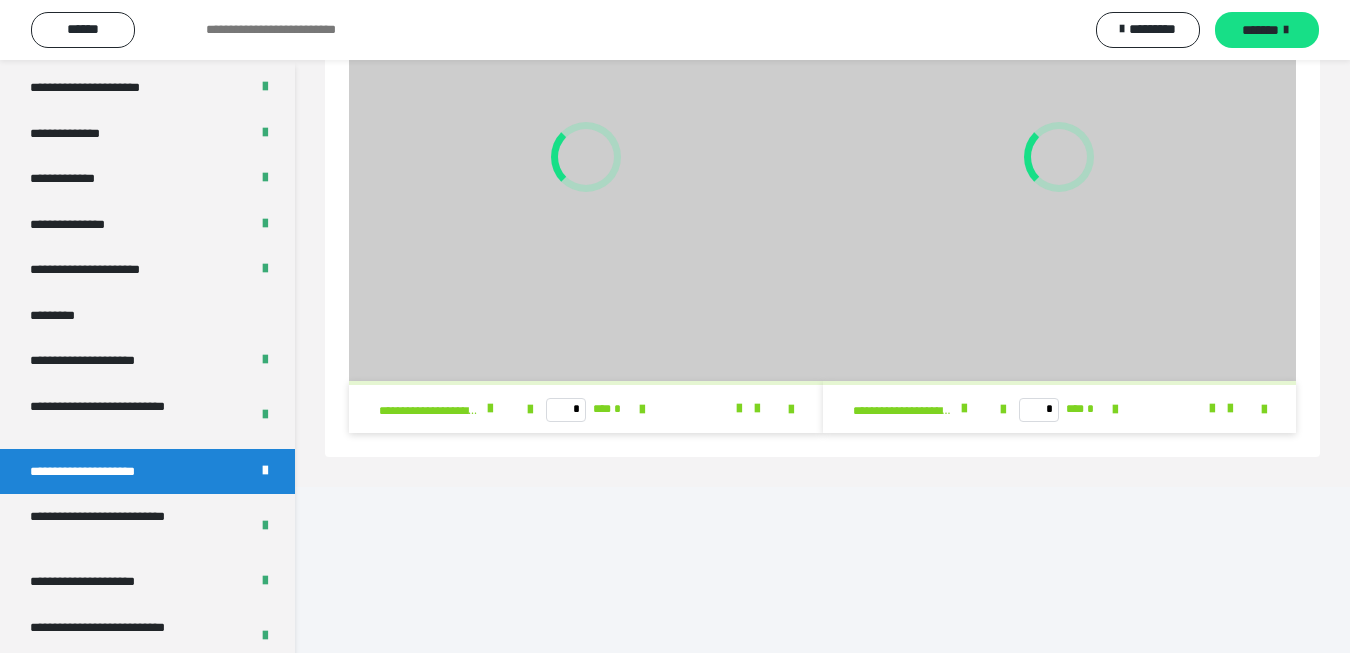 scroll, scrollTop: 542, scrollLeft: 0, axis: vertical 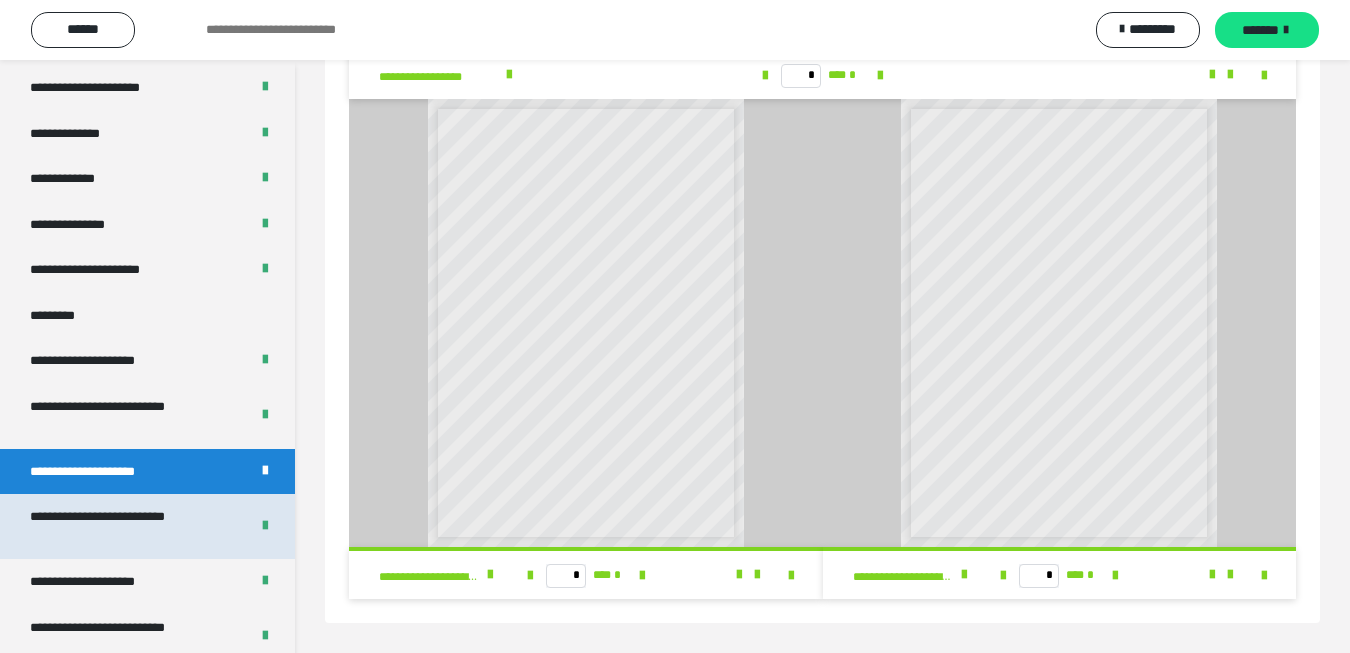 click on "**********" at bounding box center (123, 526) 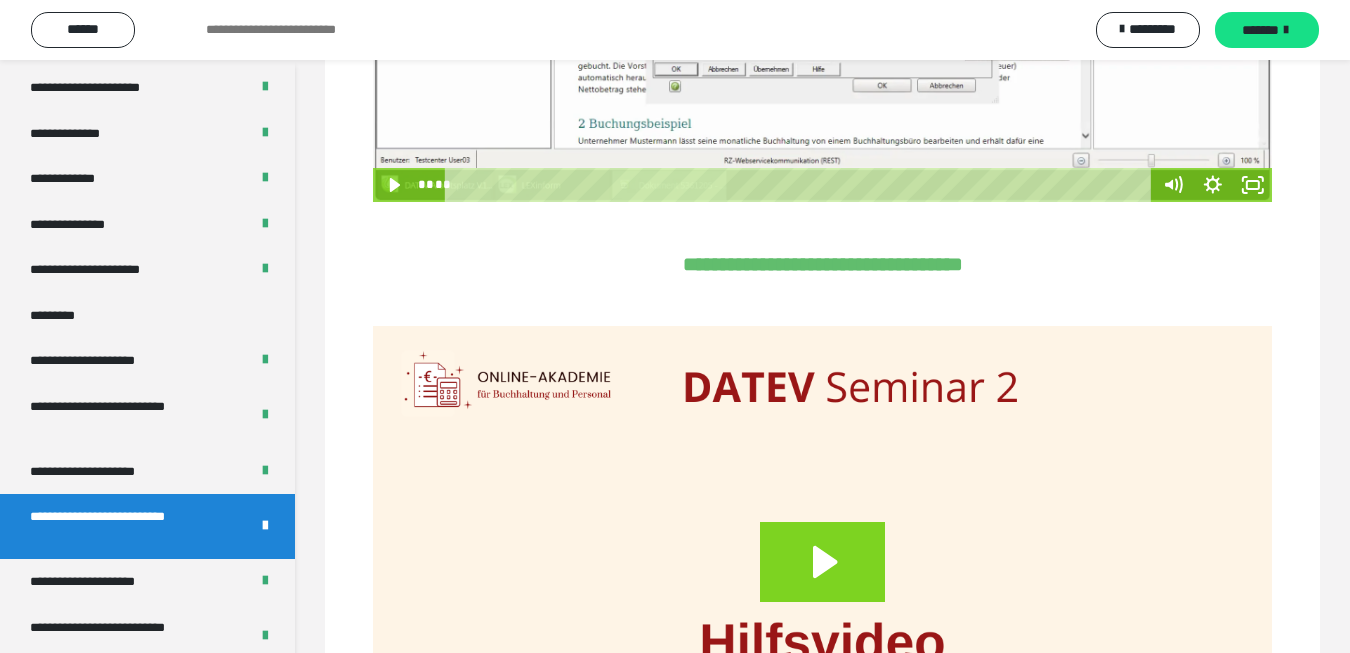 scroll, scrollTop: 60, scrollLeft: 0, axis: vertical 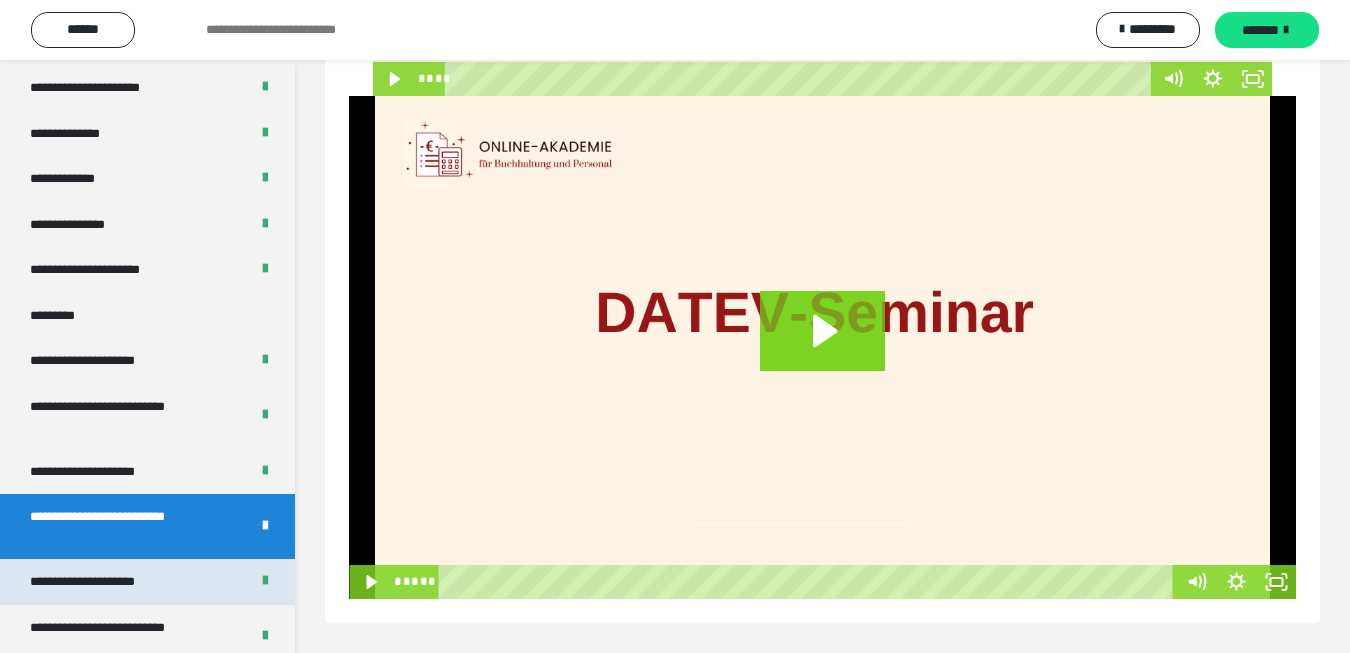 click on "**********" at bounding box center (106, 582) 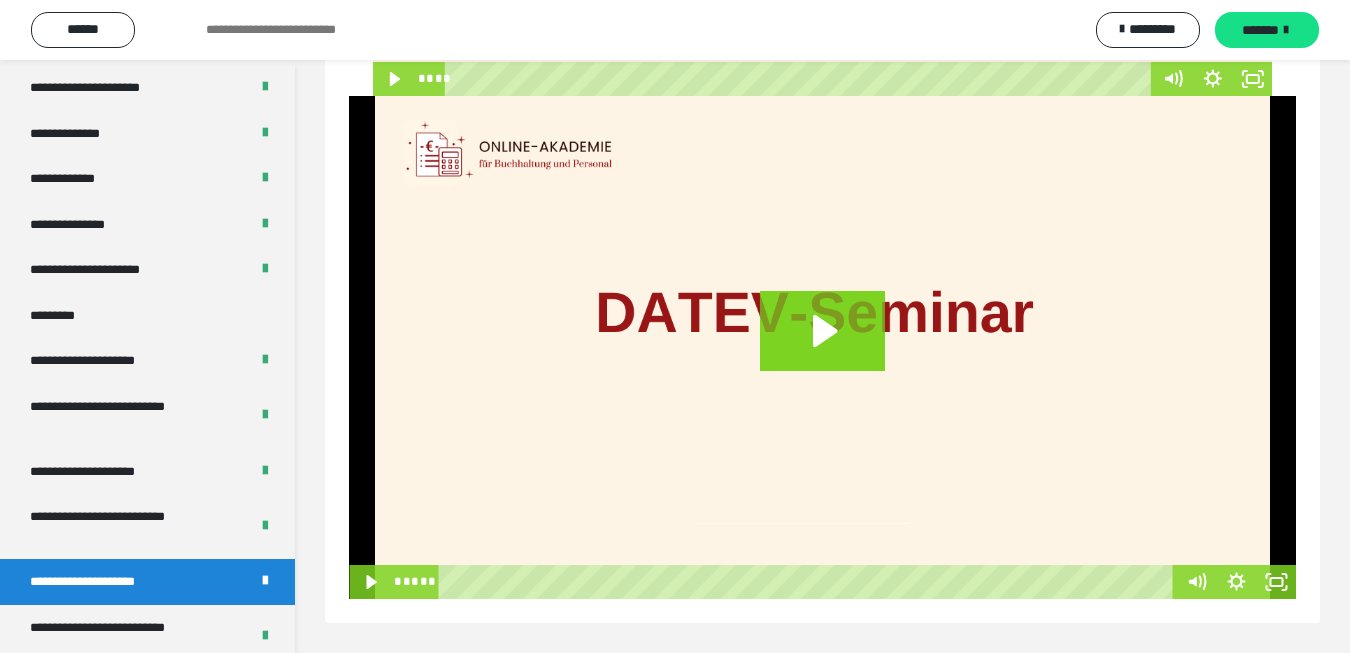 scroll, scrollTop: 60, scrollLeft: 0, axis: vertical 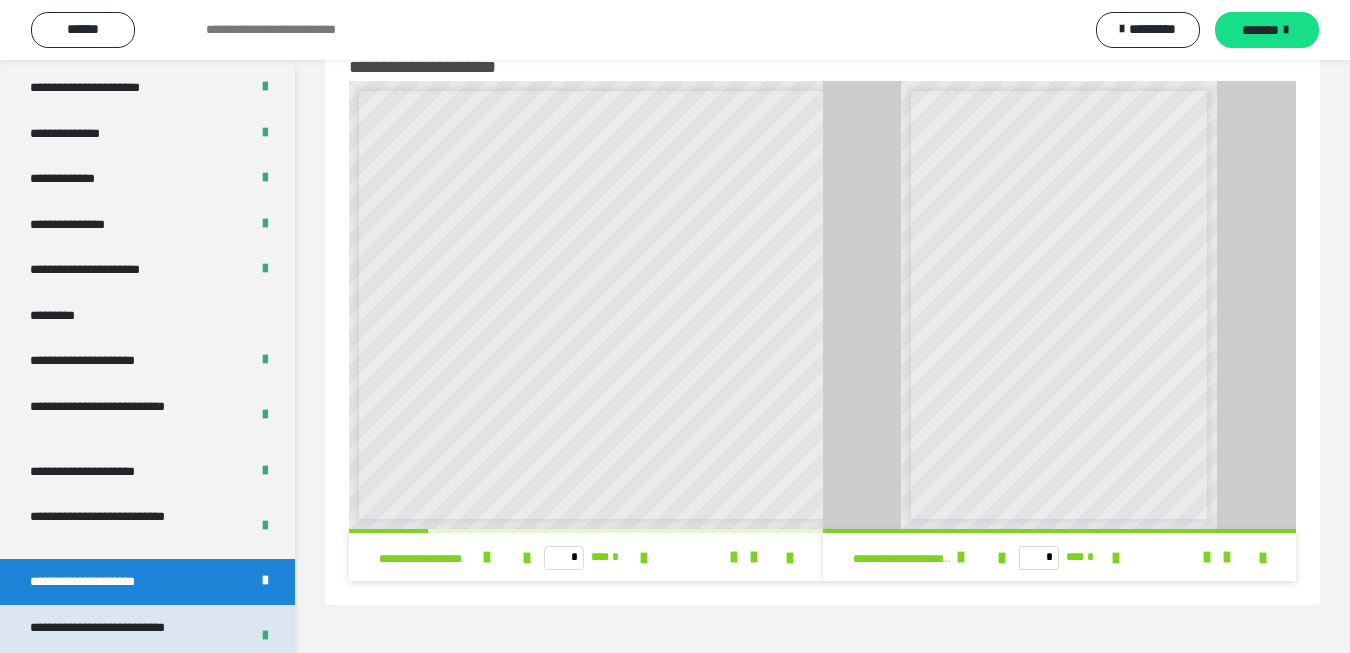 click on "**********" at bounding box center (123, 637) 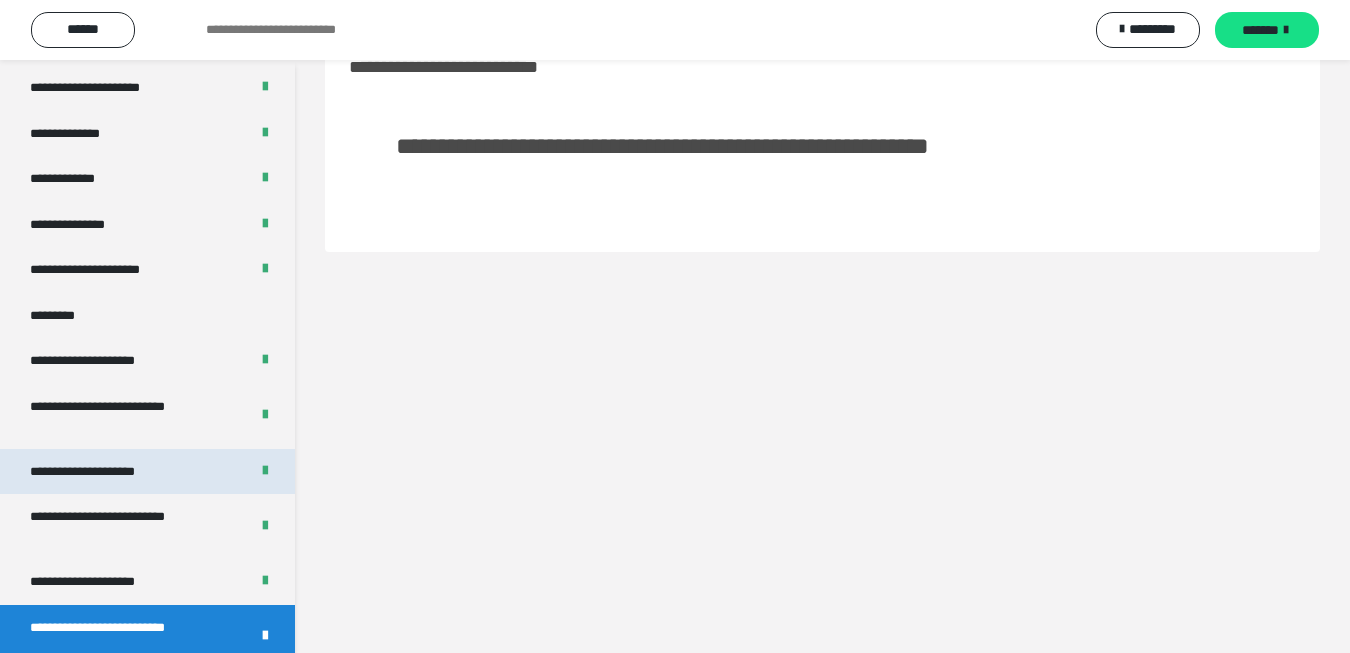 click on "**********" at bounding box center (106, 472) 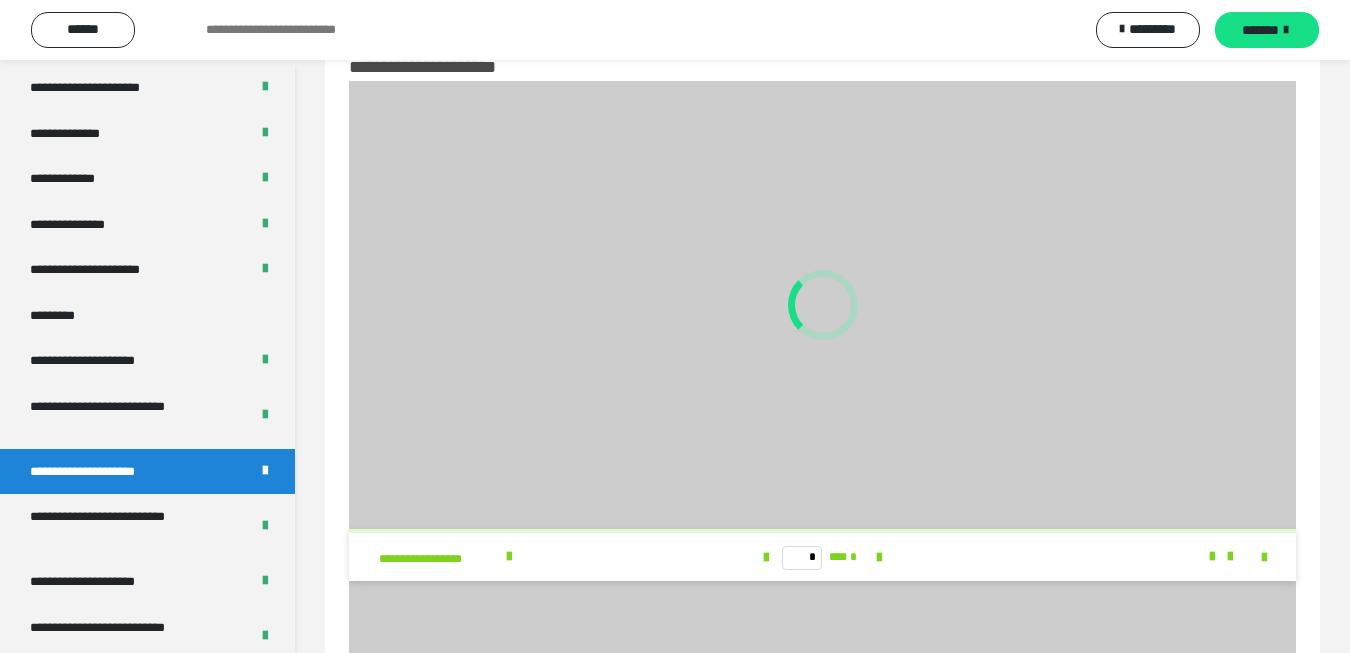 scroll, scrollTop: 542, scrollLeft: 0, axis: vertical 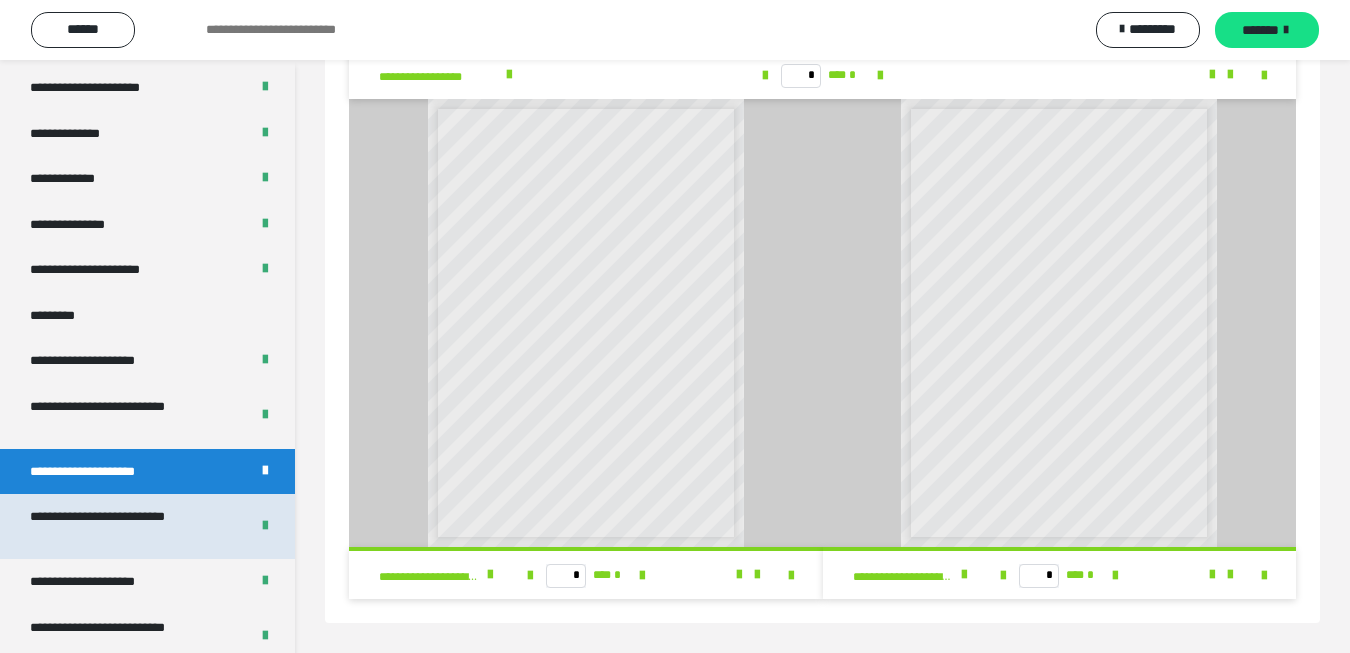click on "**********" at bounding box center [123, 526] 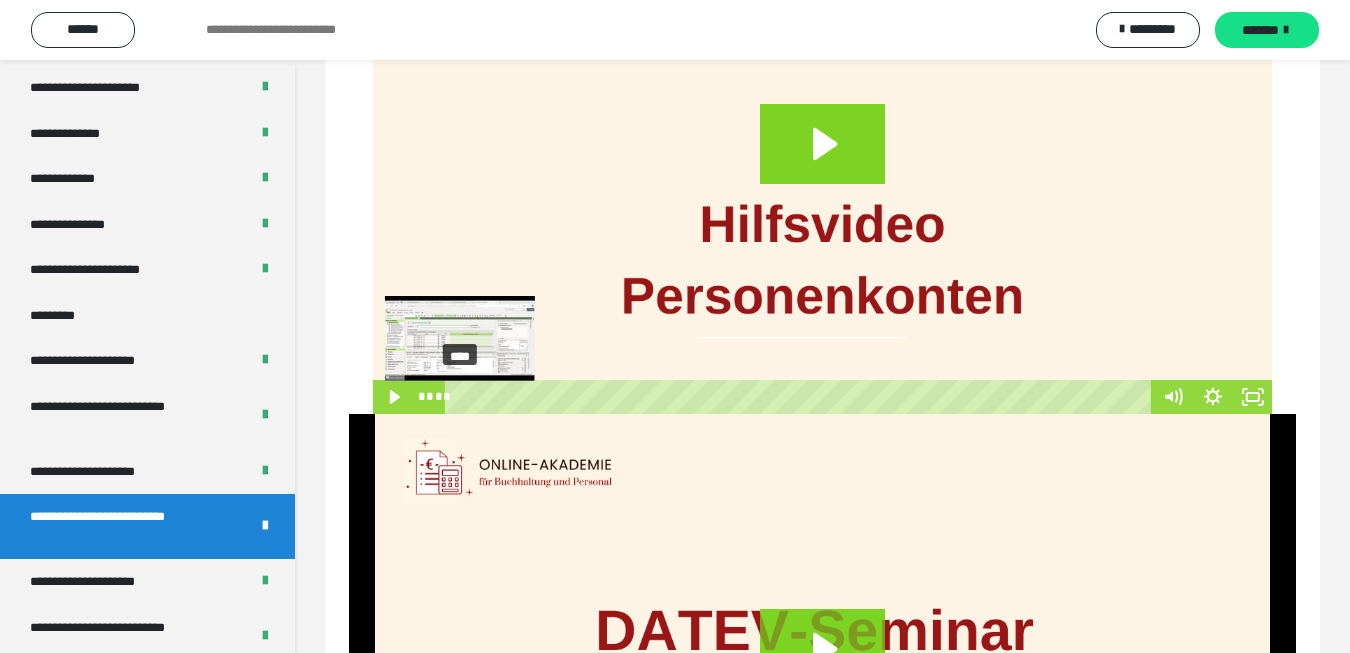scroll, scrollTop: 860, scrollLeft: 0, axis: vertical 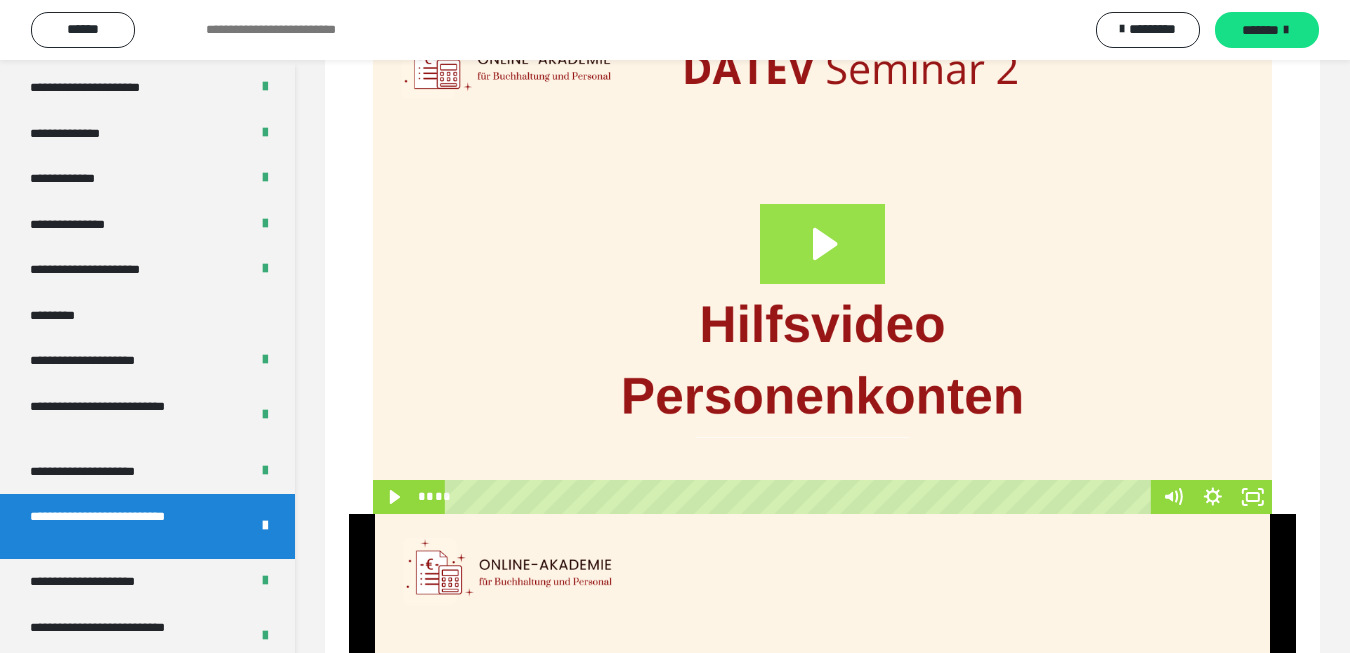 click 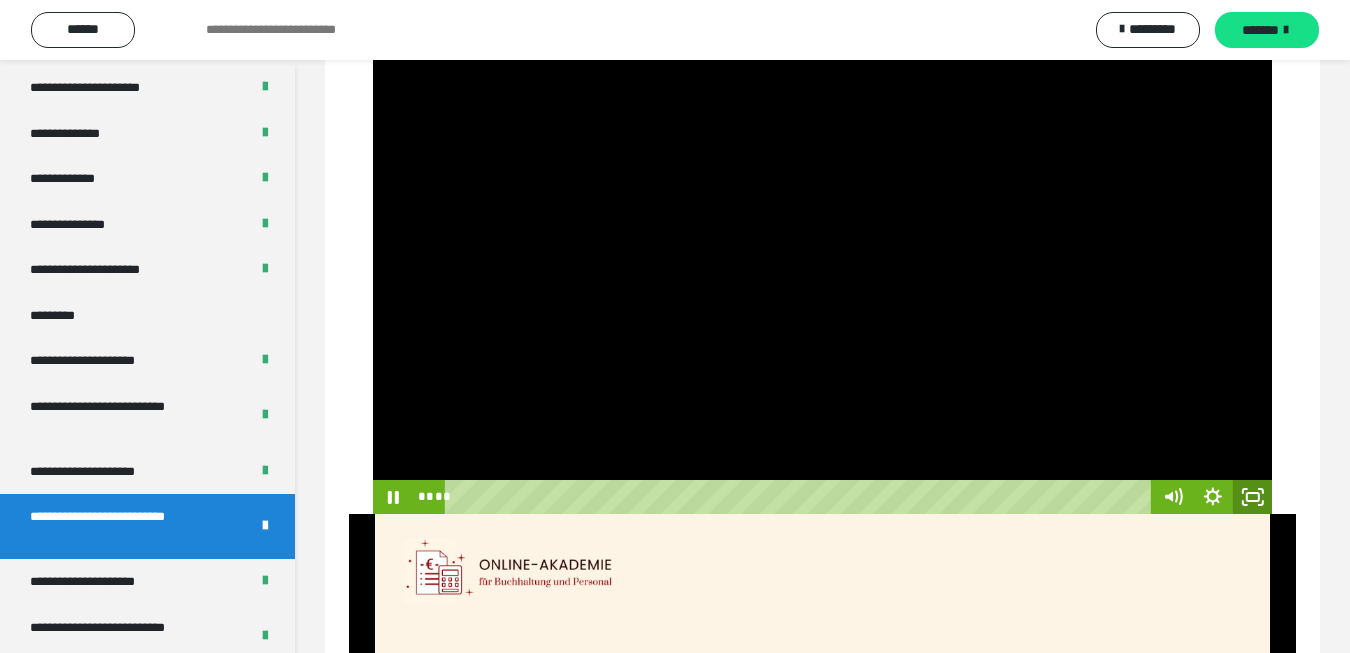 click 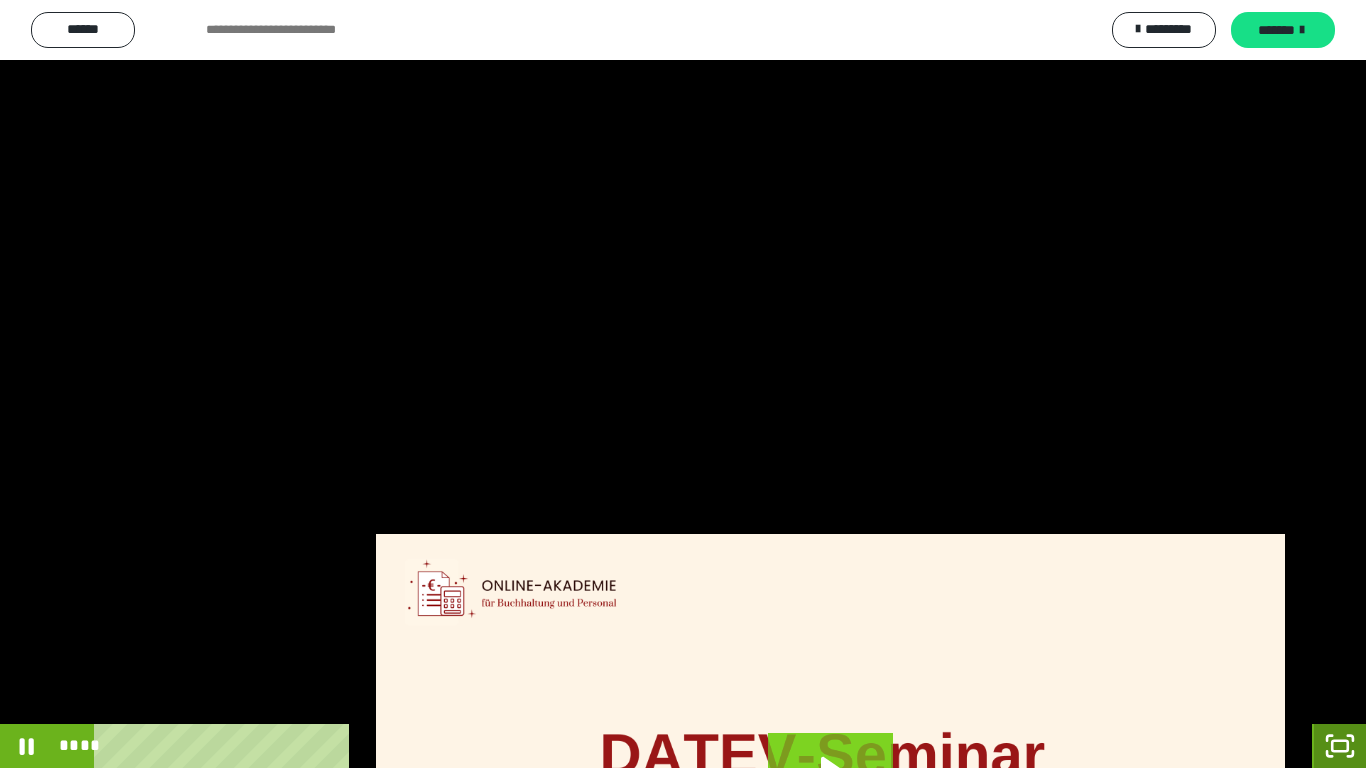 click 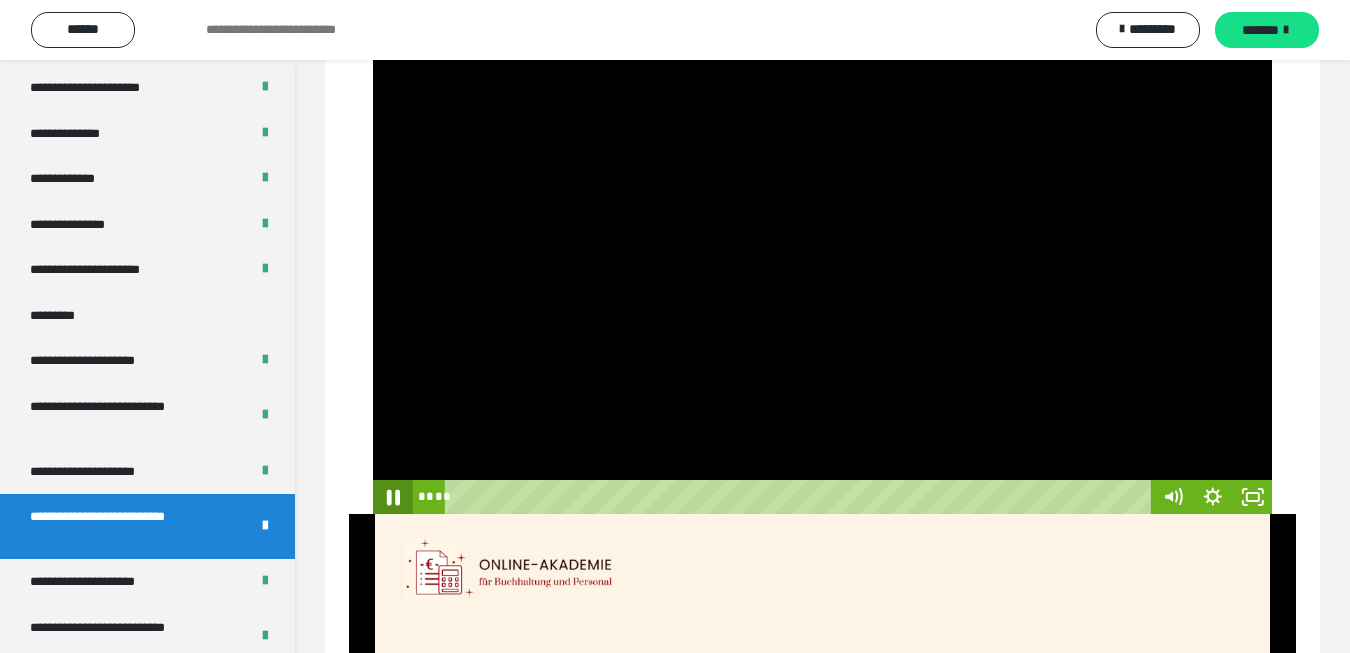 click 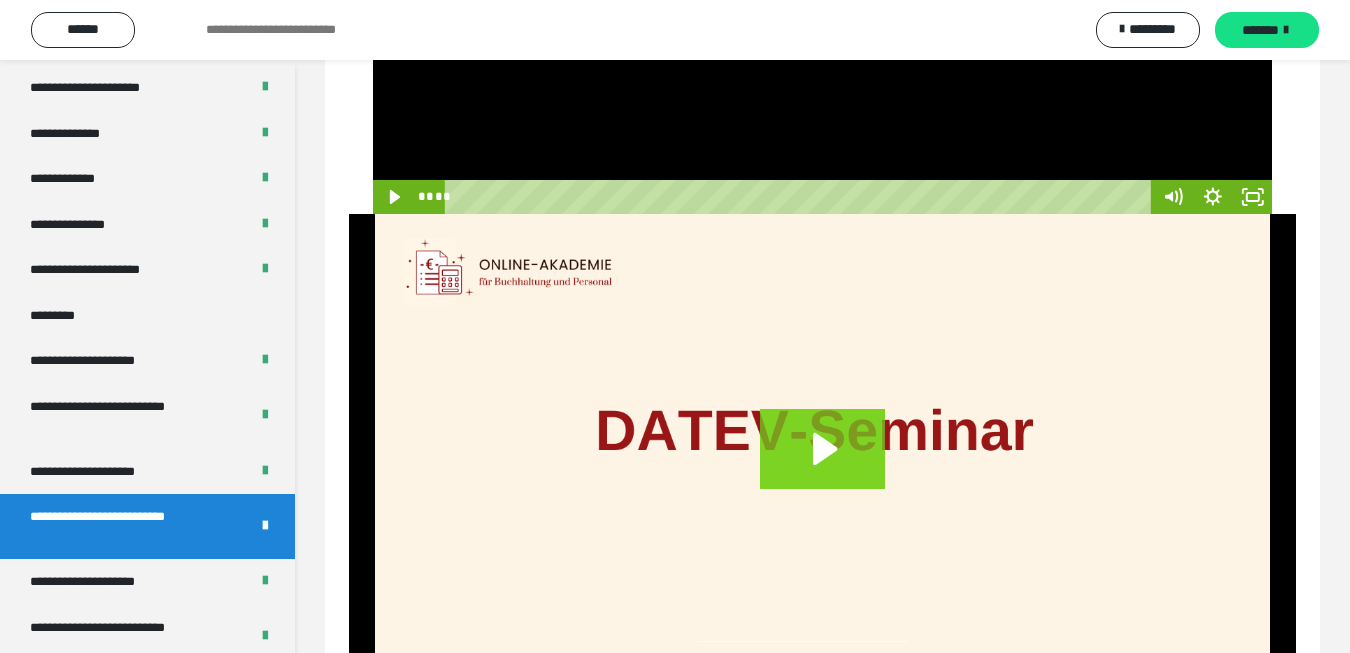 scroll, scrollTop: 1278, scrollLeft: 0, axis: vertical 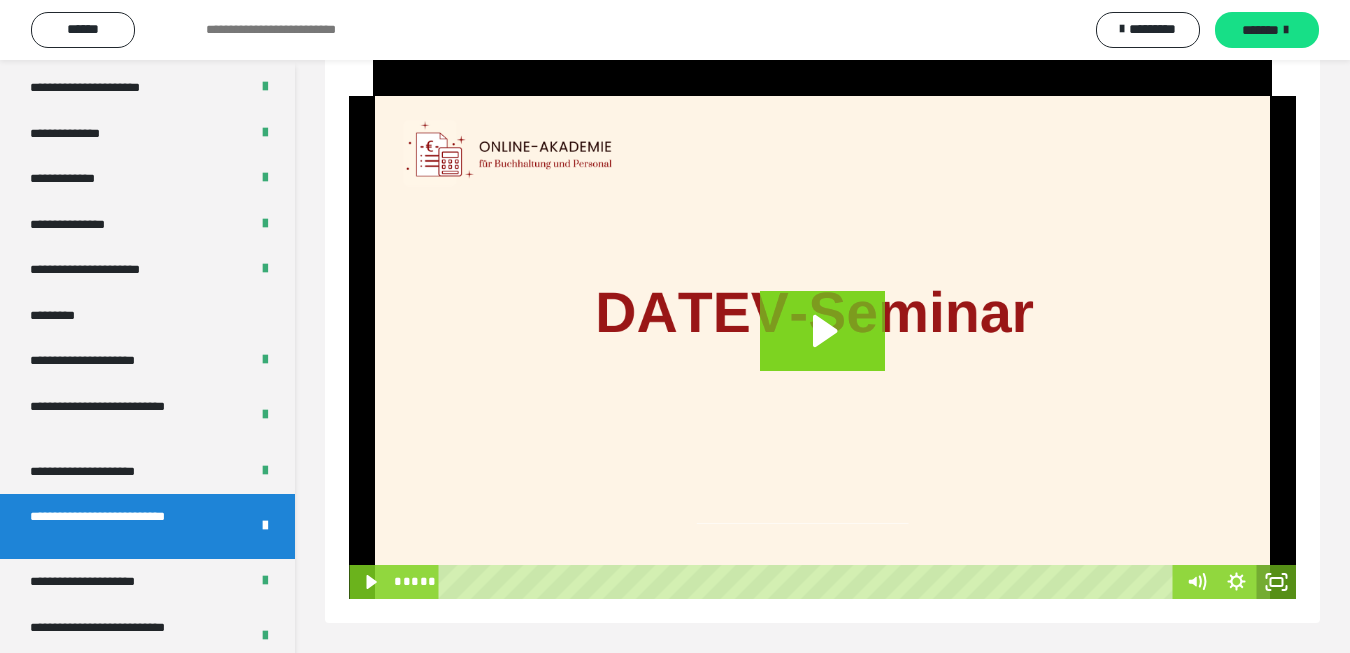 click 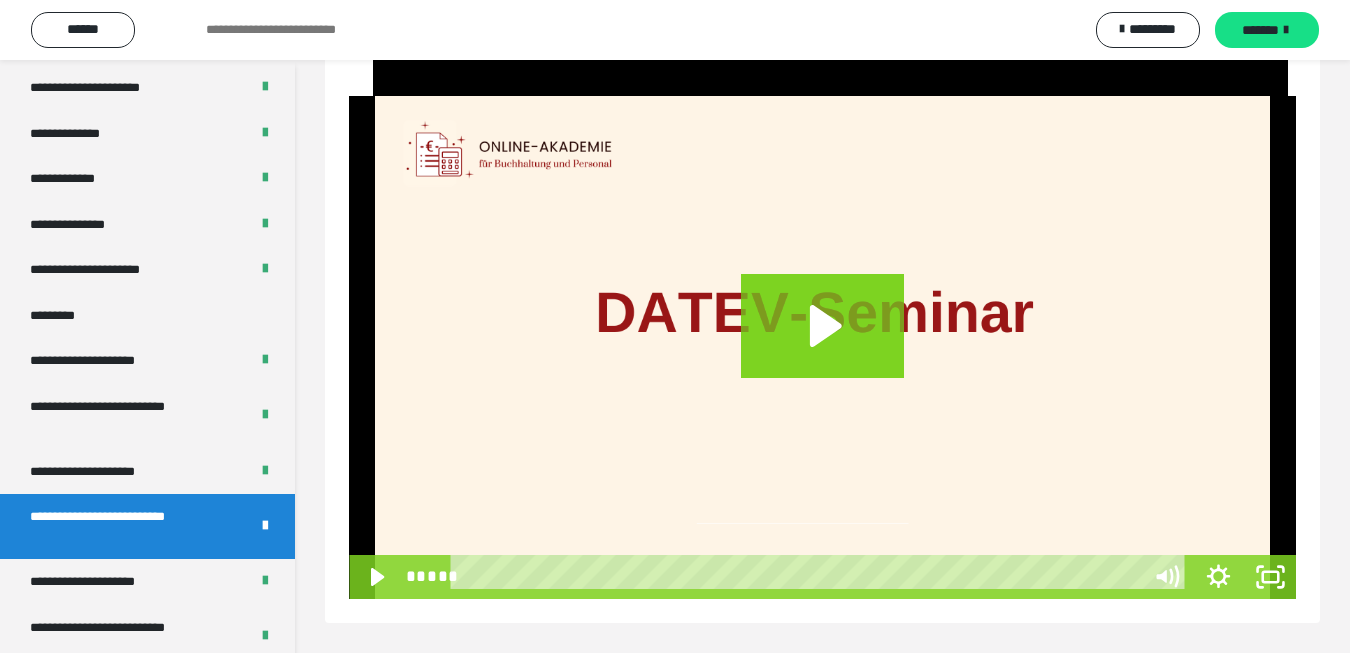 scroll, scrollTop: 1192, scrollLeft: 0, axis: vertical 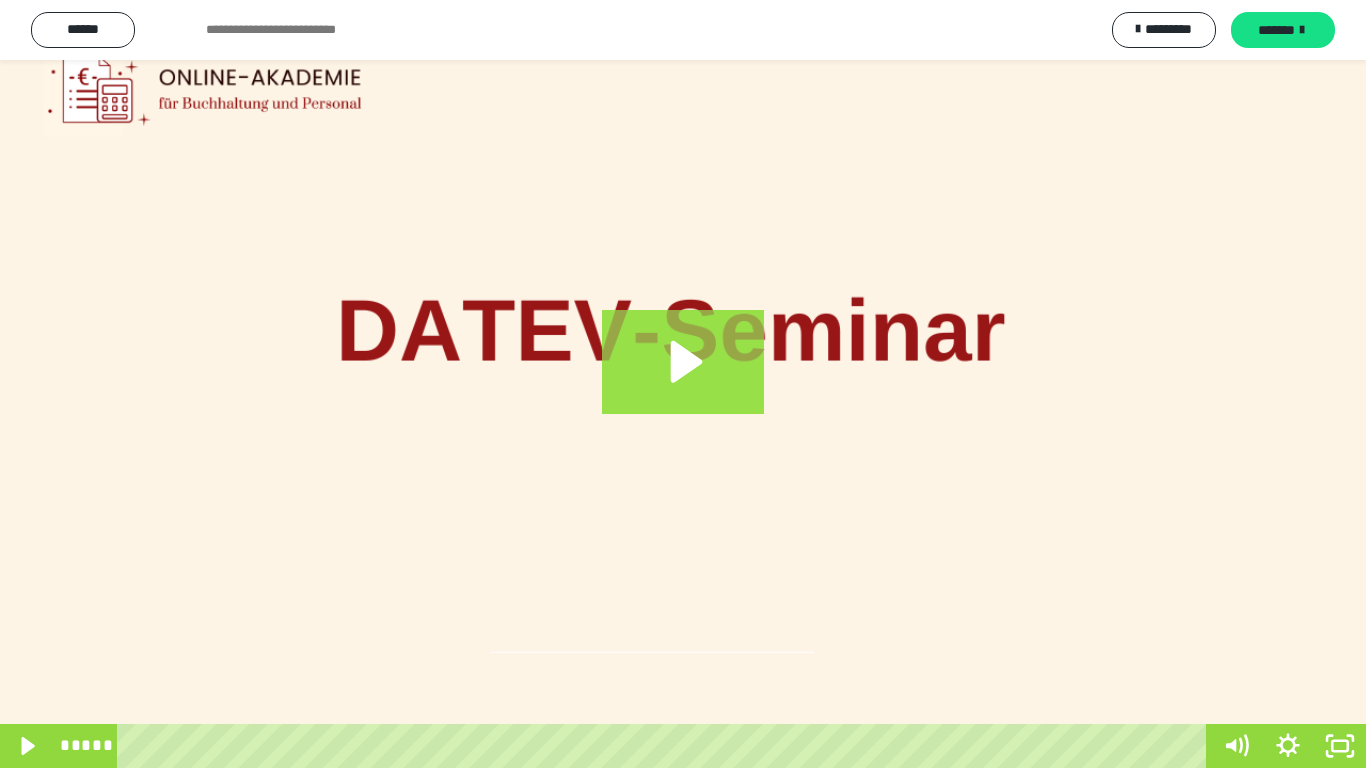 click 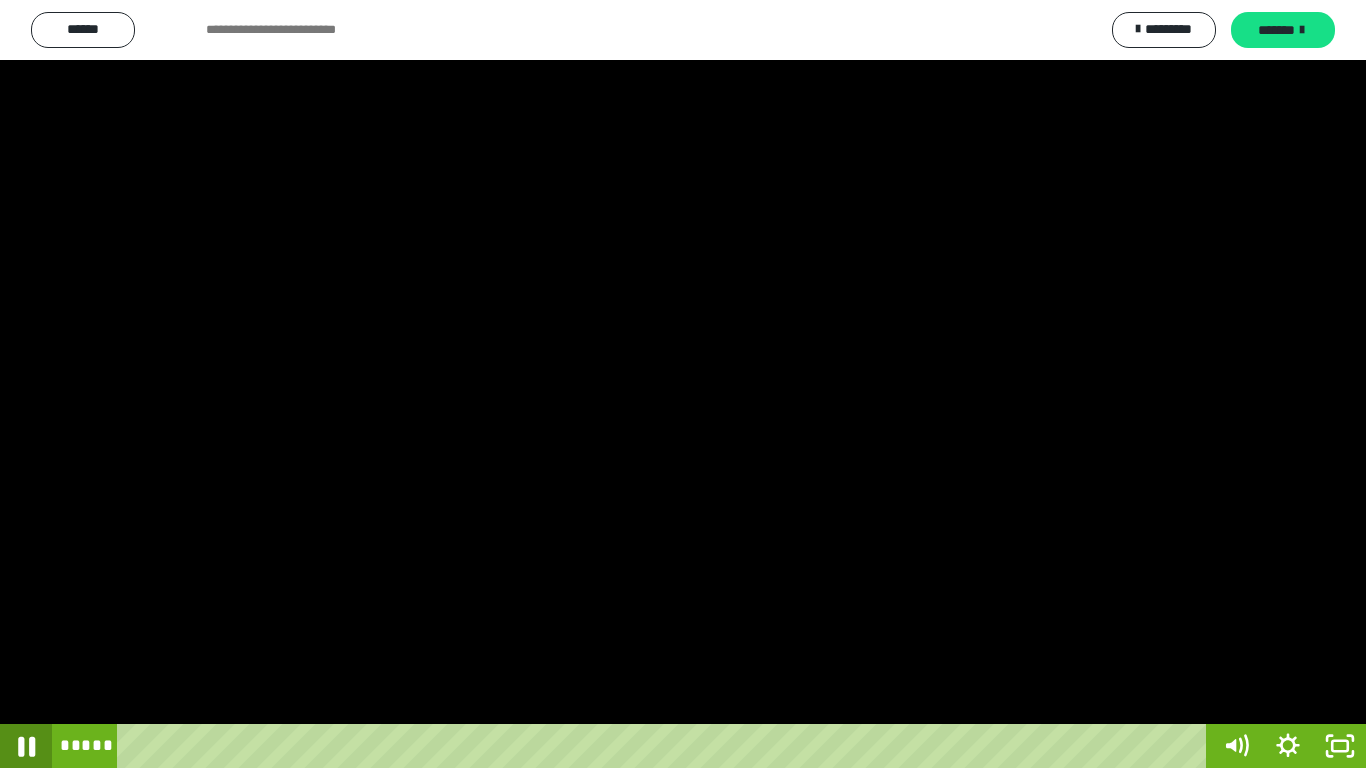 click 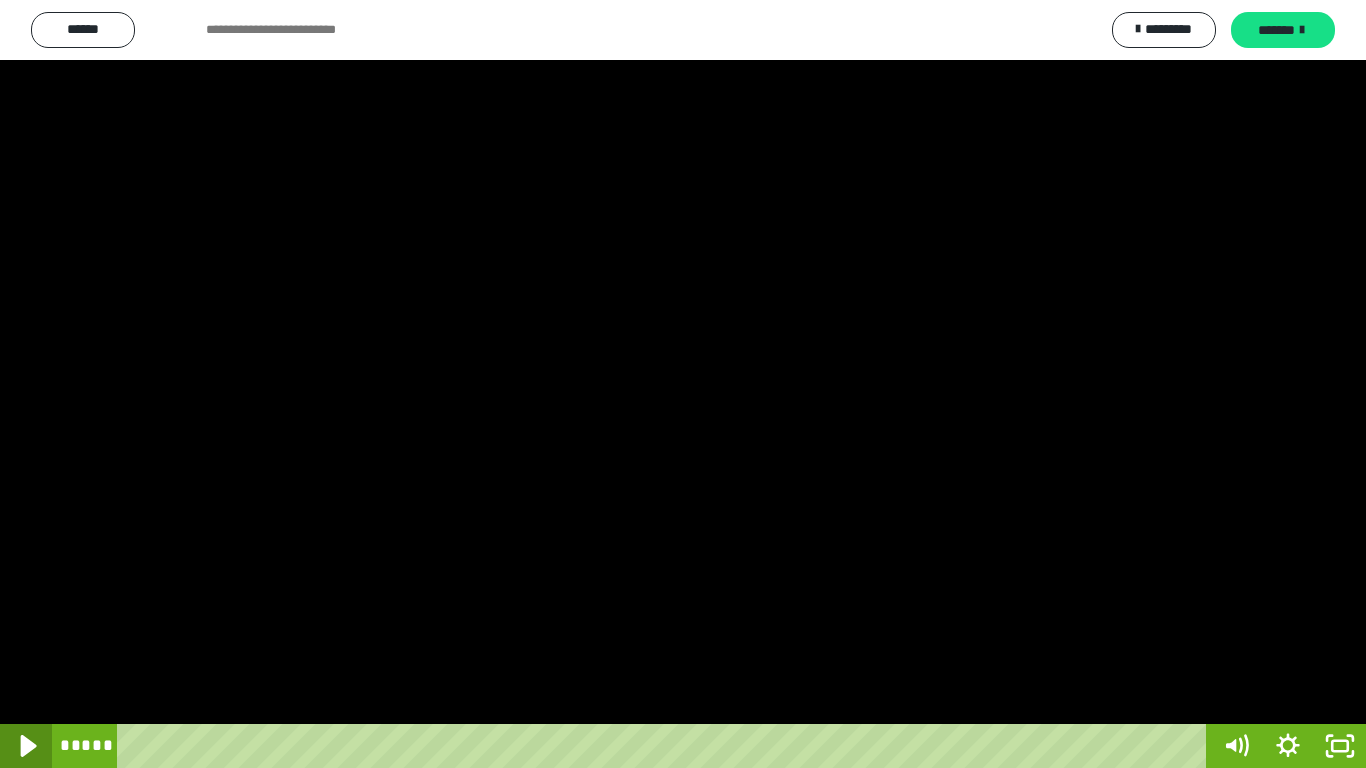 click 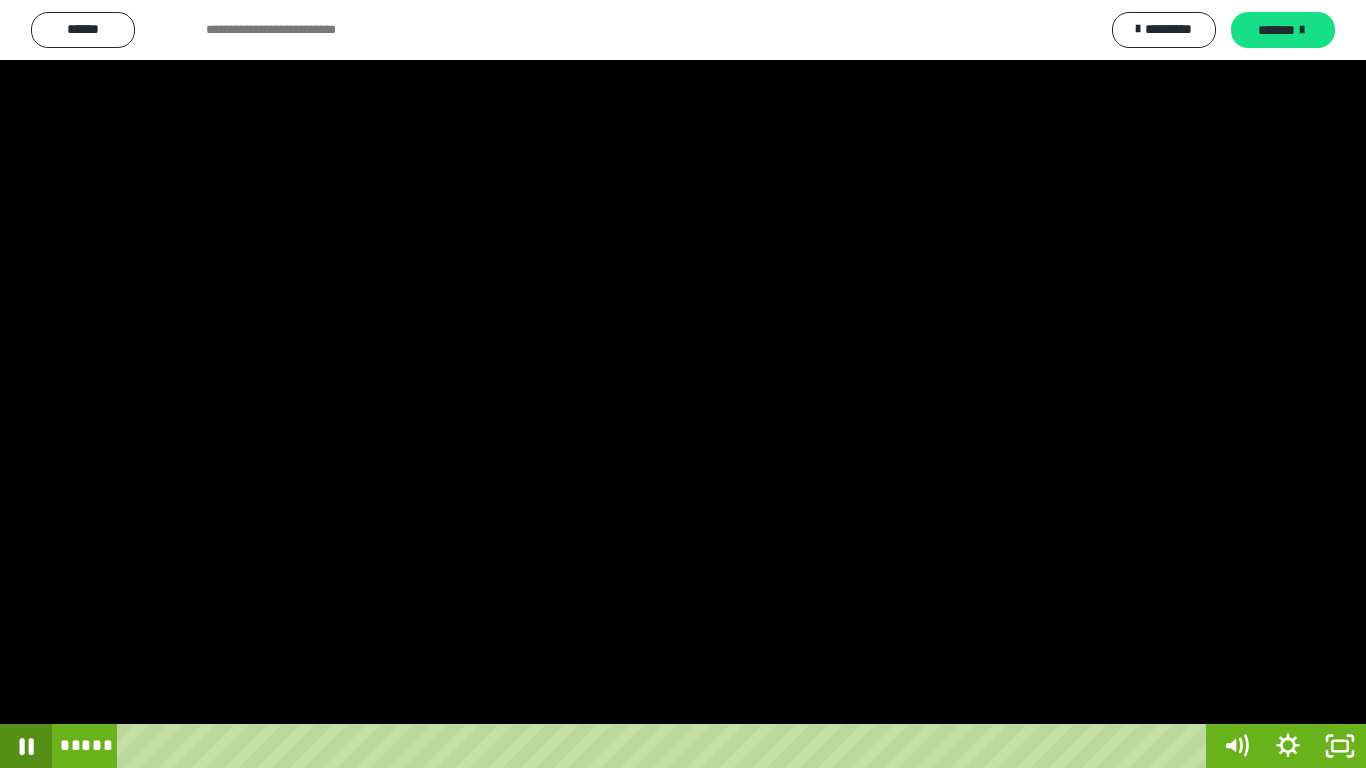 click 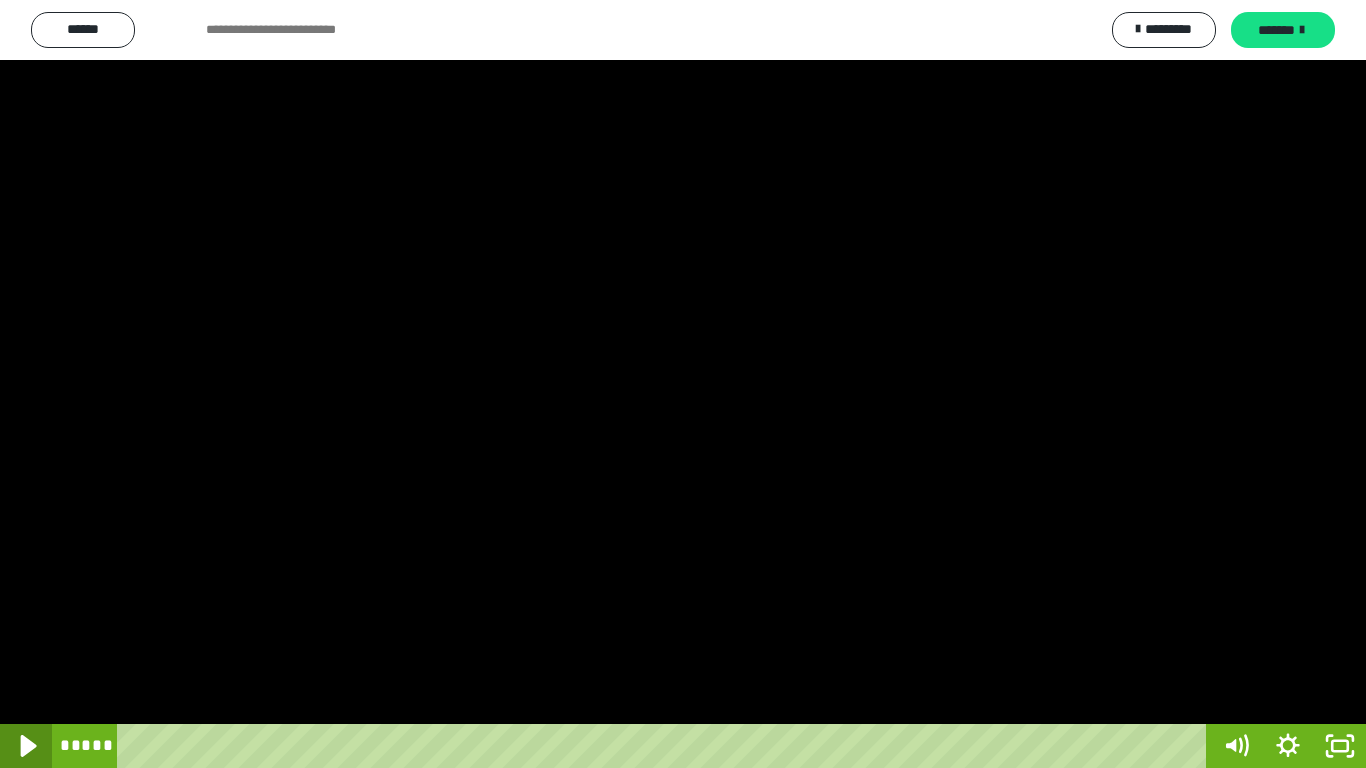 click 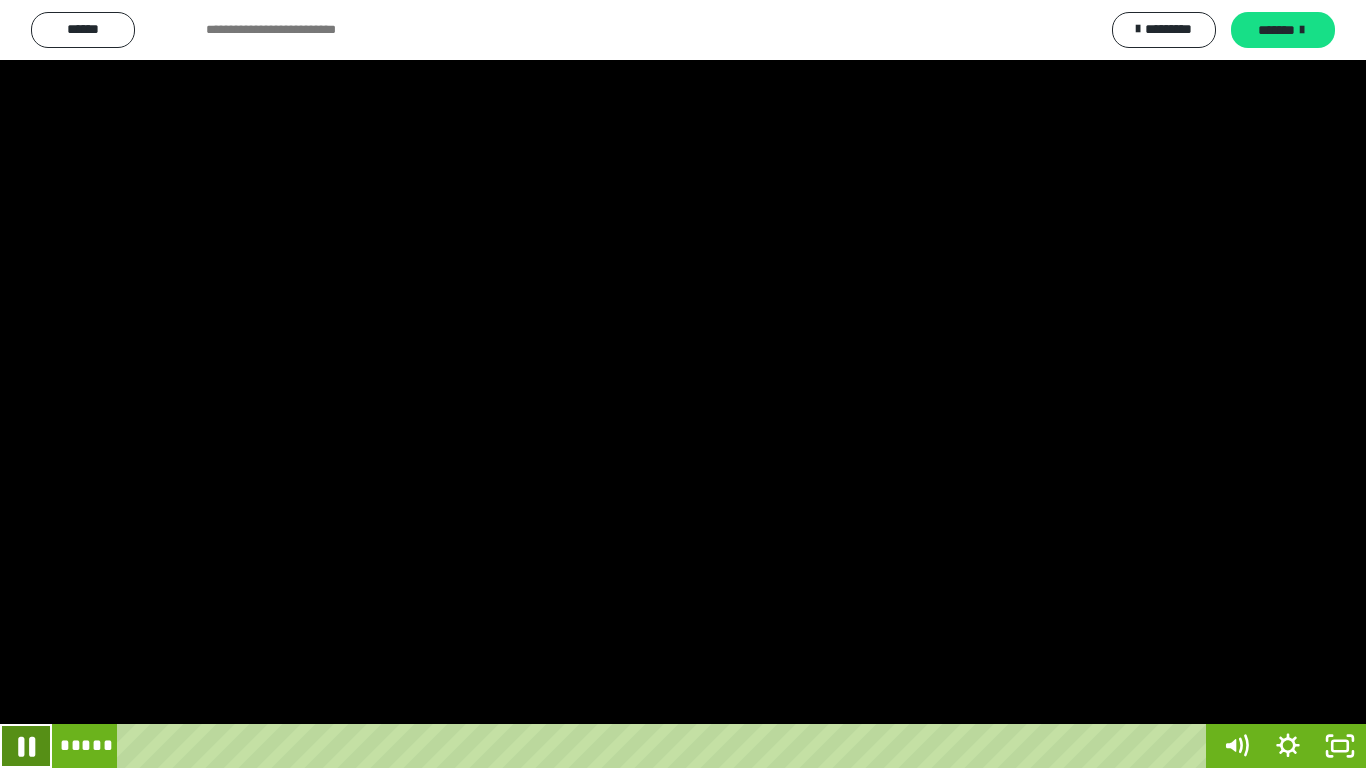 click 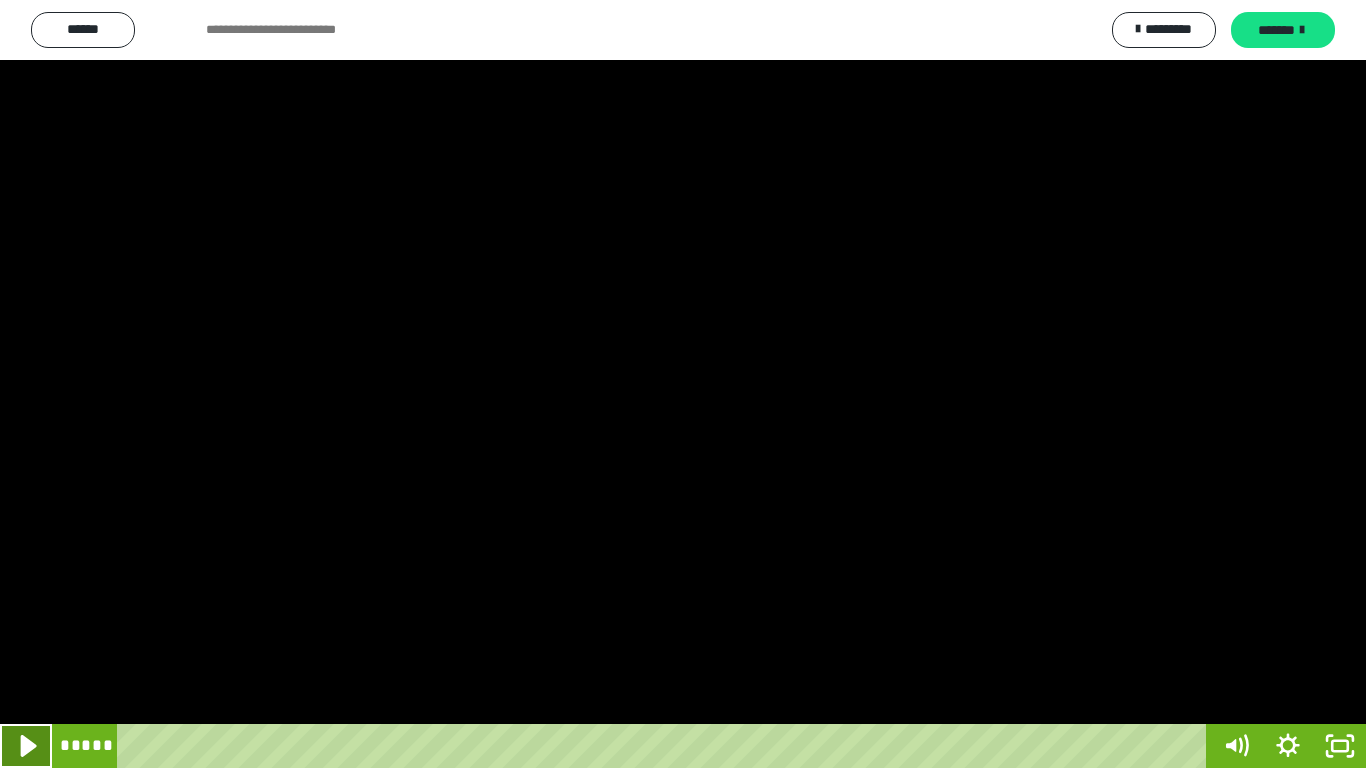 click 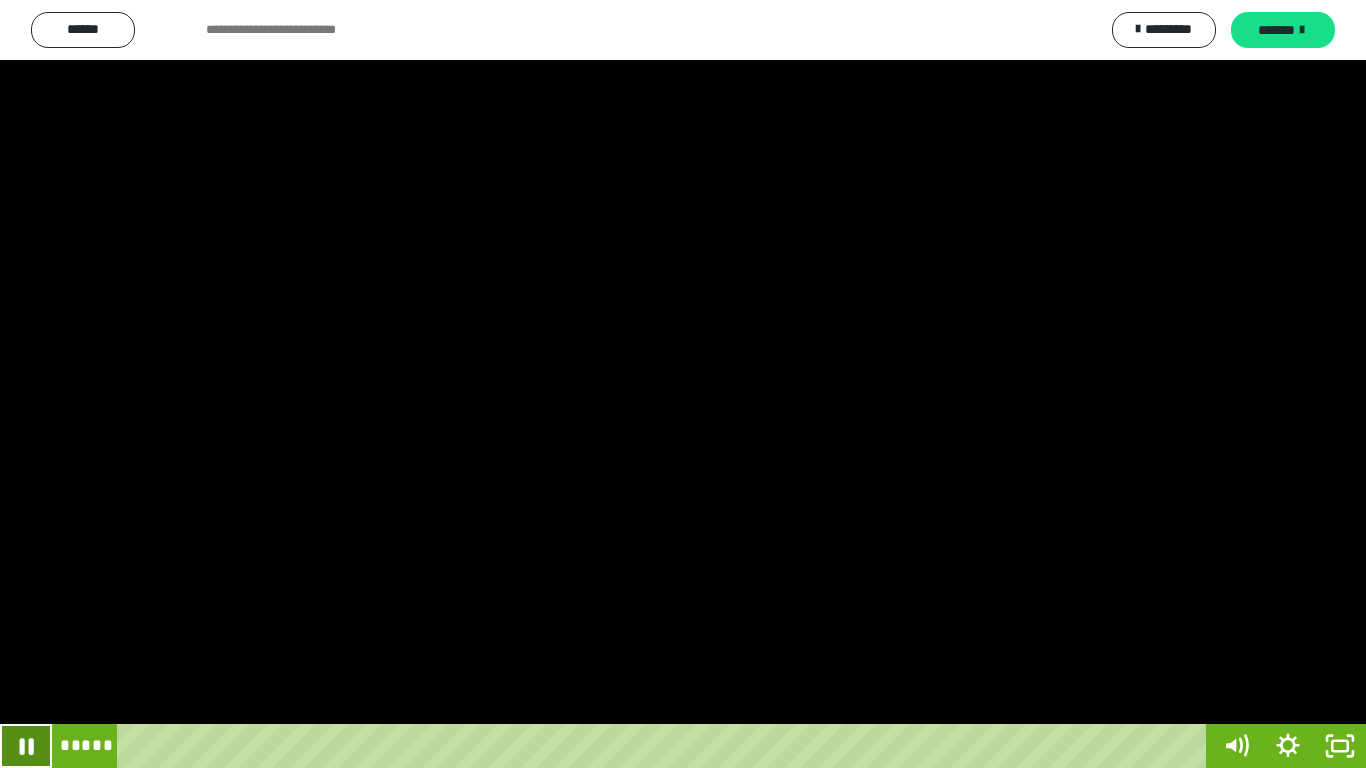 click 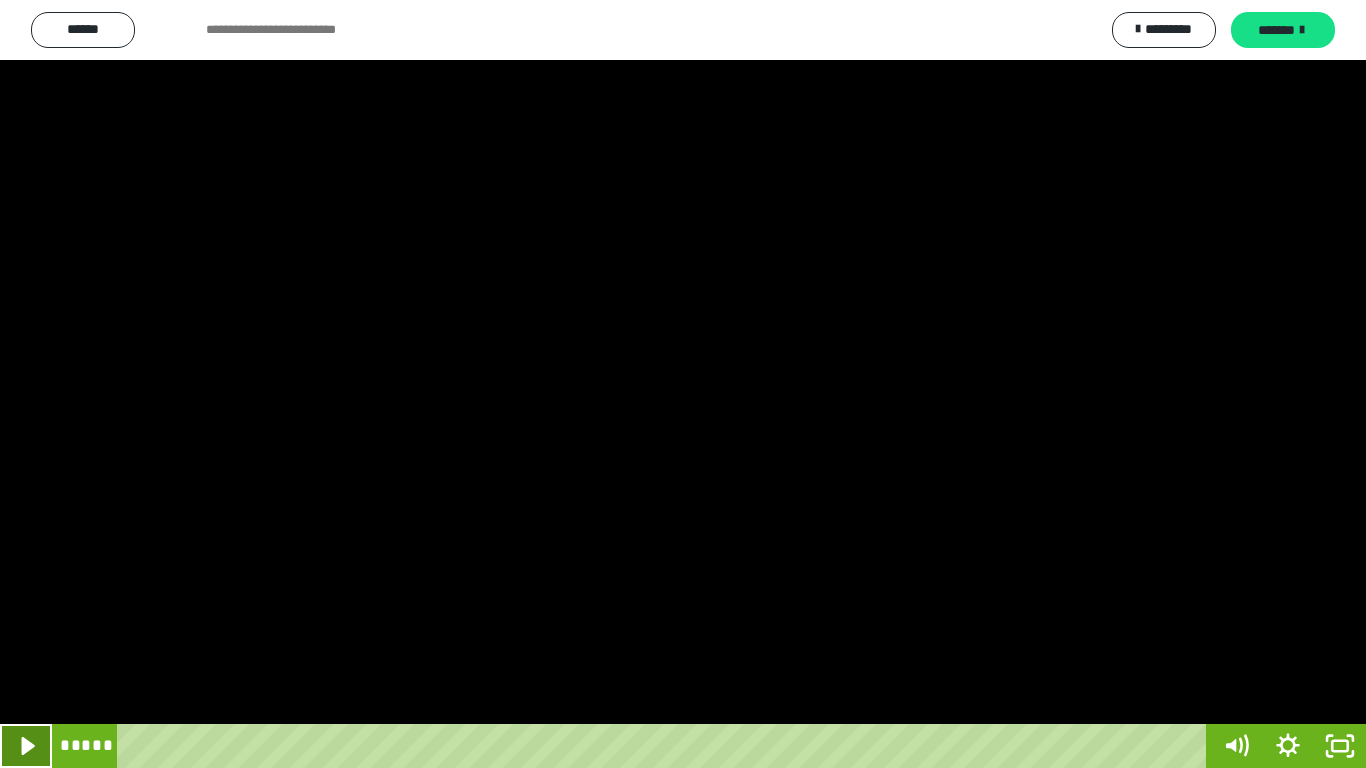 click 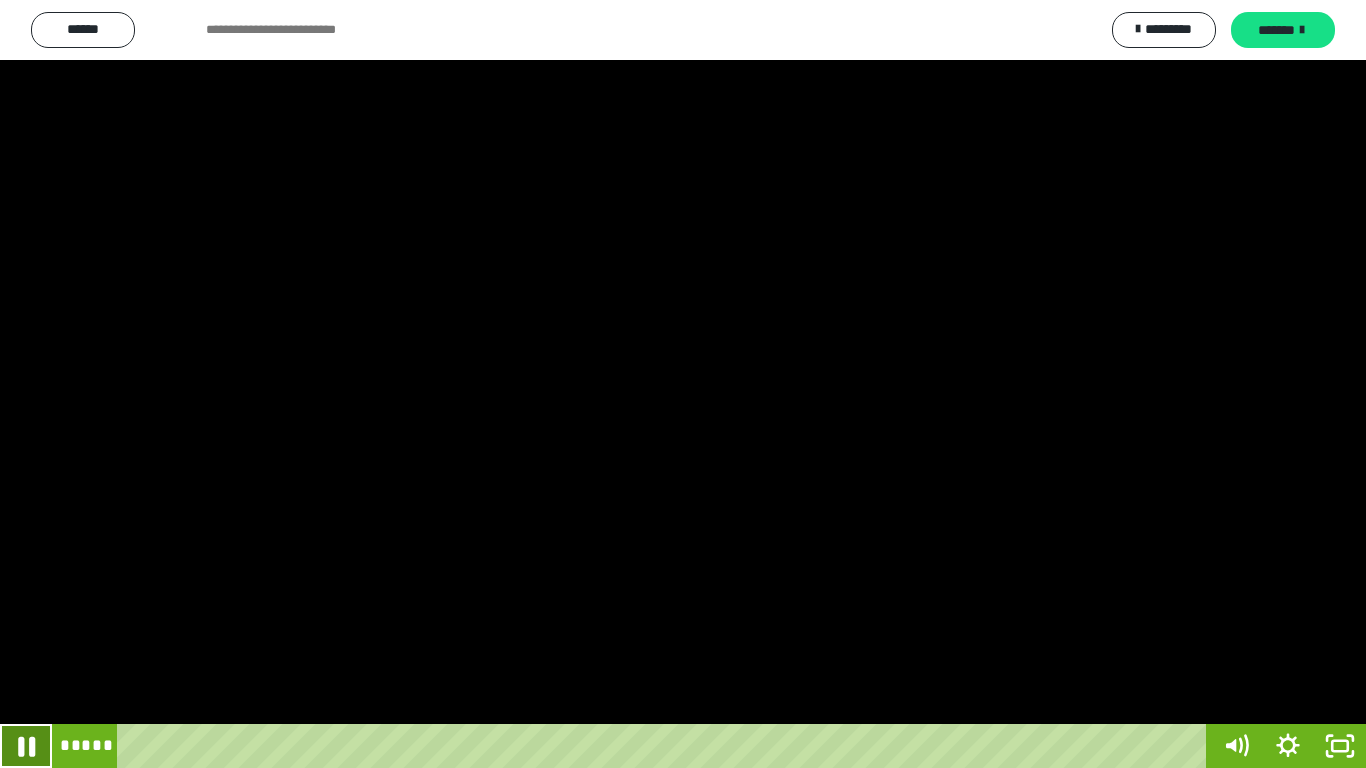 click 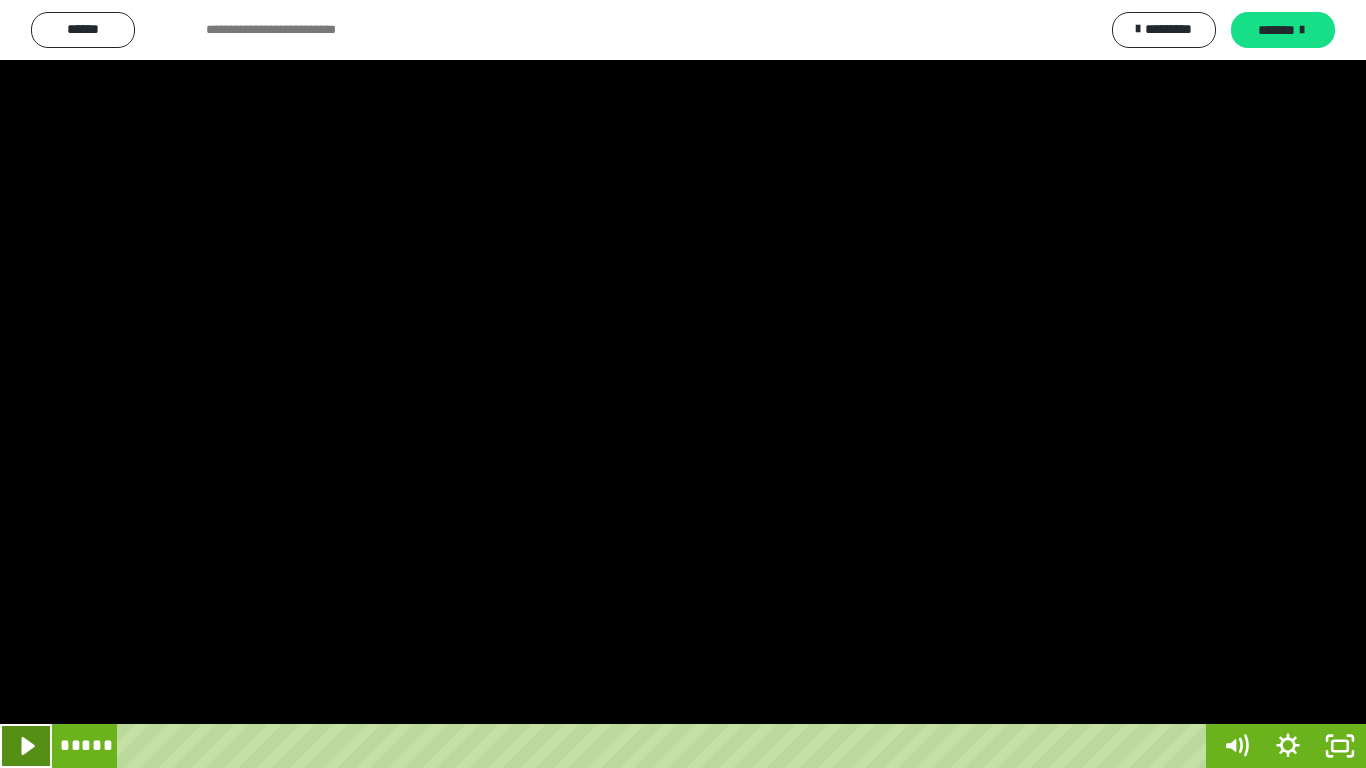 click 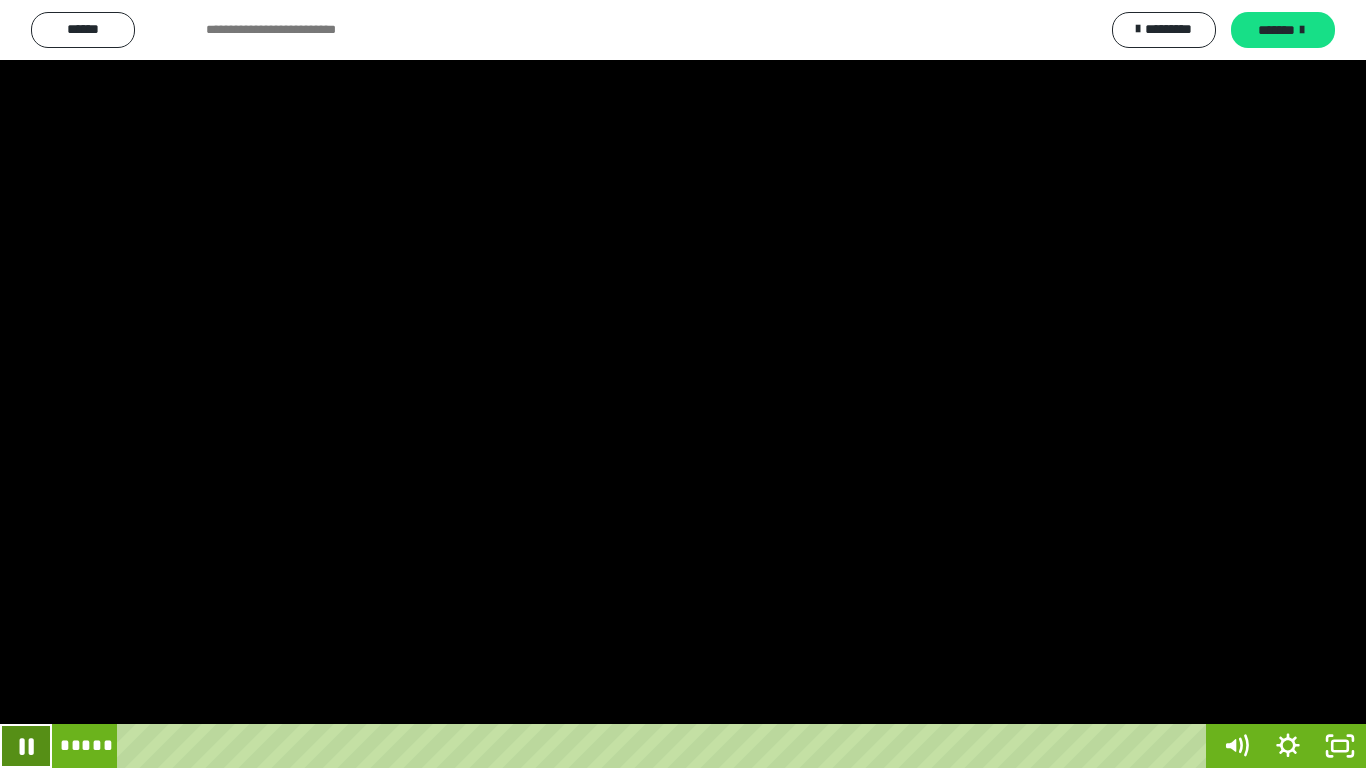 click 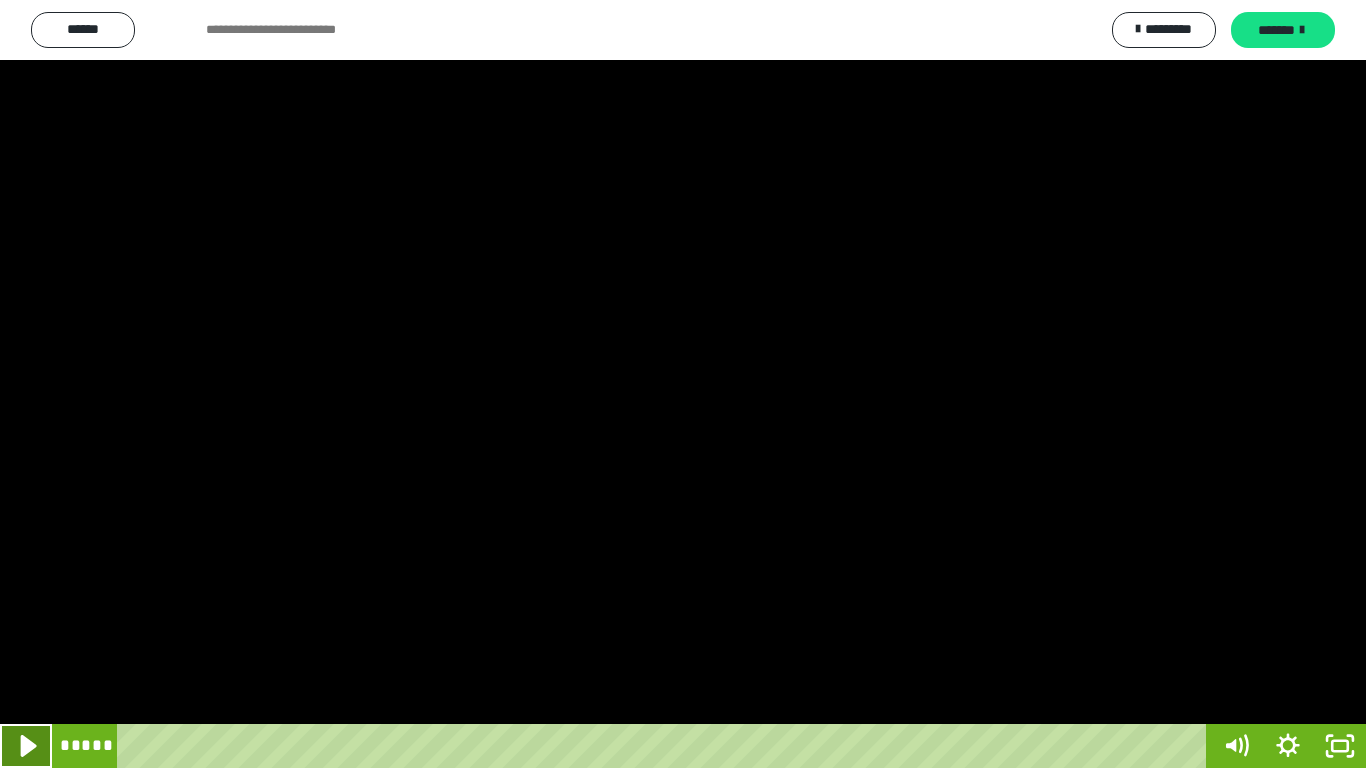click 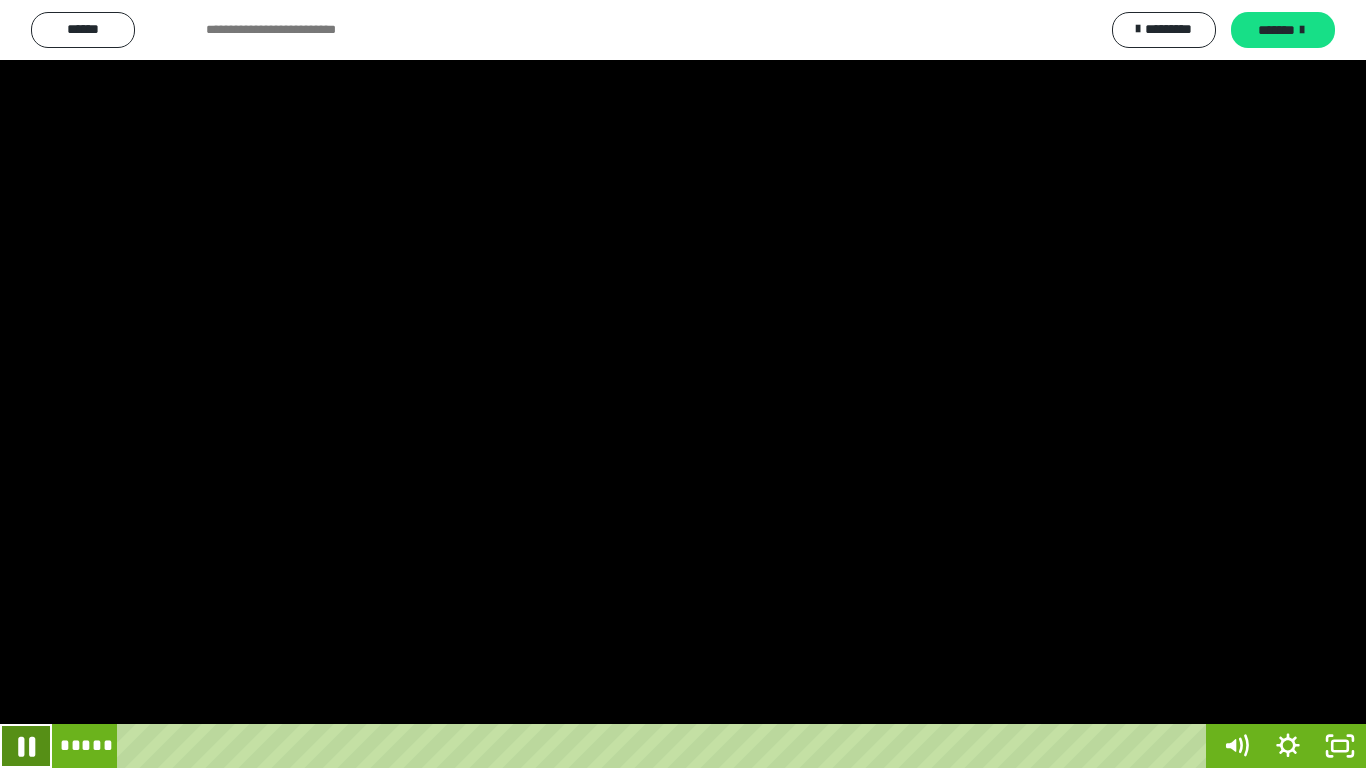 click 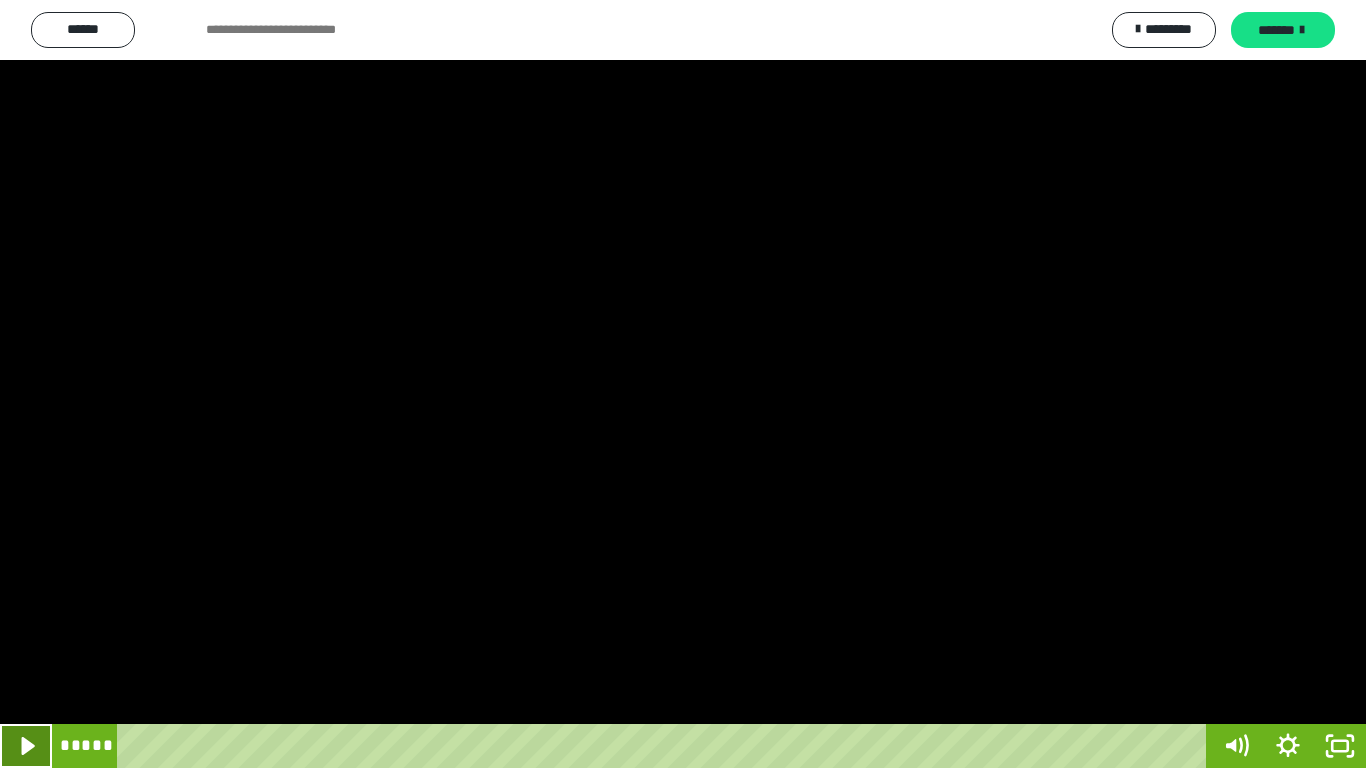 click 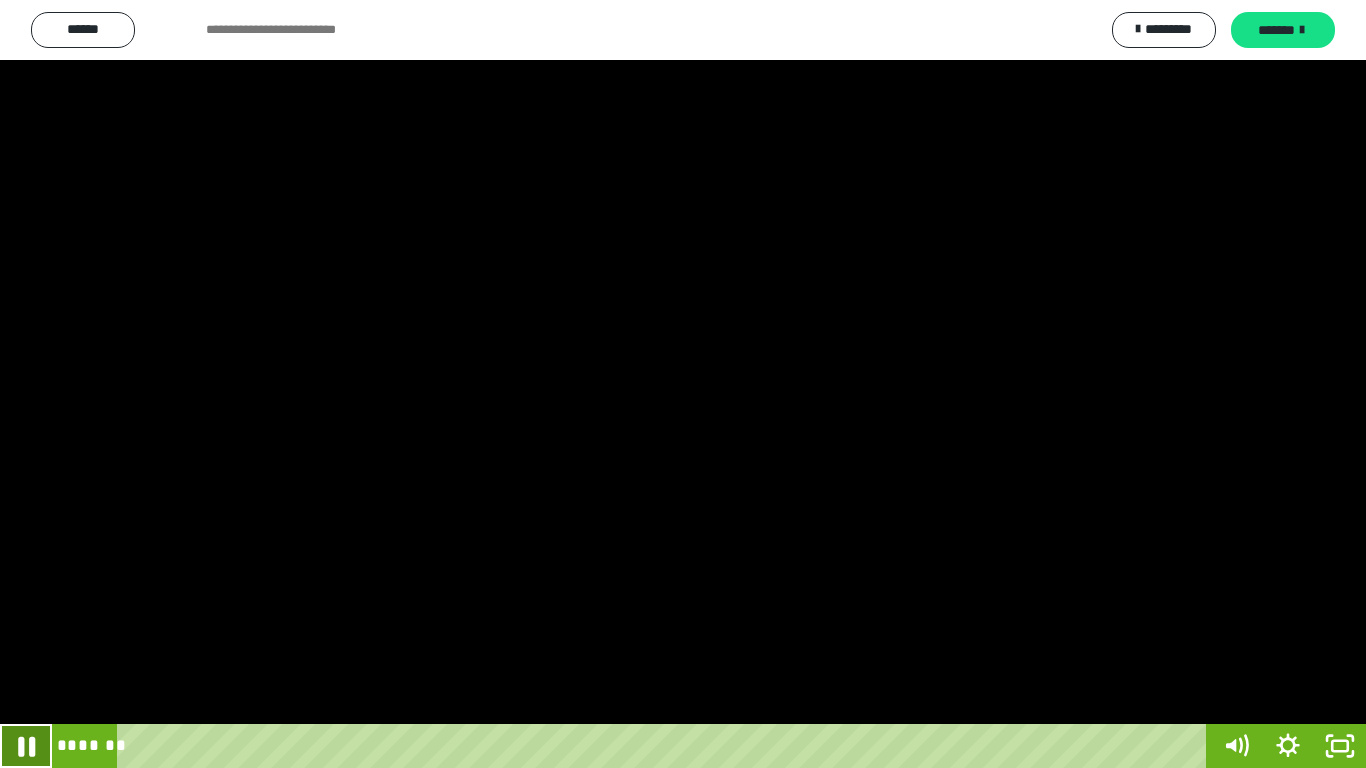 click 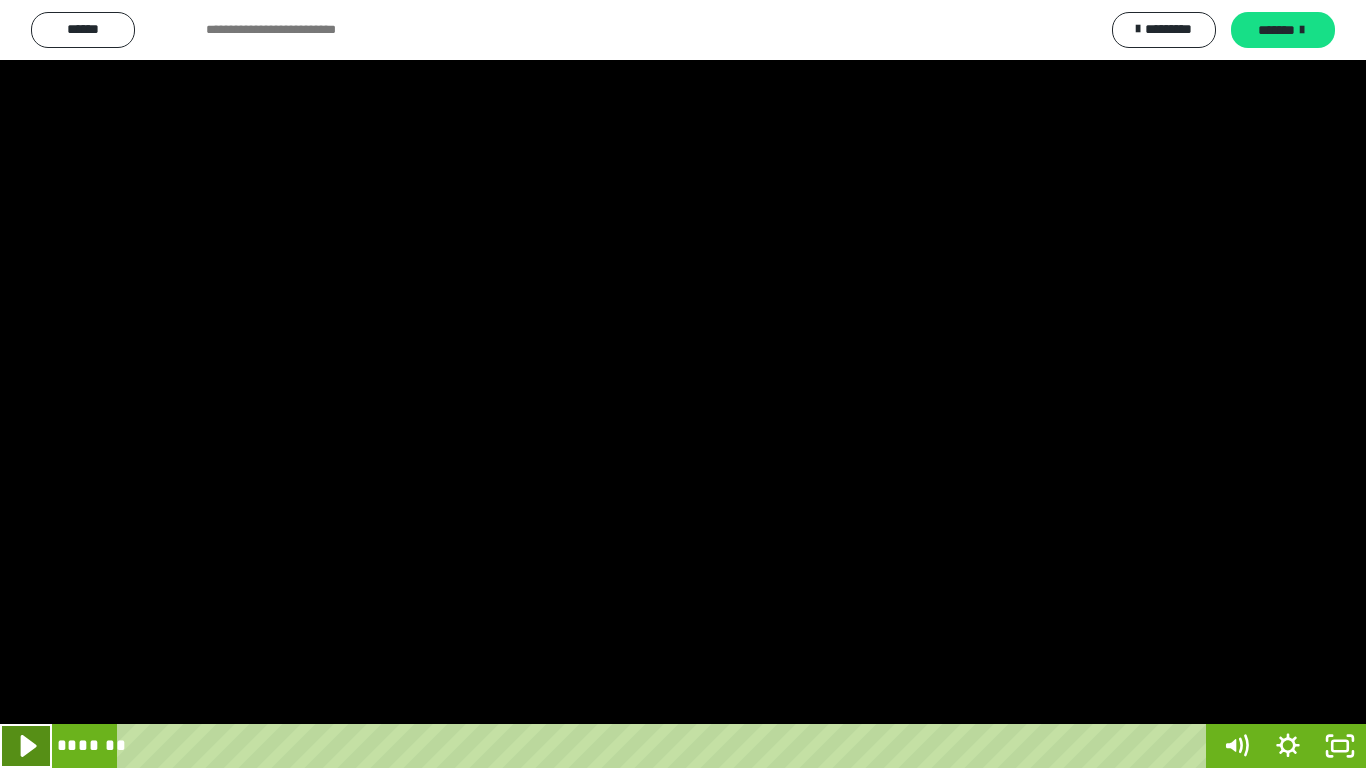 click 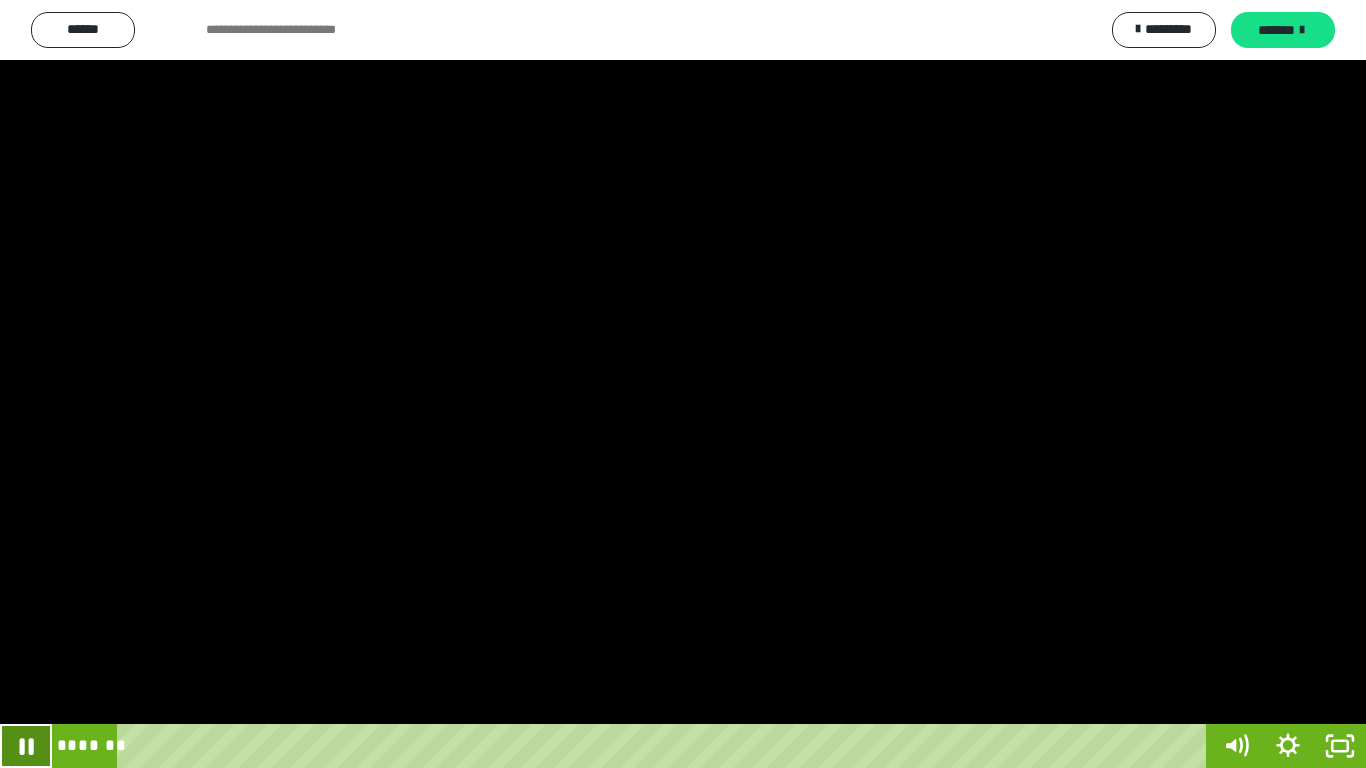 click 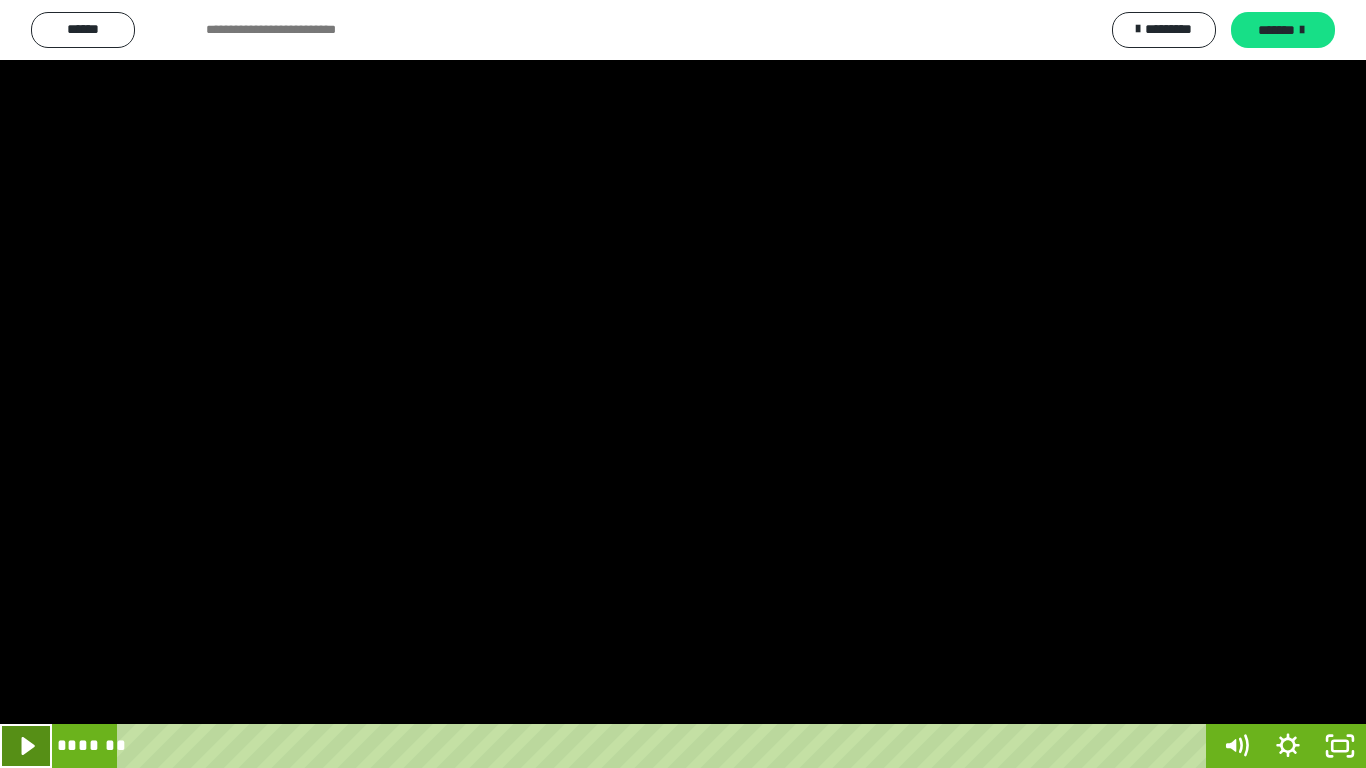 click 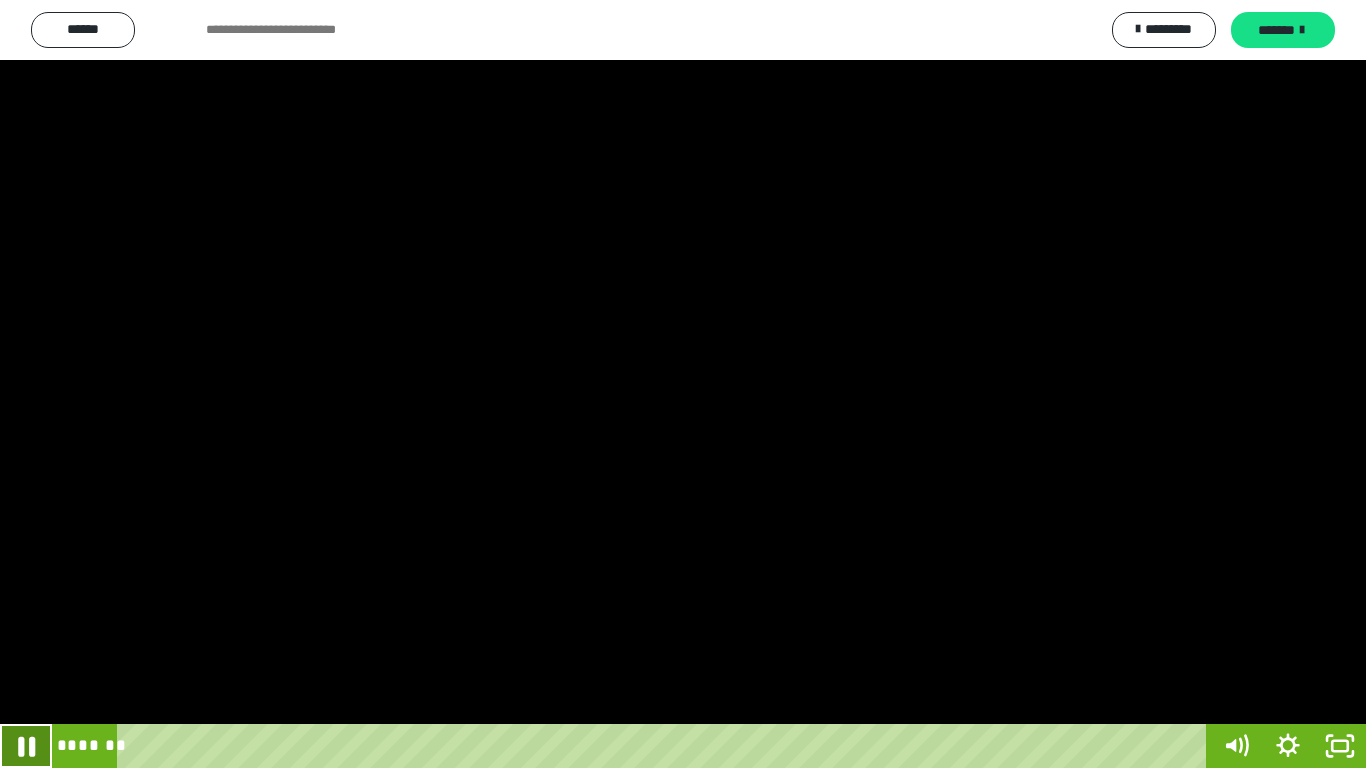 click 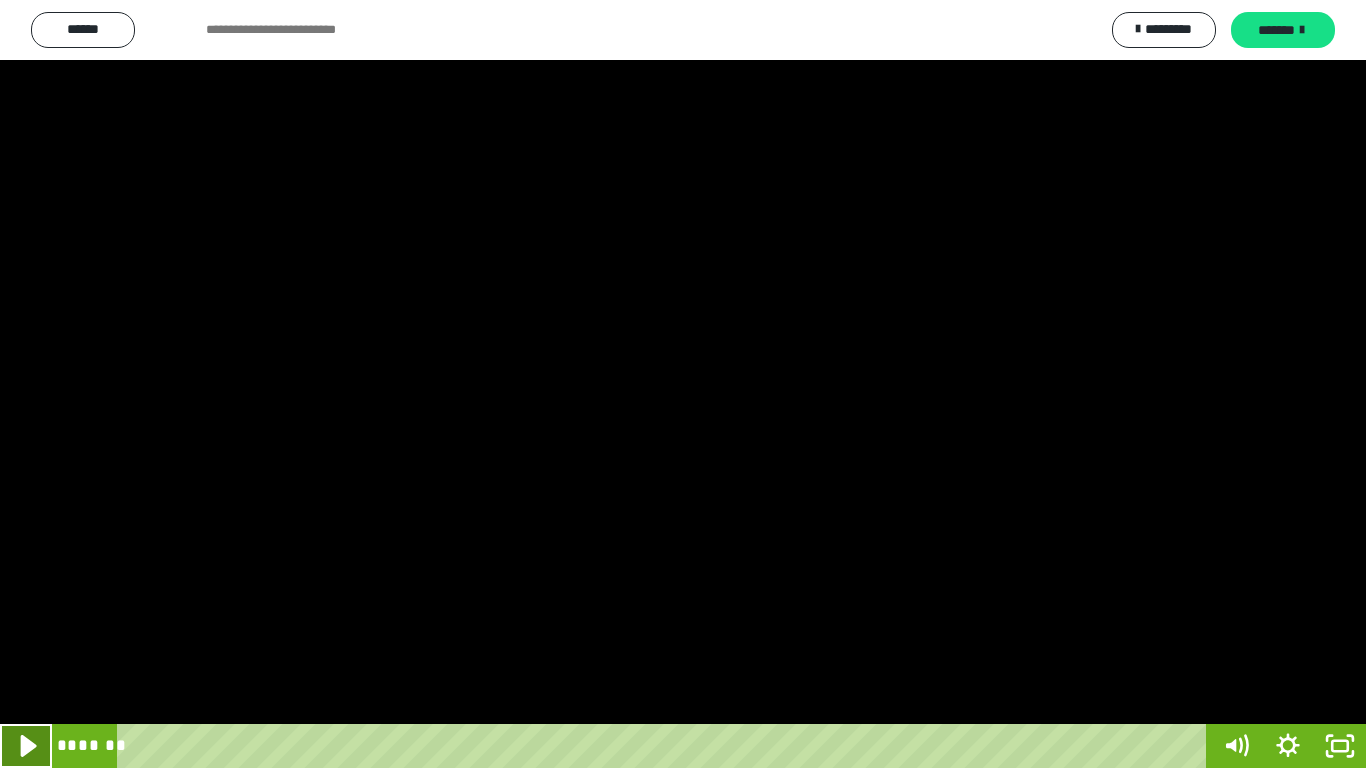 click 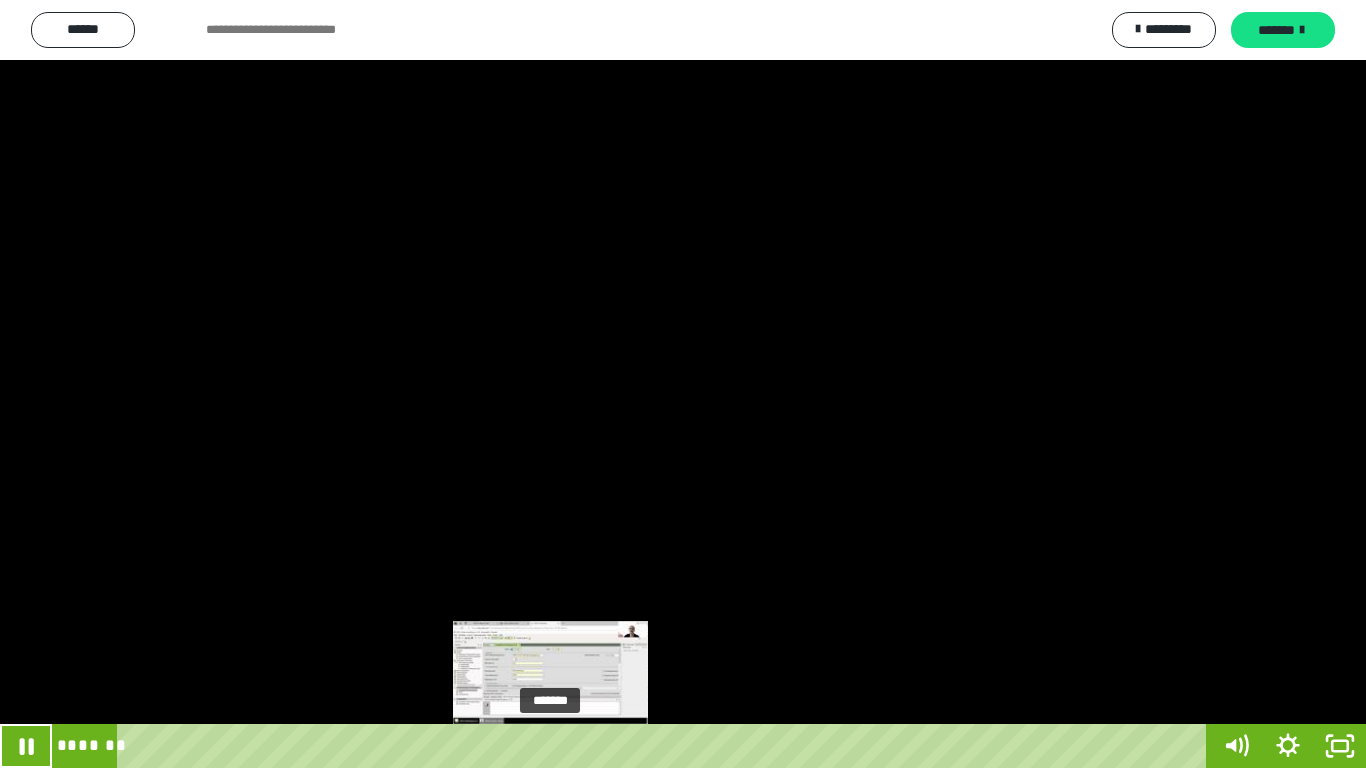 click on "*******" at bounding box center [666, 746] 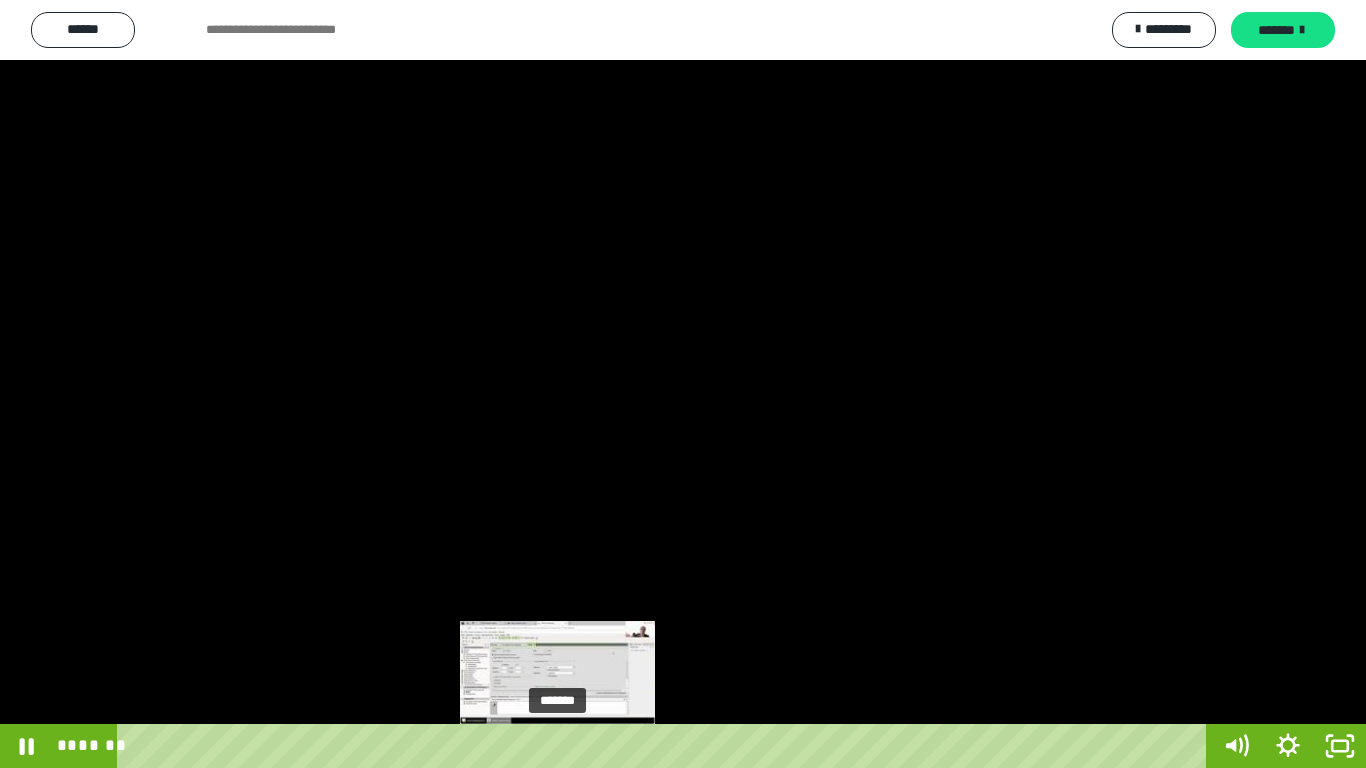 click on "*******" at bounding box center [666, 746] 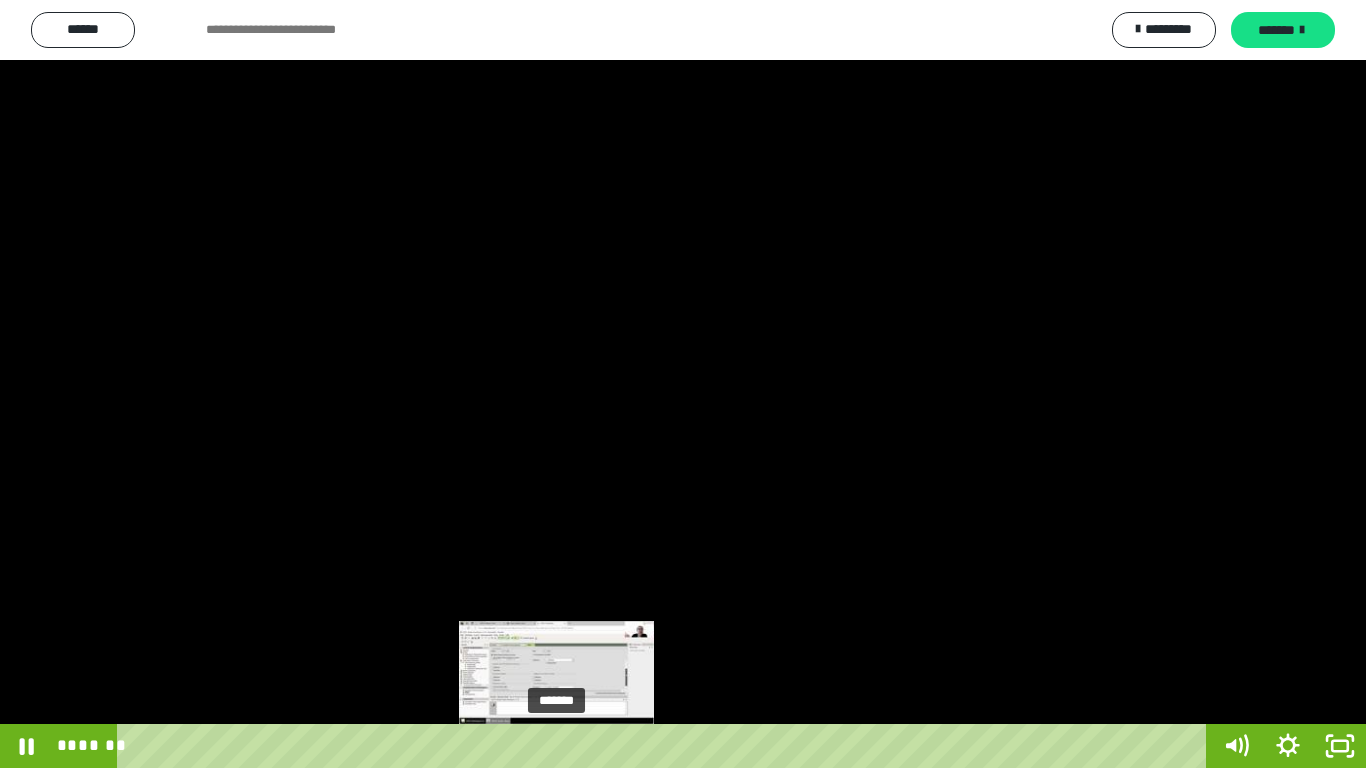 click at bounding box center (556, 746) 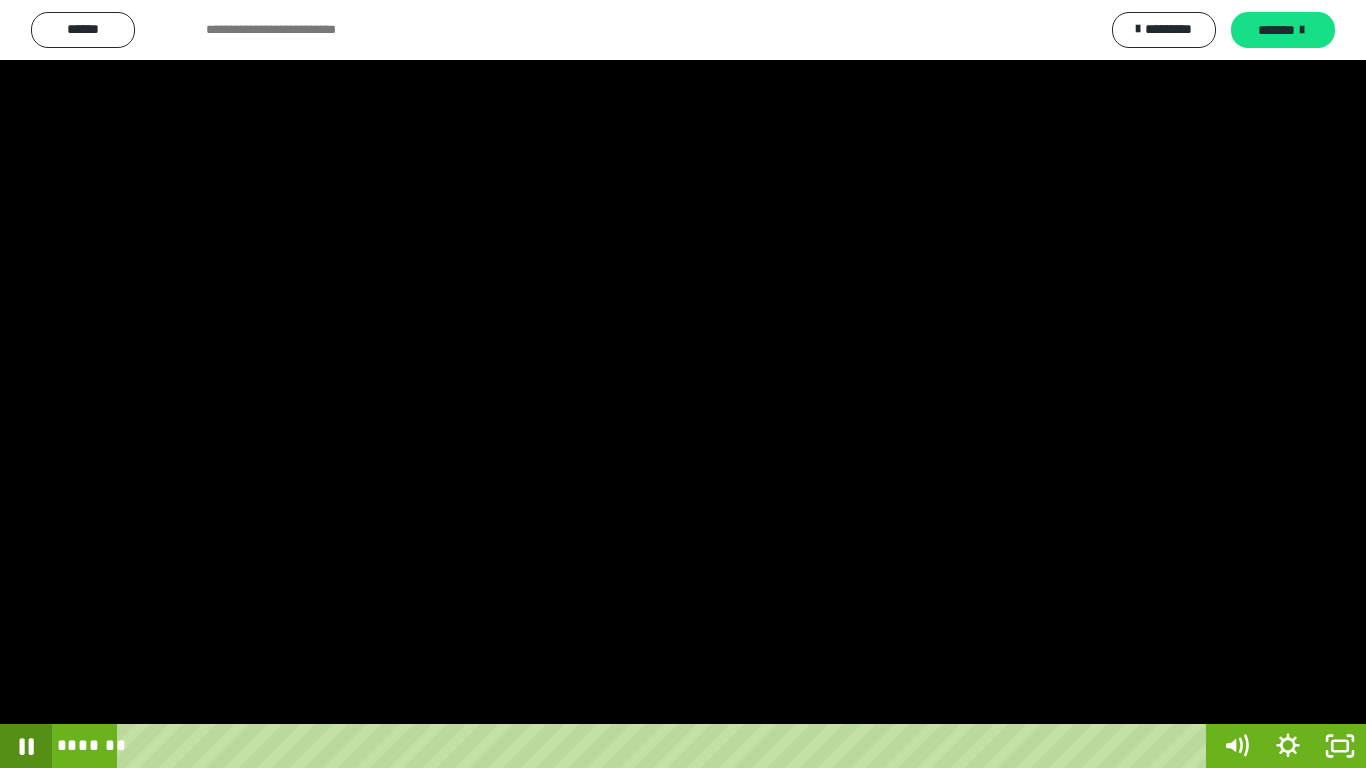 click 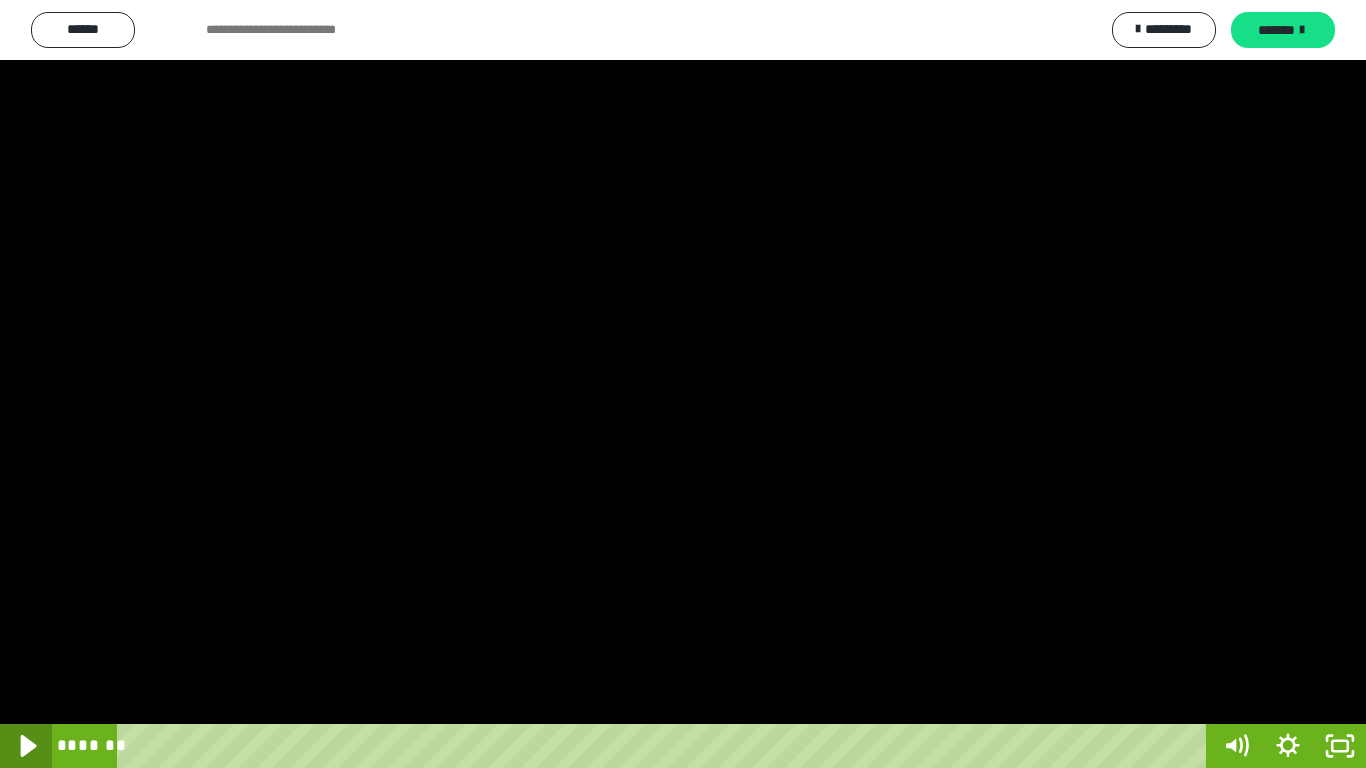 click 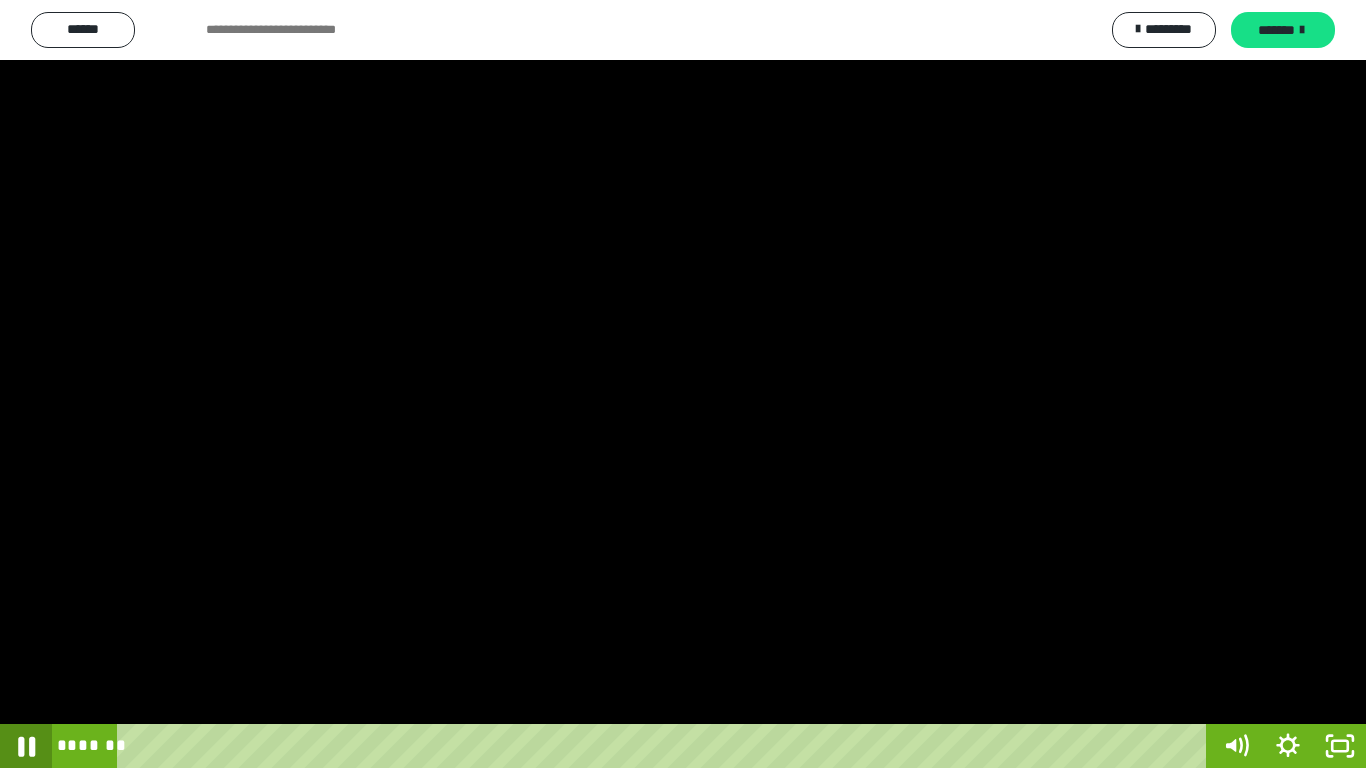 click 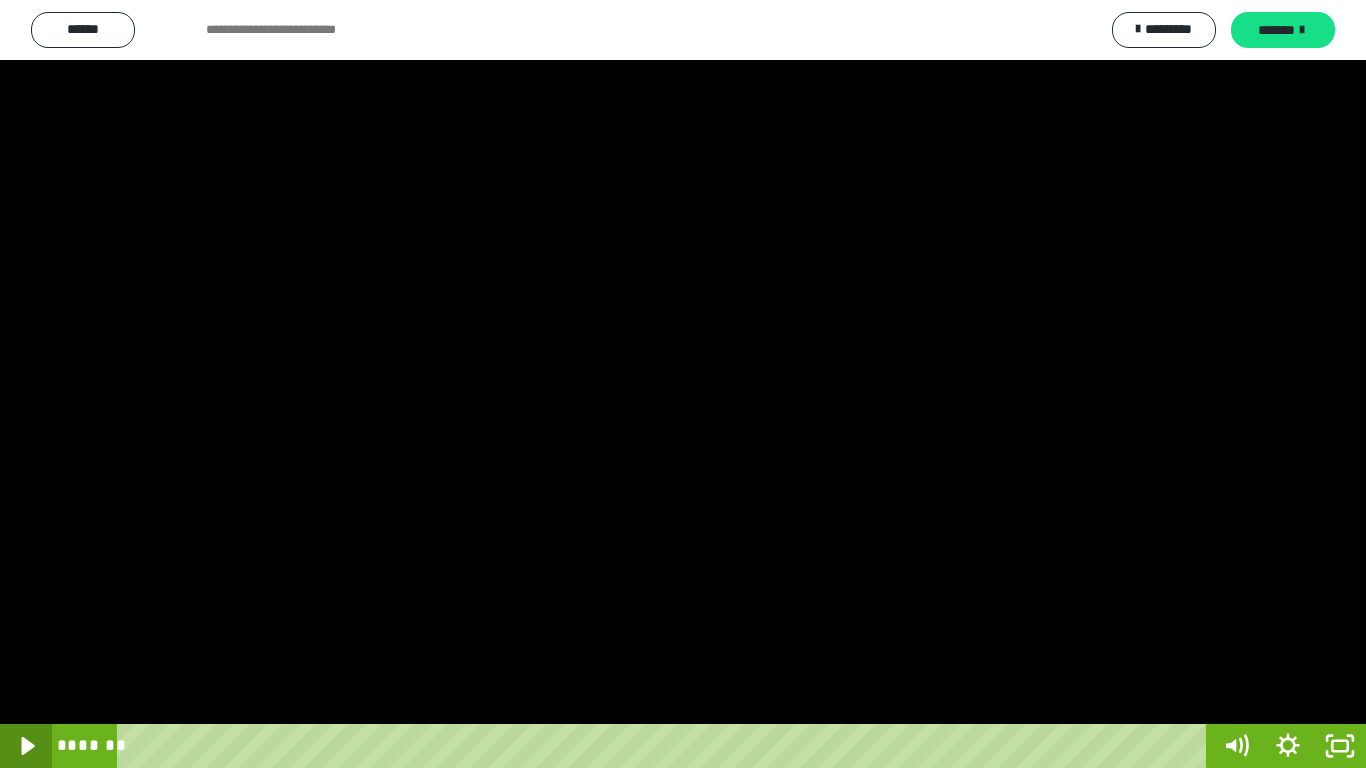 type 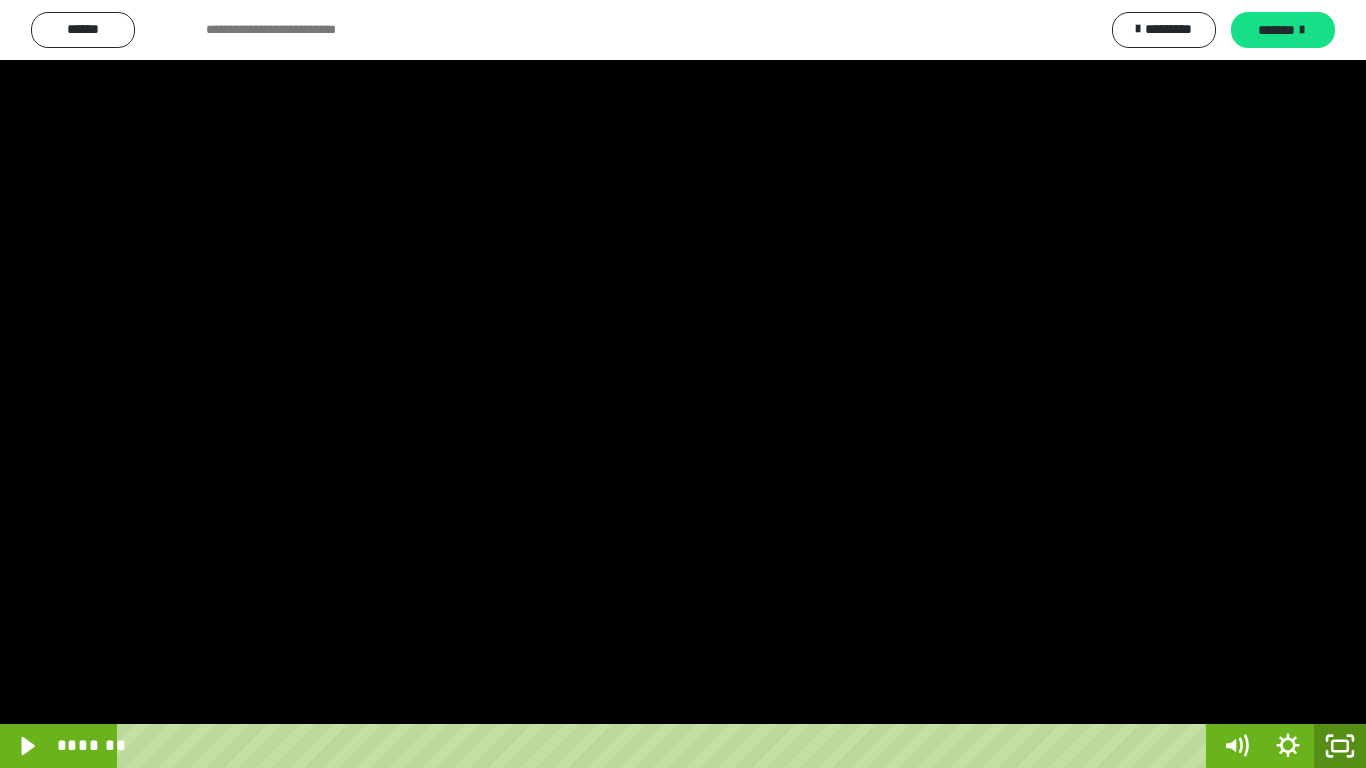 click 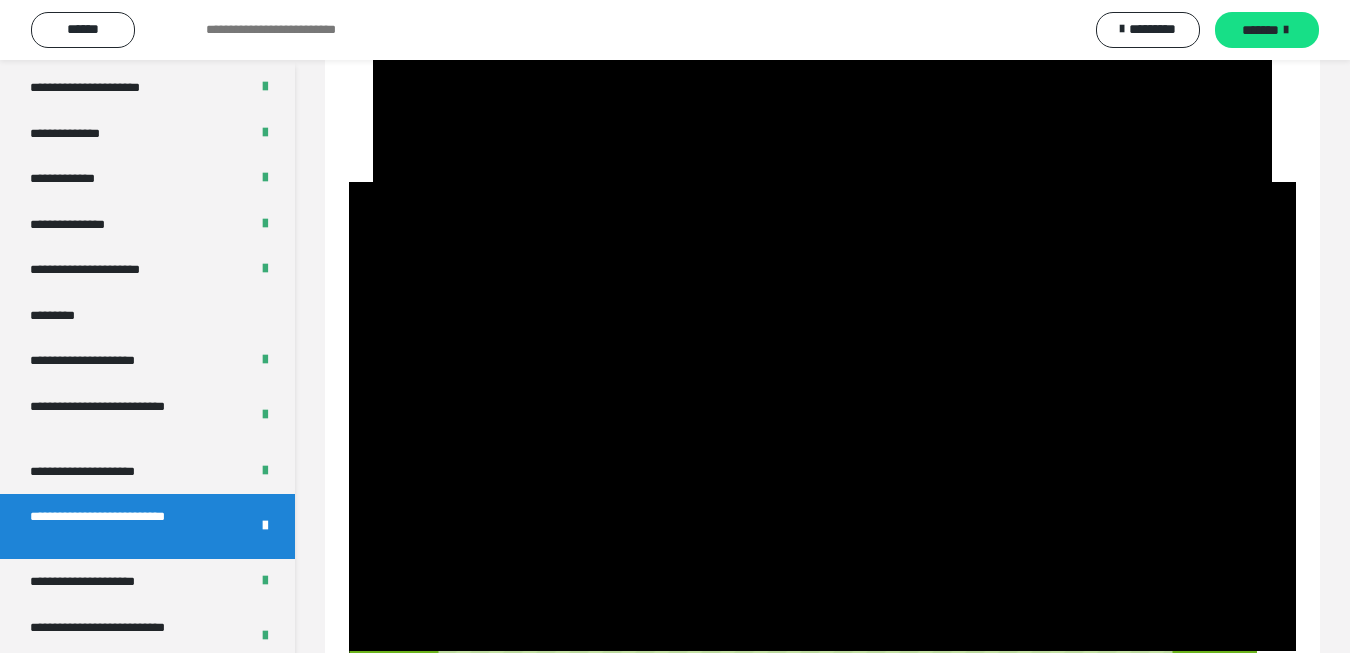 type 